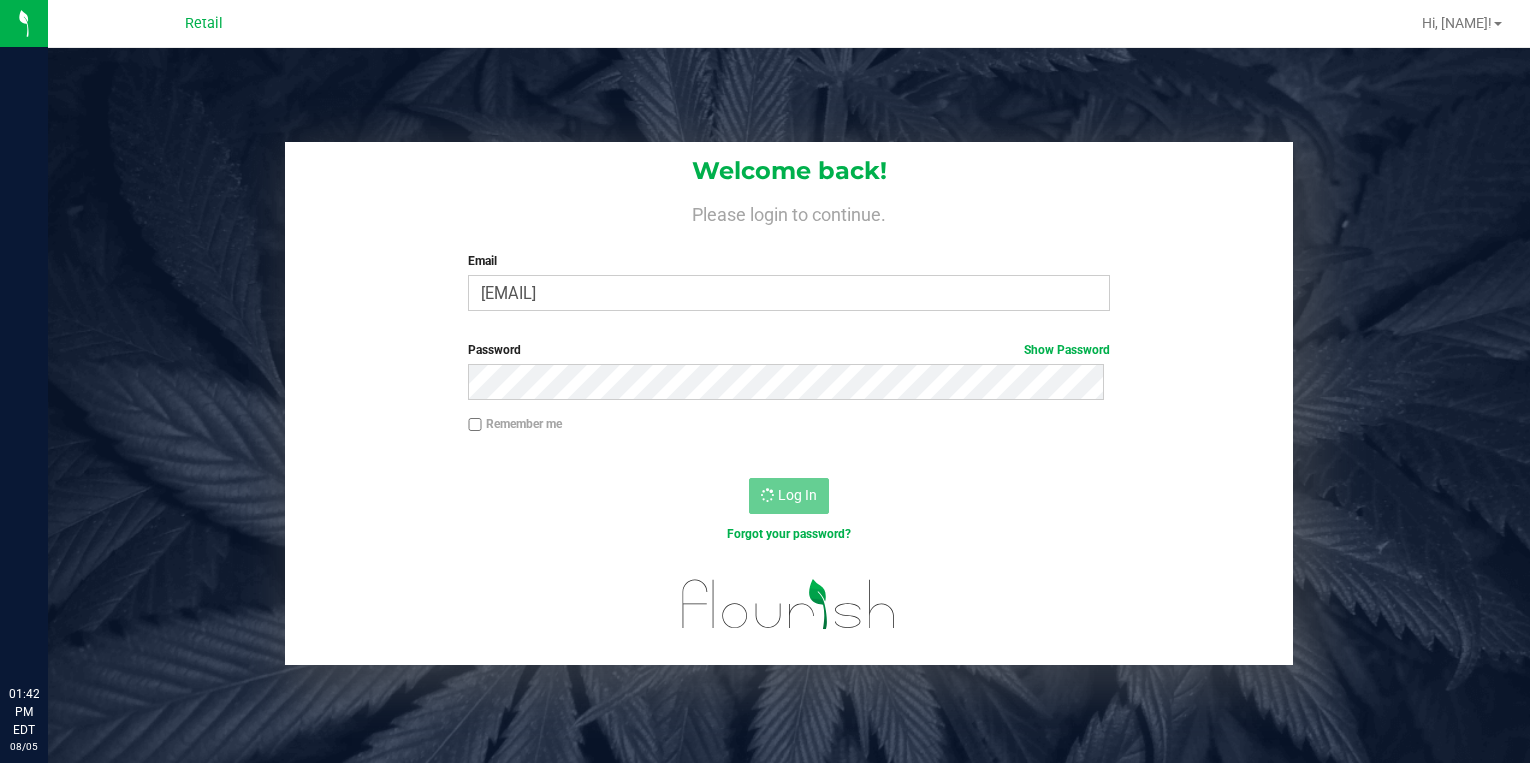 scroll, scrollTop: 0, scrollLeft: 0, axis: both 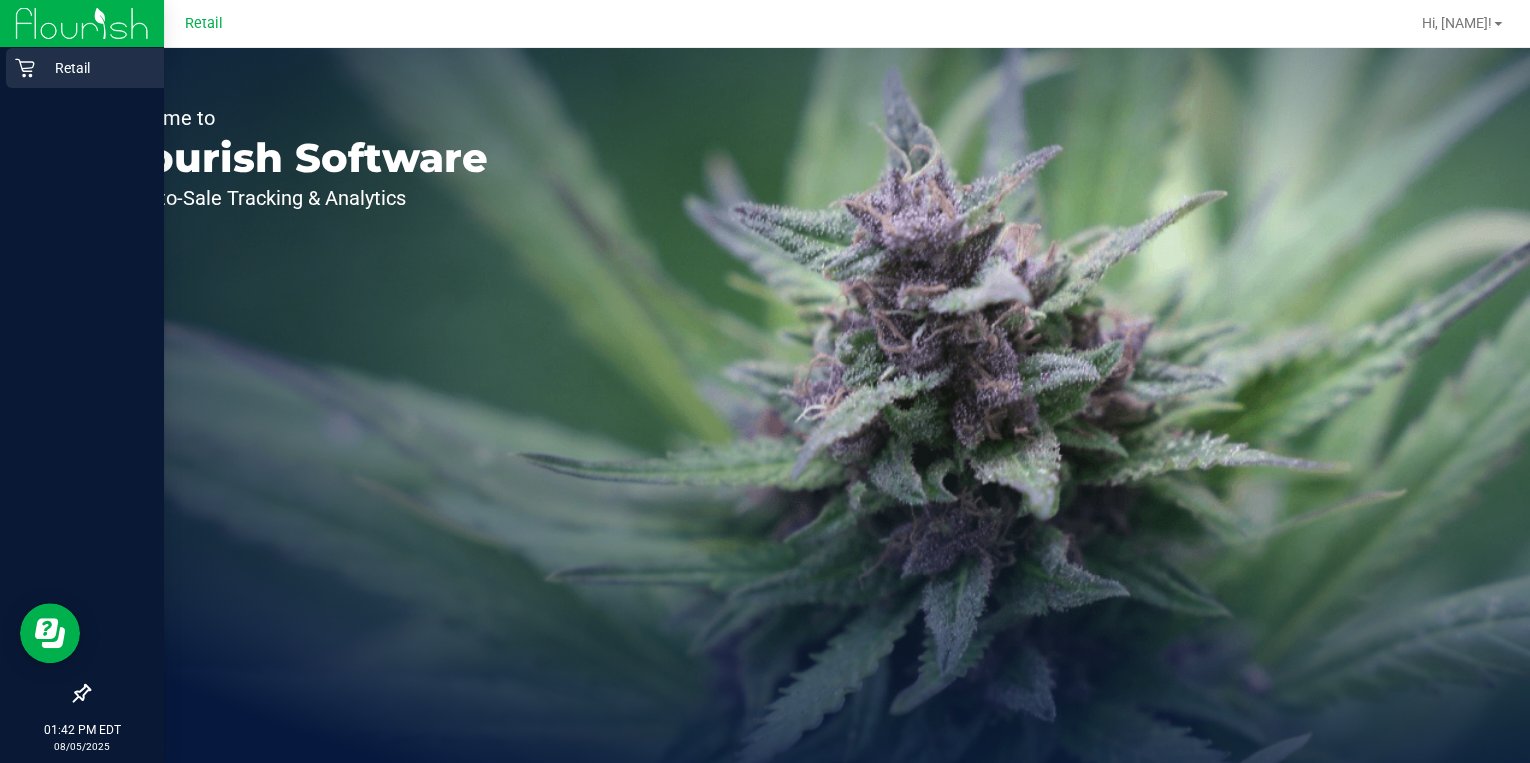 click on "Retail" at bounding box center [85, 68] 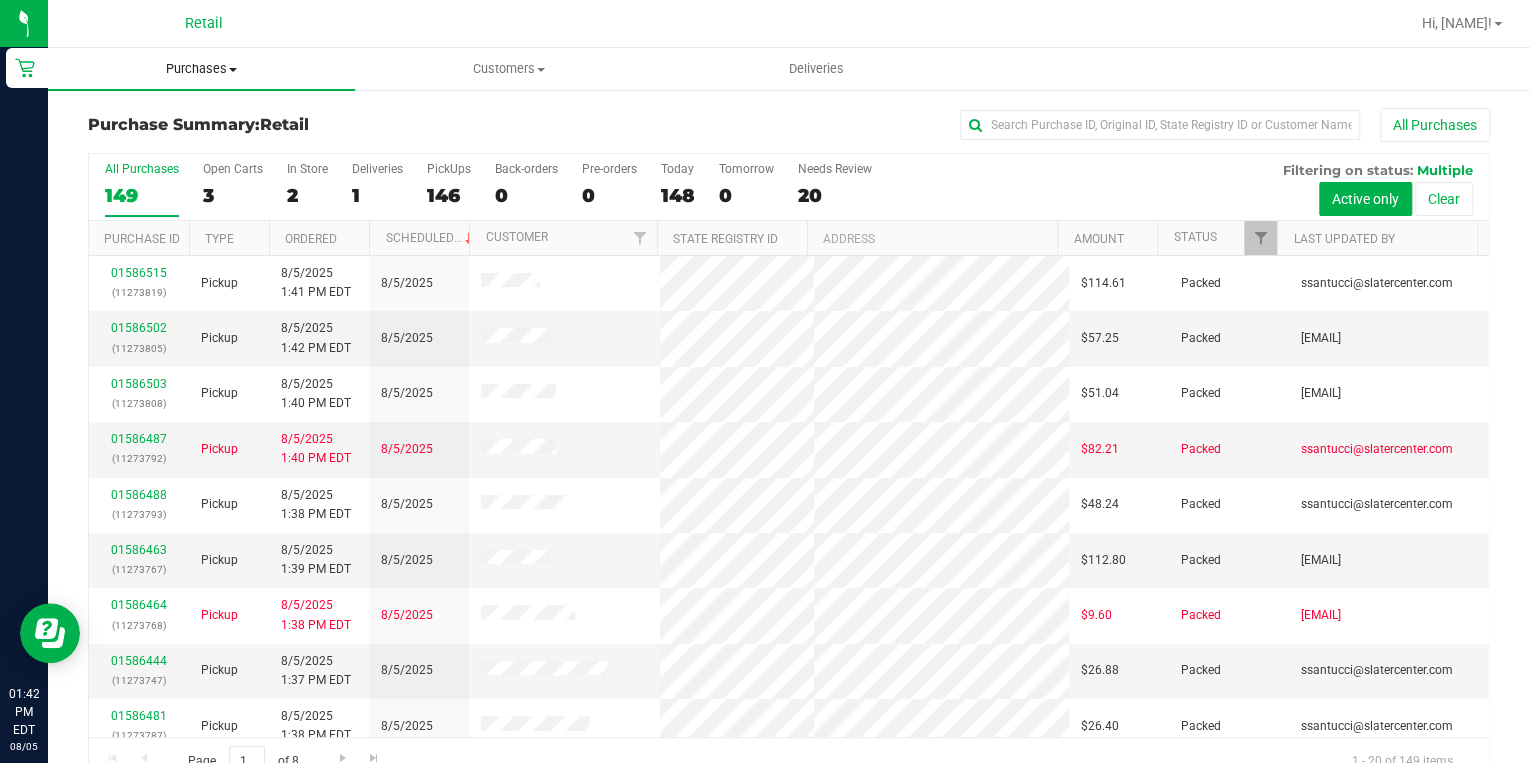 click on "Purchases" at bounding box center [201, 69] 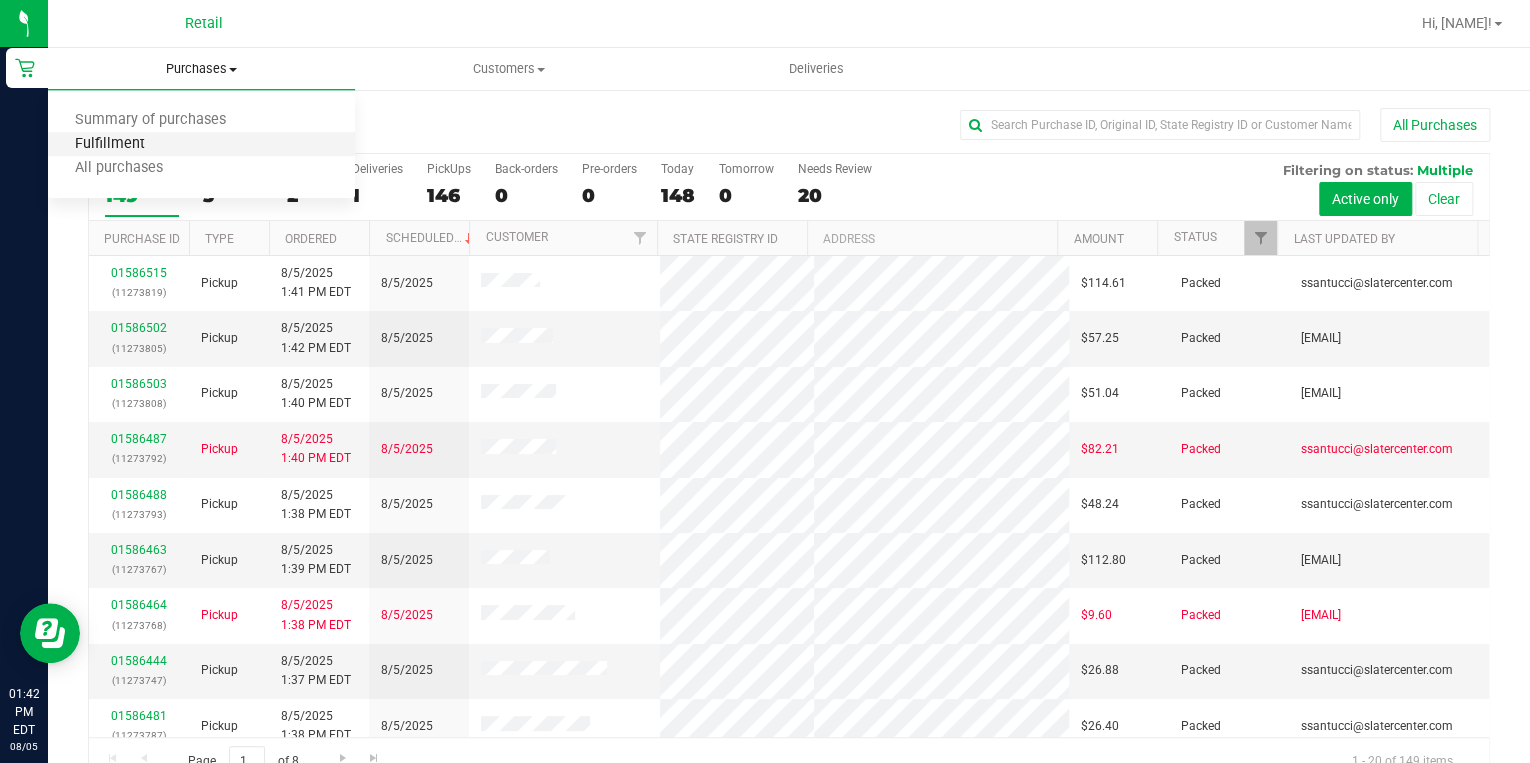 click on "Fulfillment" at bounding box center [110, 144] 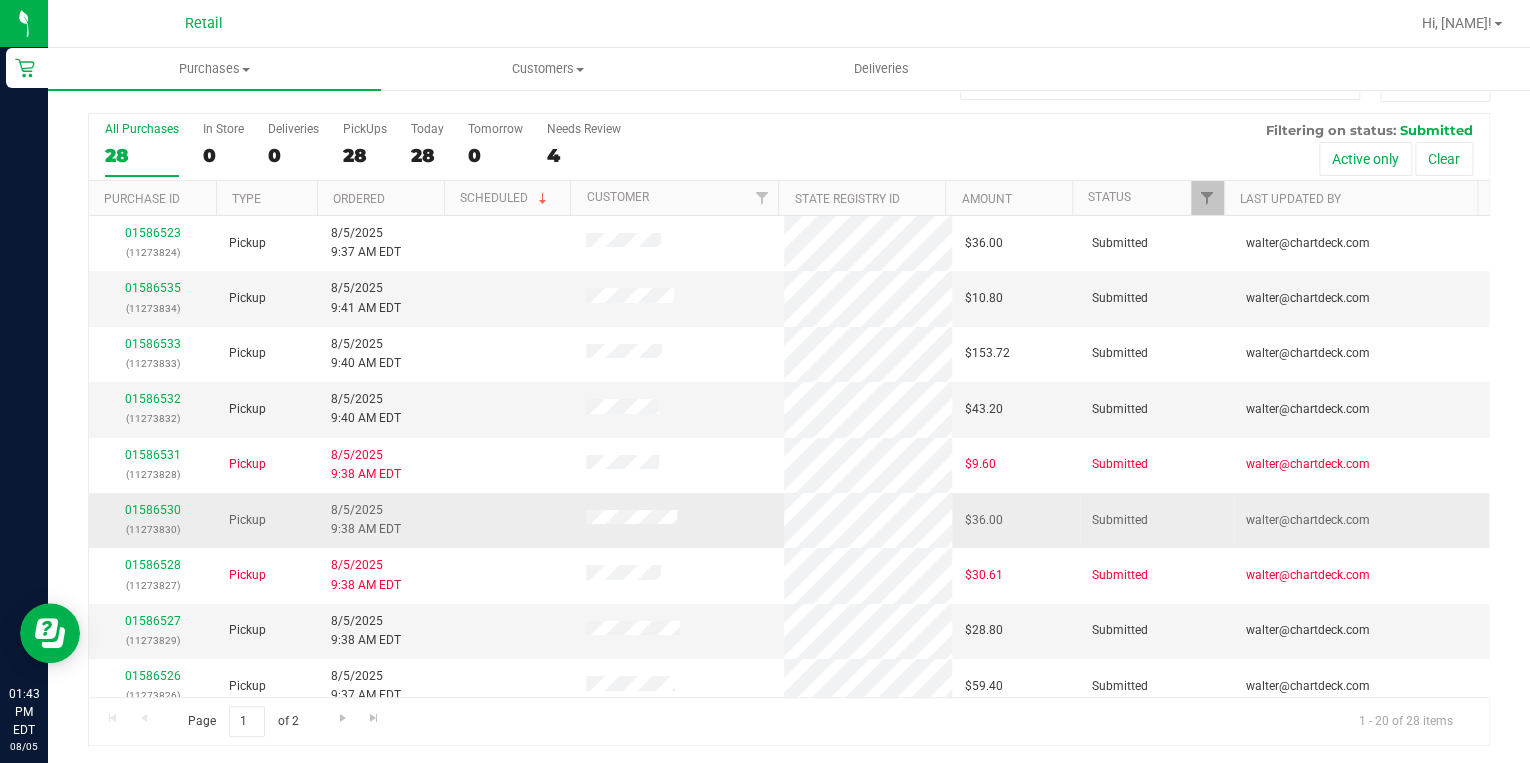scroll, scrollTop: 0, scrollLeft: 0, axis: both 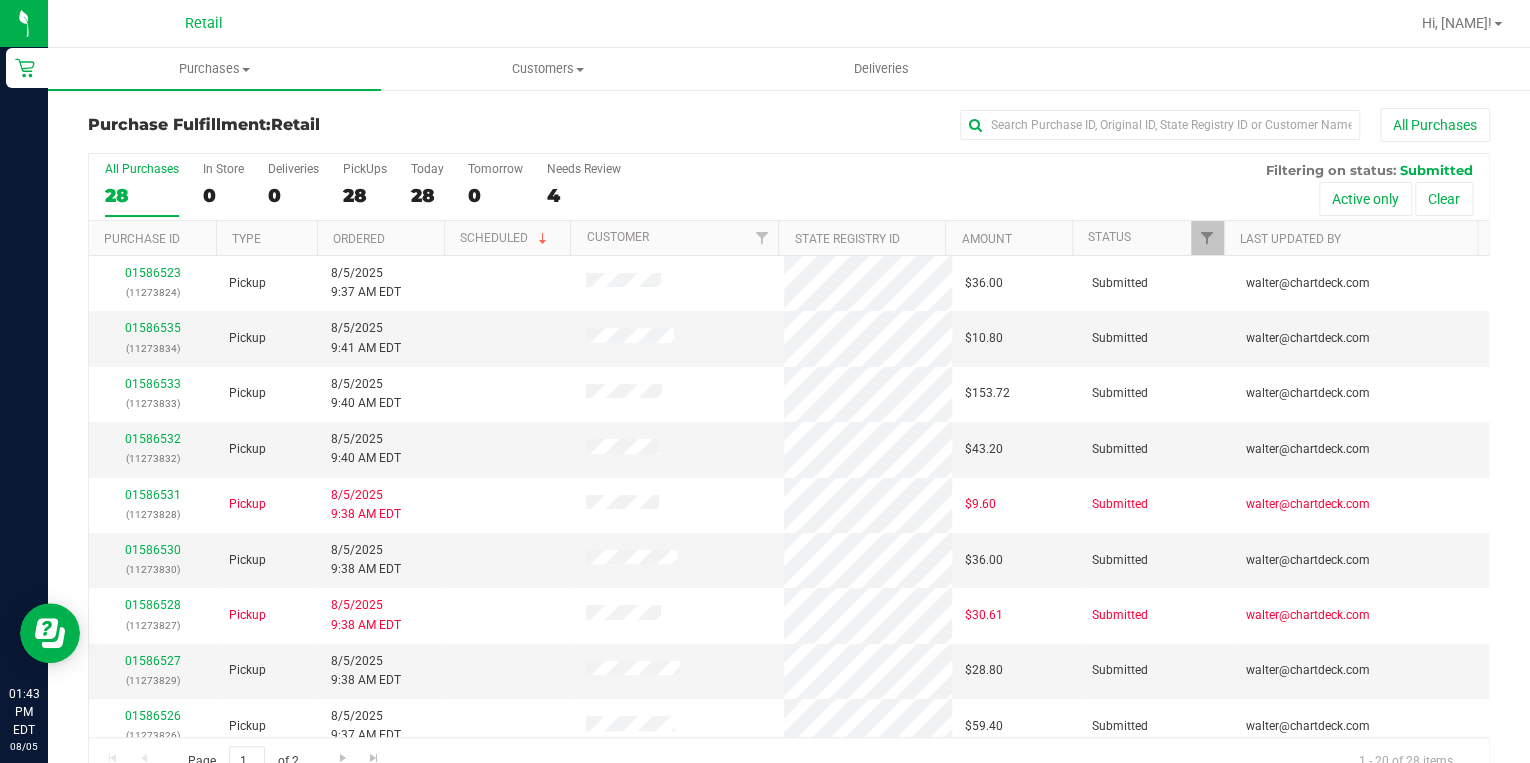 click on "All Purchases
28
In Store
0
Deliveries
0
PickUps
28
Today
28
Tomorrow
0
Needs Review
4
Filtering on status:
Submitted
Active only
Clear" at bounding box center [789, 187] 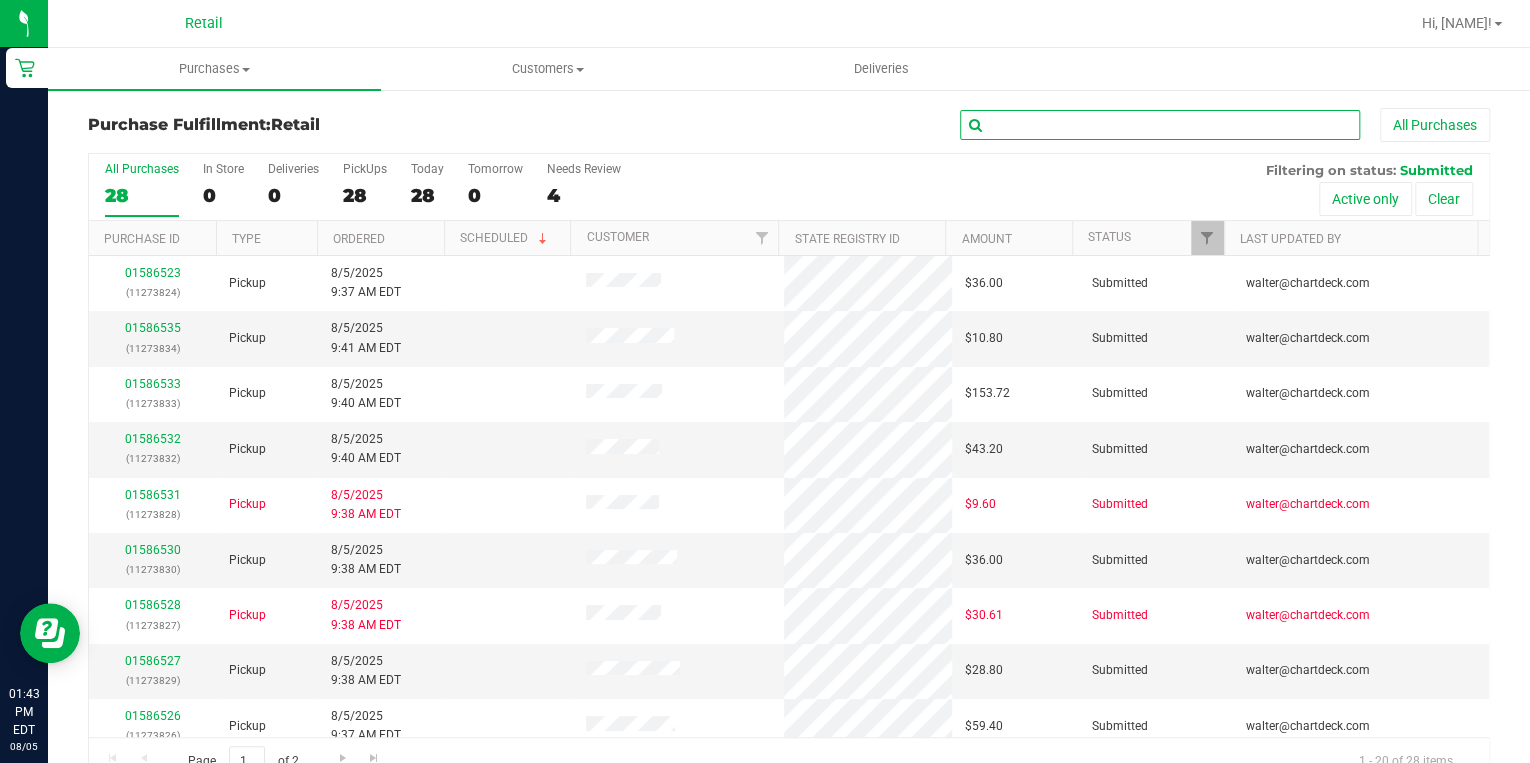 click at bounding box center [1160, 125] 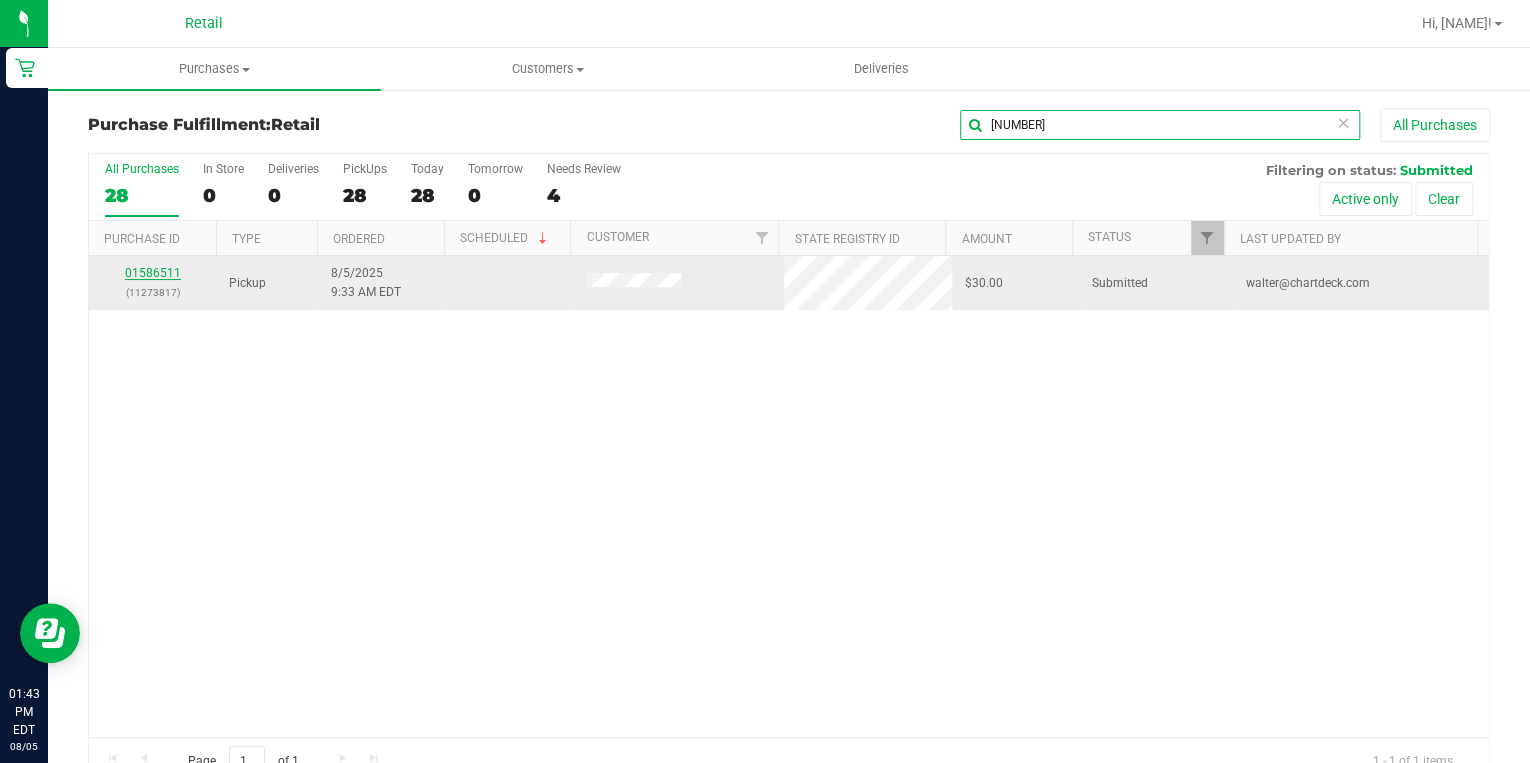type on "3817" 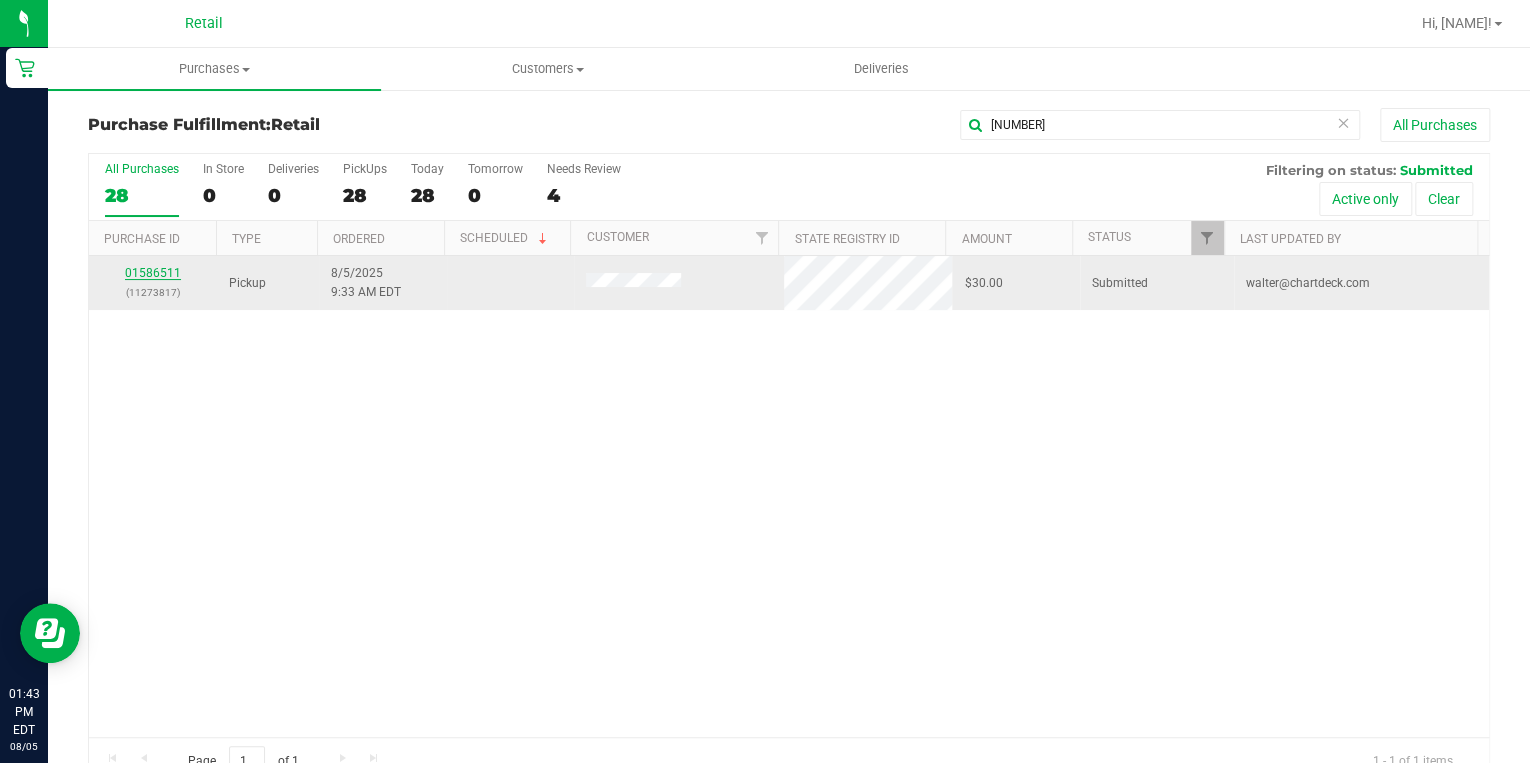 click on "01586511" at bounding box center (153, 273) 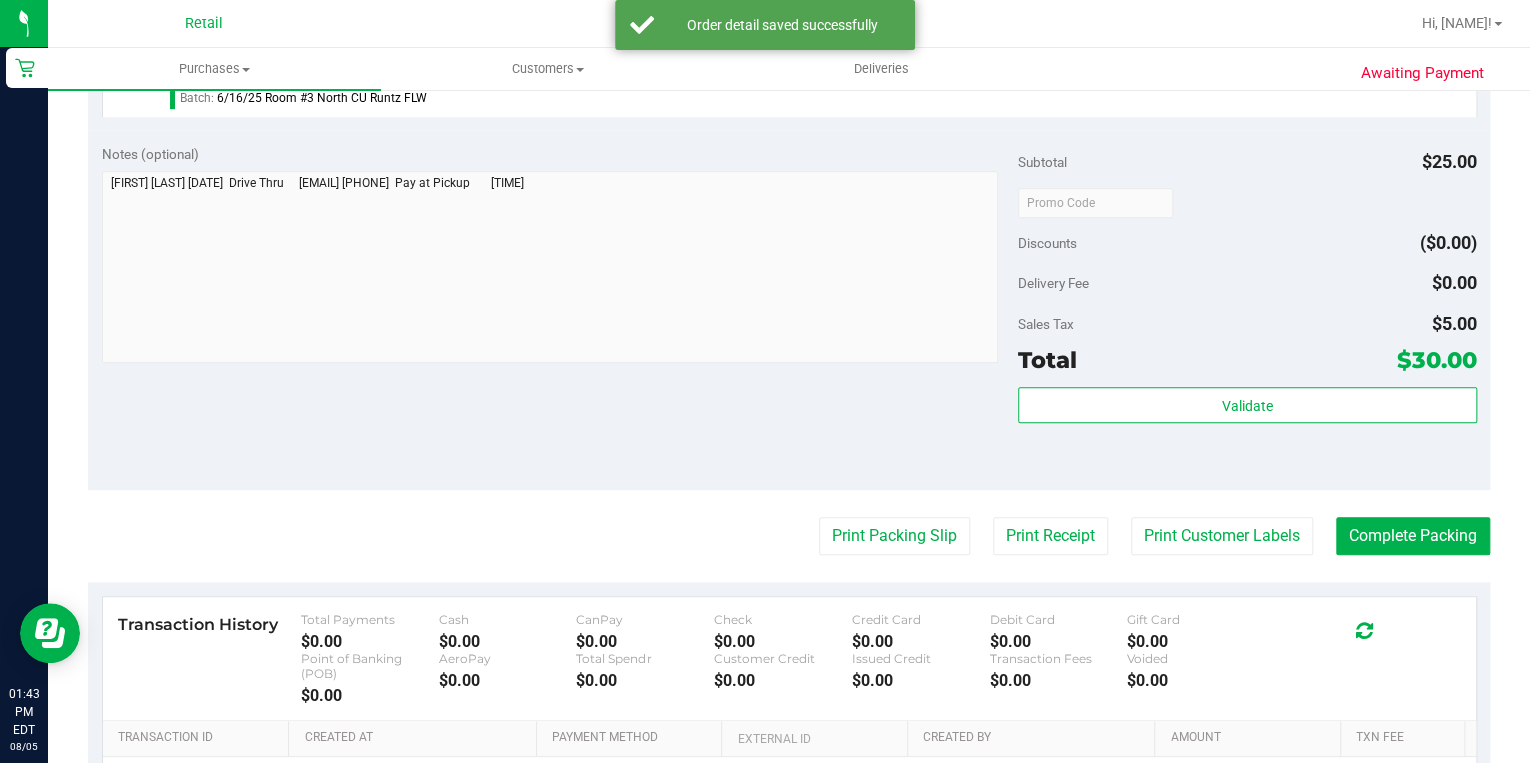 scroll, scrollTop: 640, scrollLeft: 0, axis: vertical 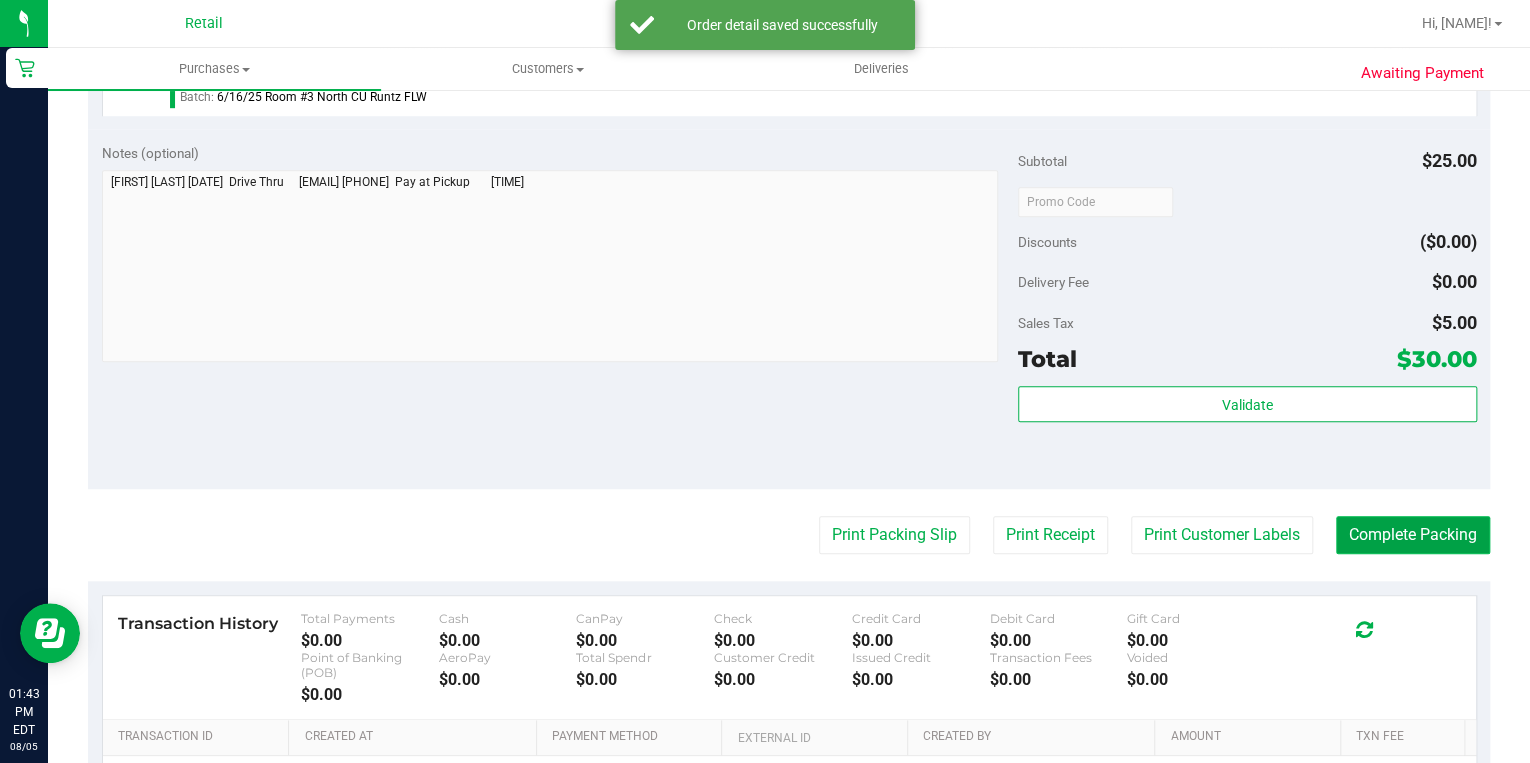 click on "Complete Packing" at bounding box center [1413, 535] 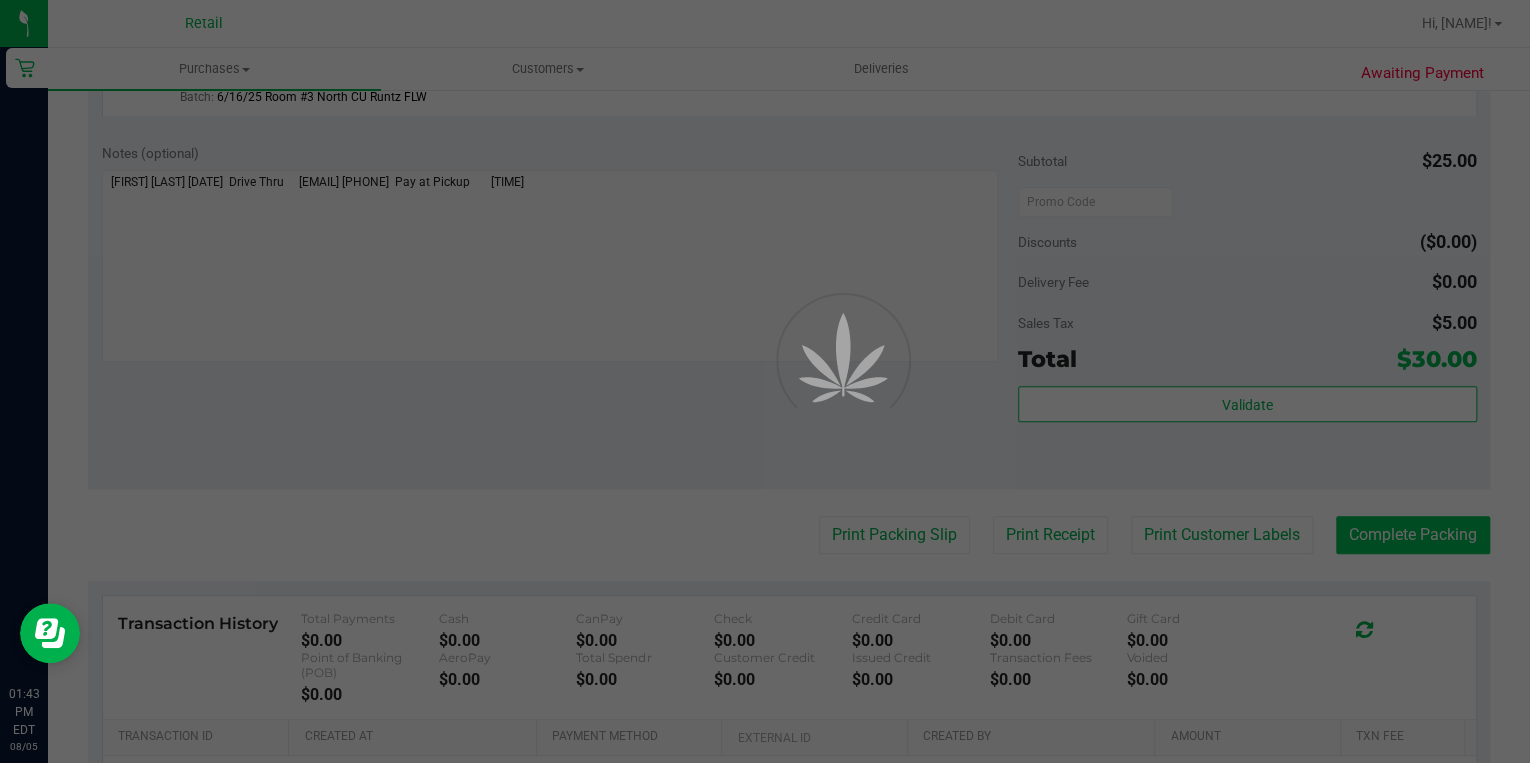 scroll, scrollTop: 0, scrollLeft: 0, axis: both 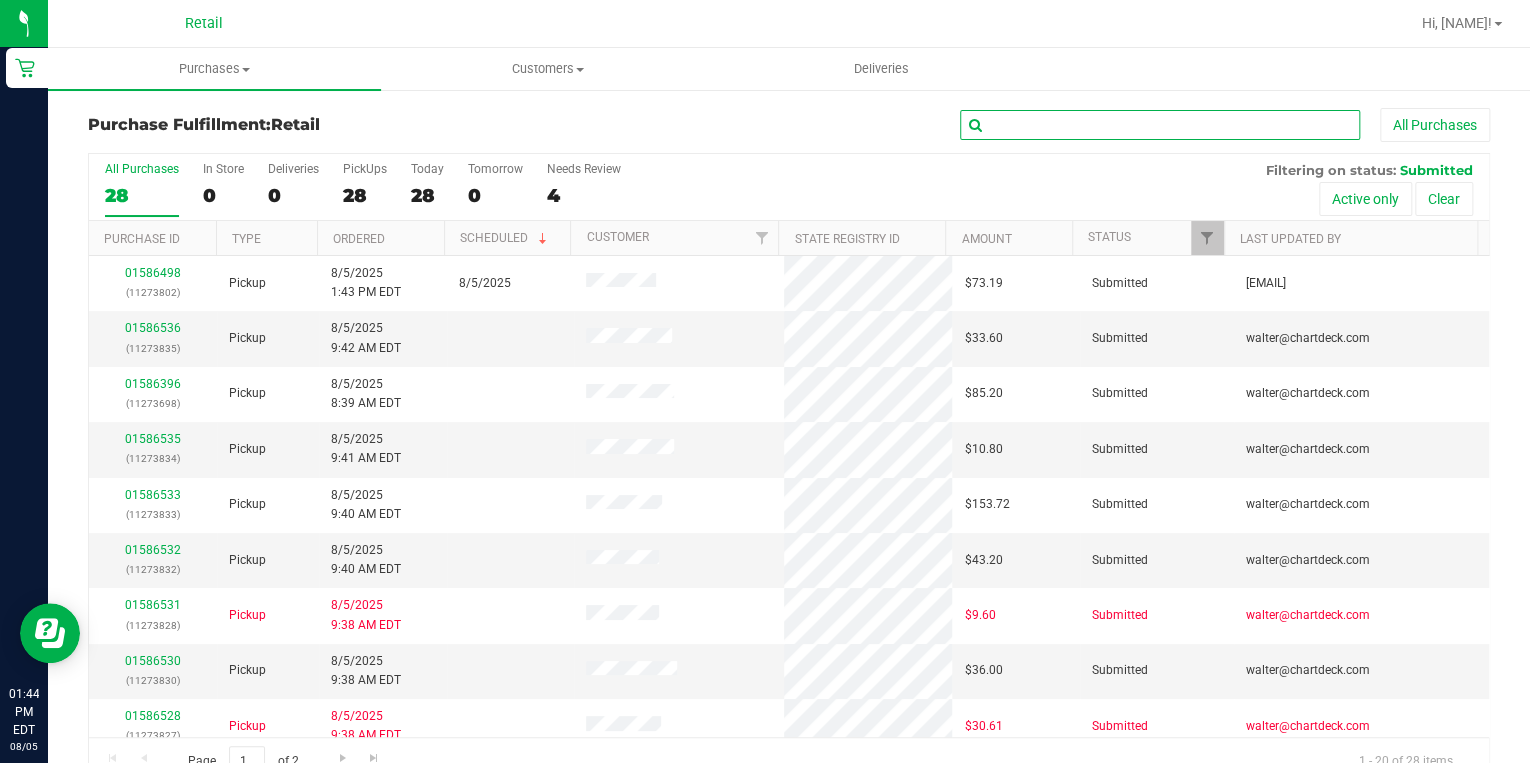 click at bounding box center (1160, 125) 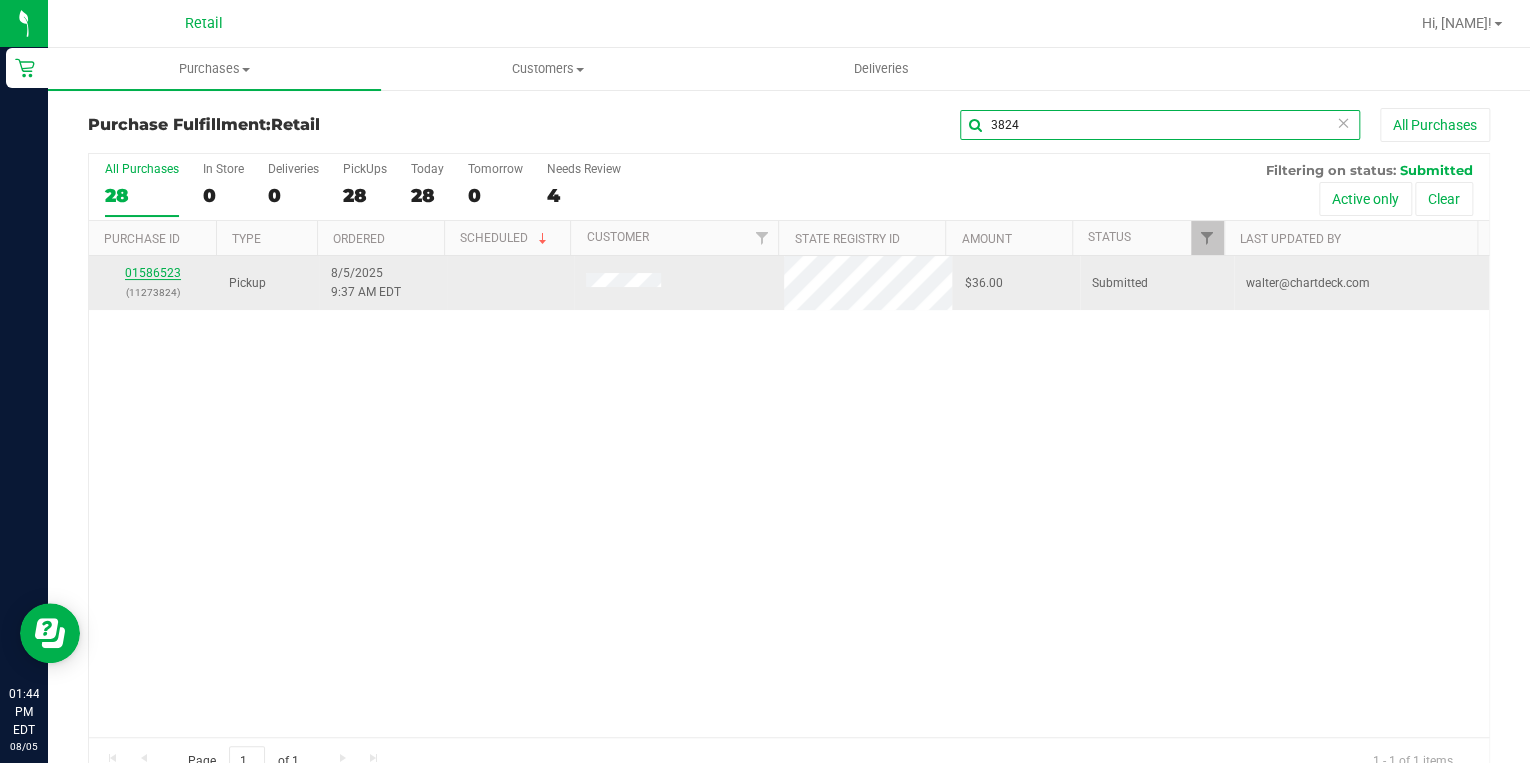 type on "3824" 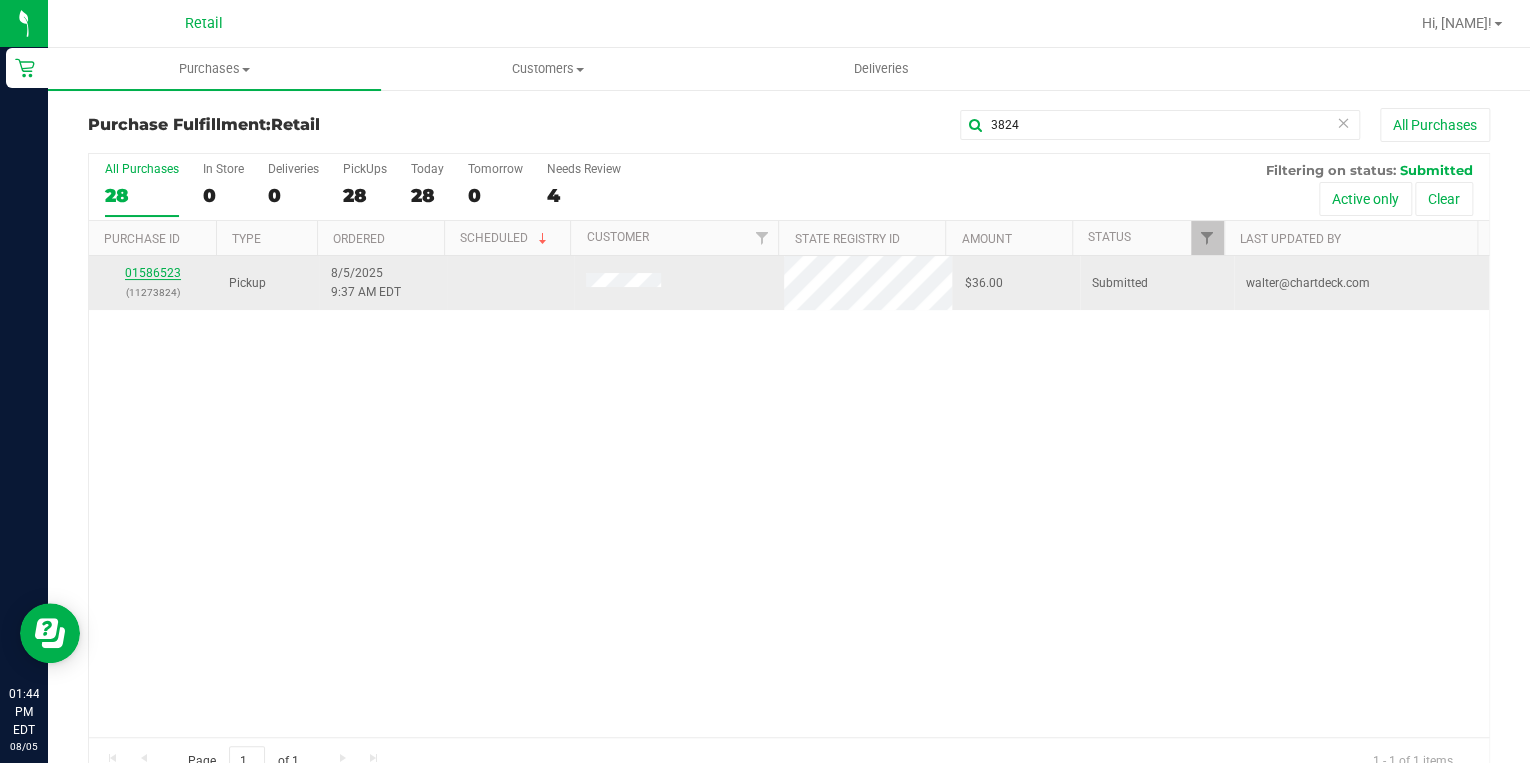 click on "01586523" at bounding box center [153, 273] 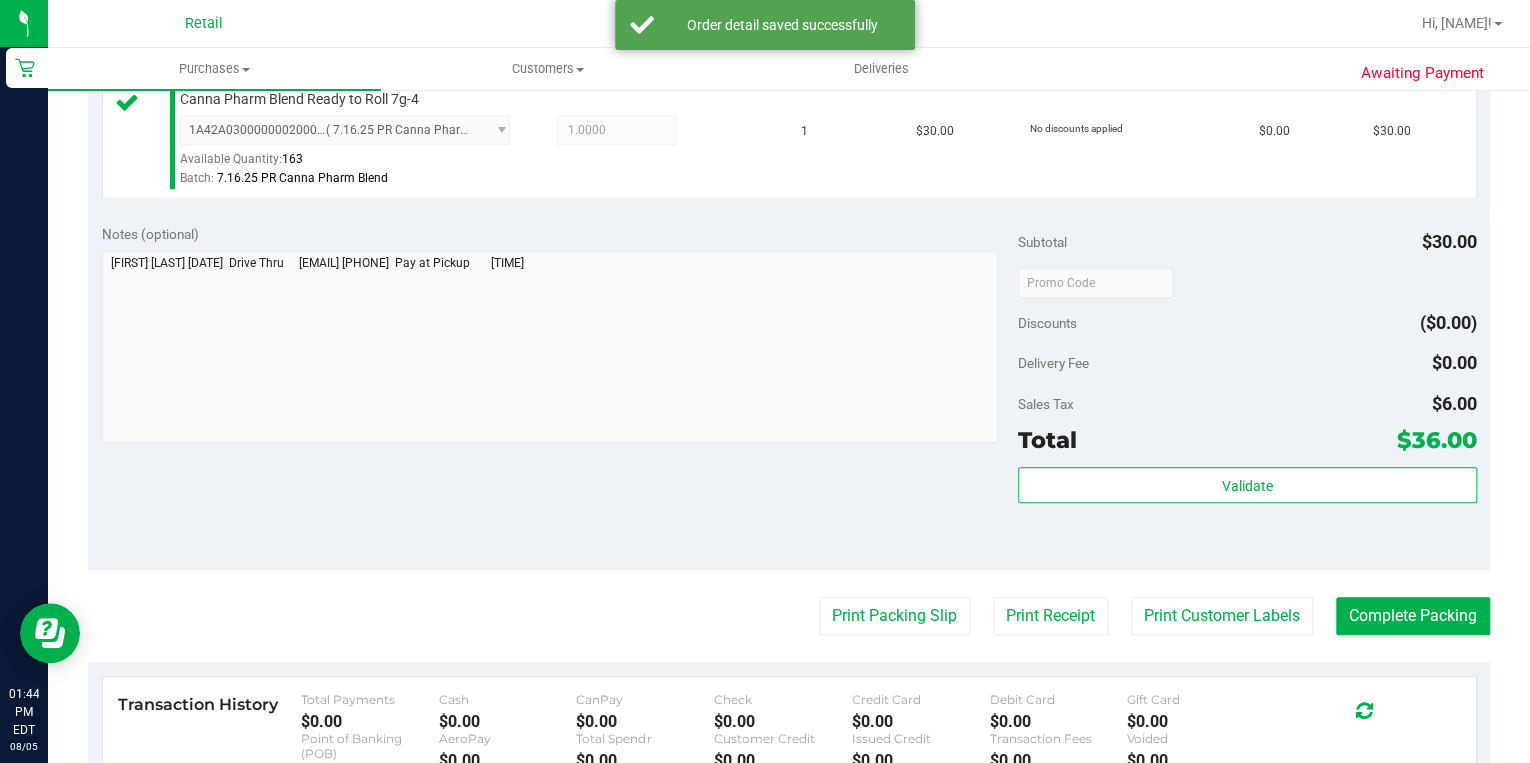 scroll, scrollTop: 560, scrollLeft: 0, axis: vertical 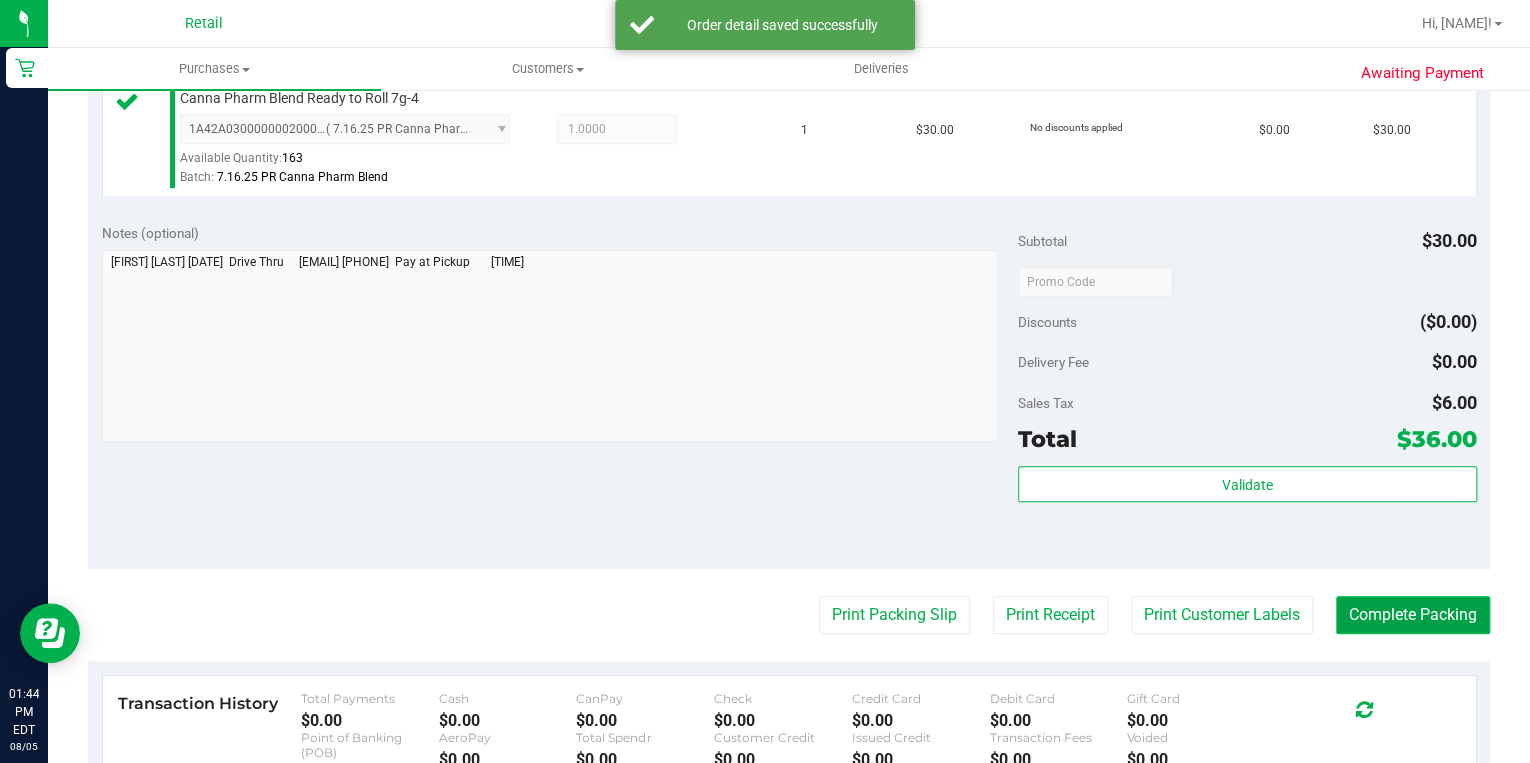 click on "Complete Packing" at bounding box center (1413, 615) 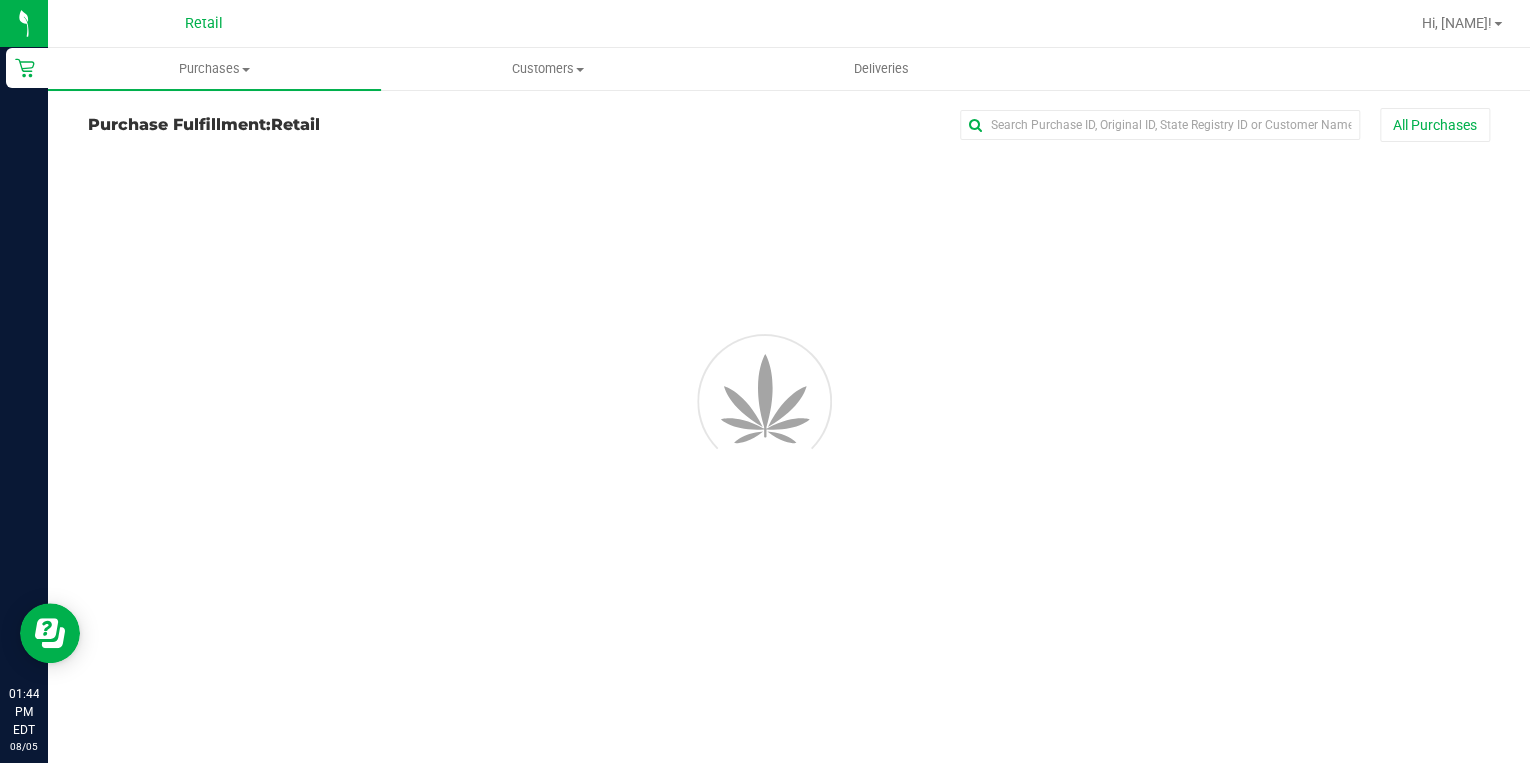 scroll, scrollTop: 0, scrollLeft: 0, axis: both 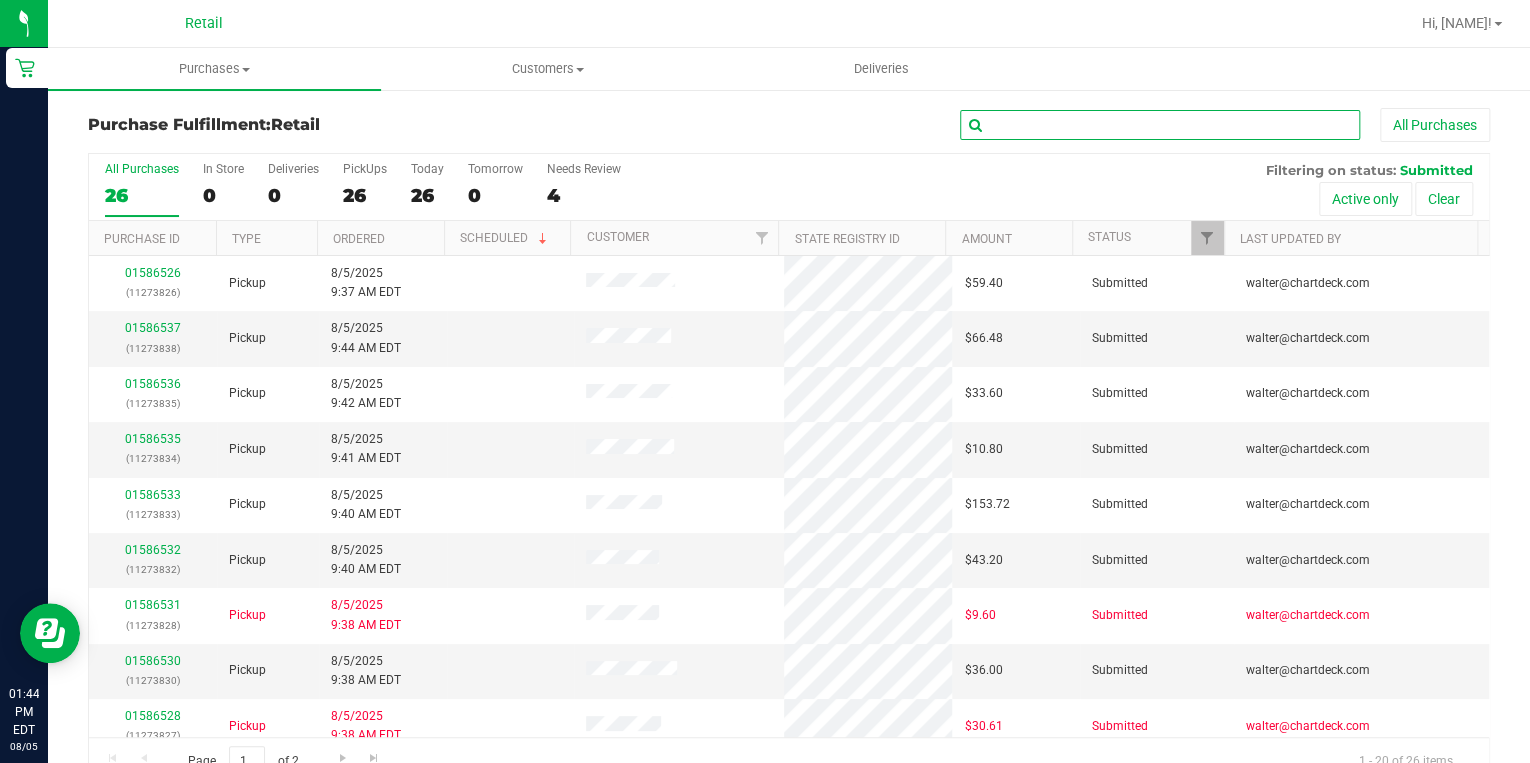 click at bounding box center (1160, 125) 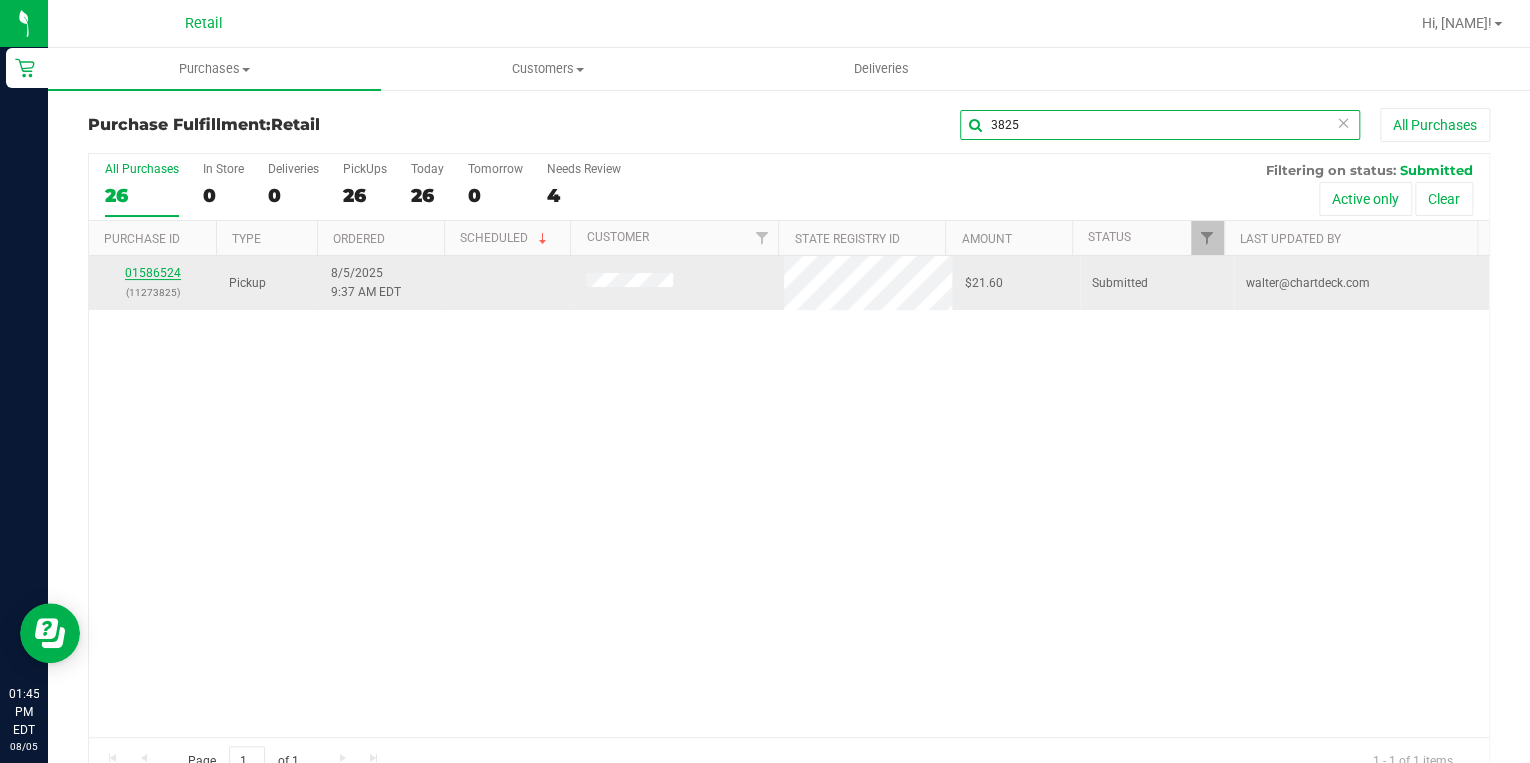 type on "3825" 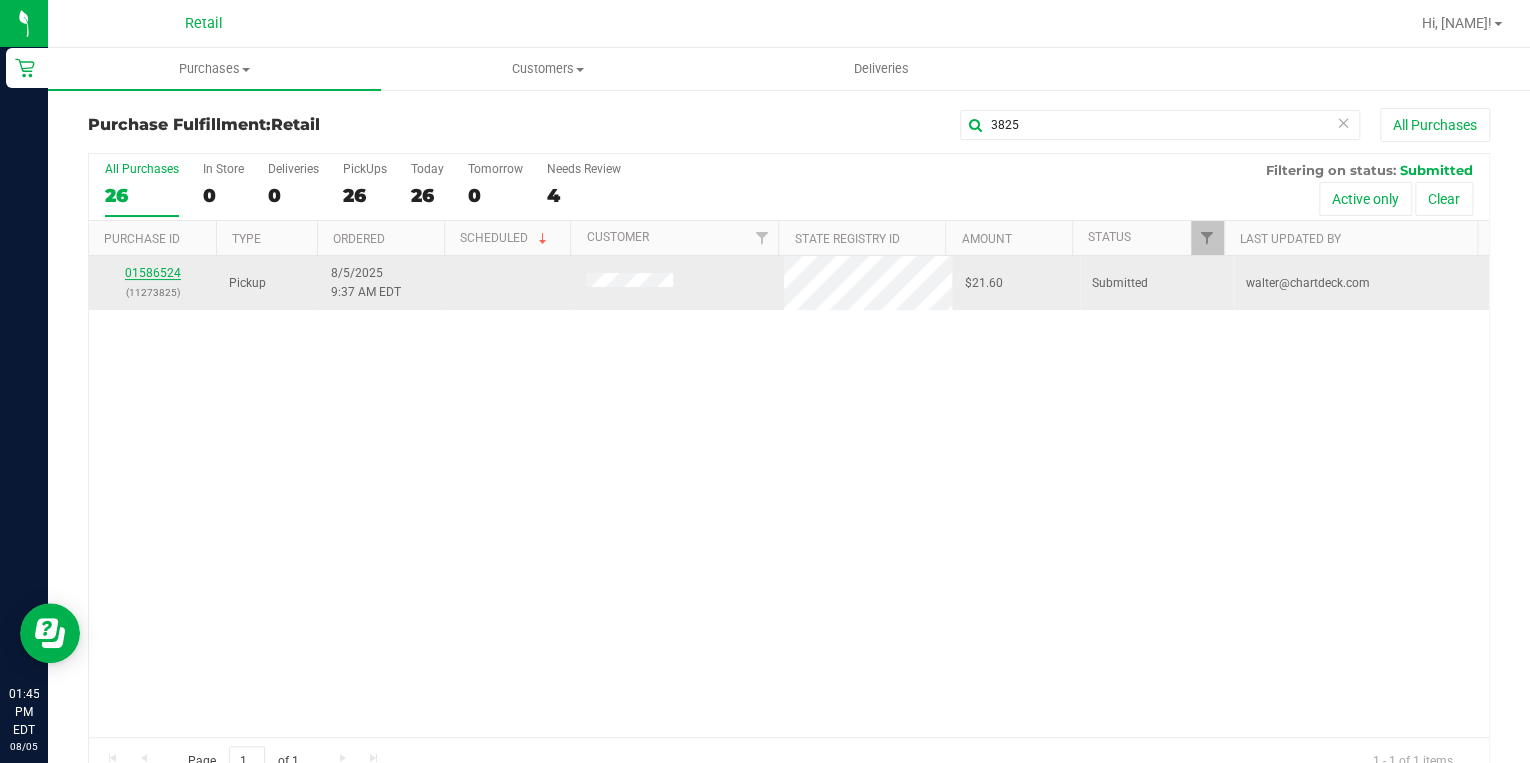 click on "01586524" at bounding box center (153, 273) 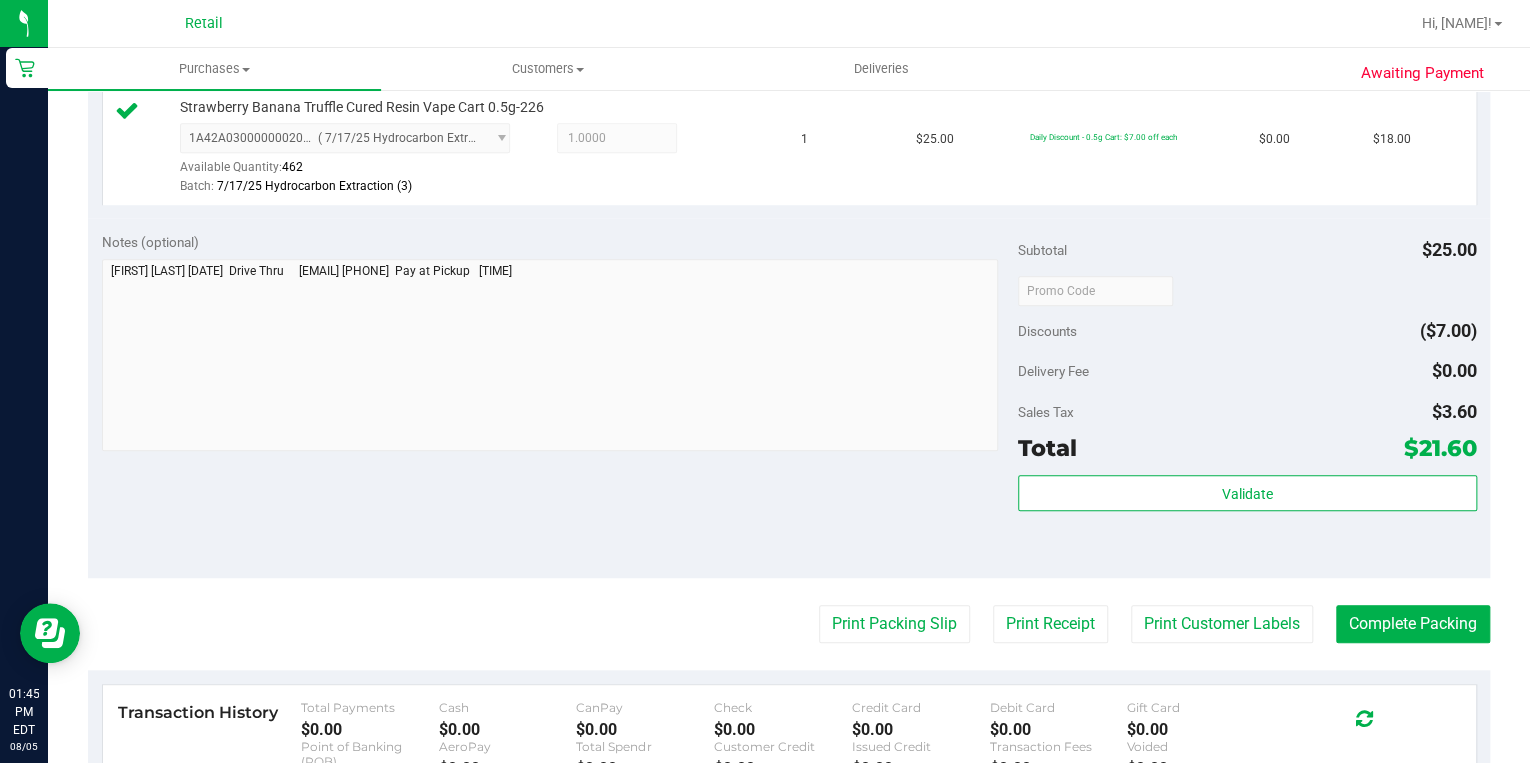 scroll, scrollTop: 640, scrollLeft: 0, axis: vertical 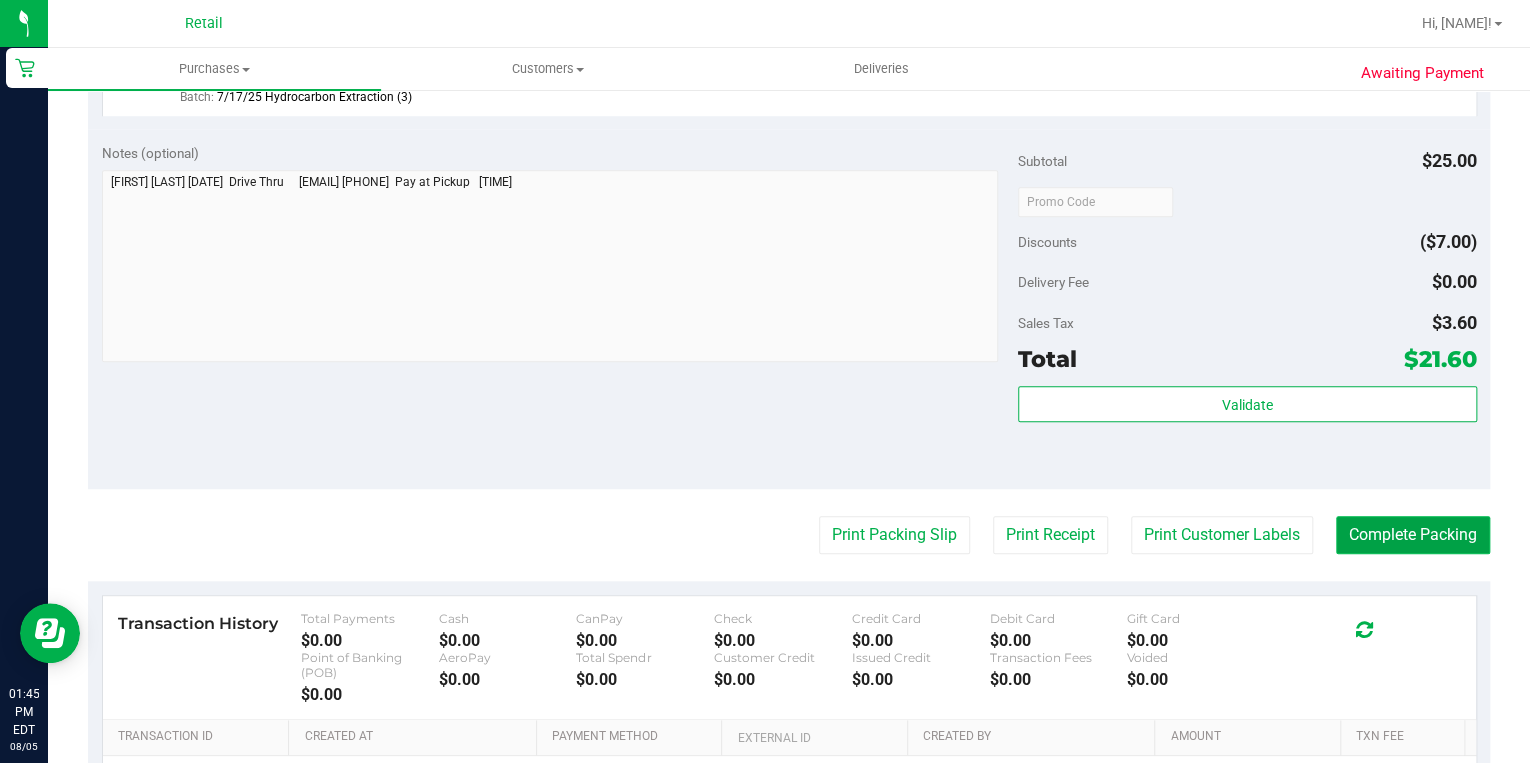 click on "Complete Packing" at bounding box center [1413, 535] 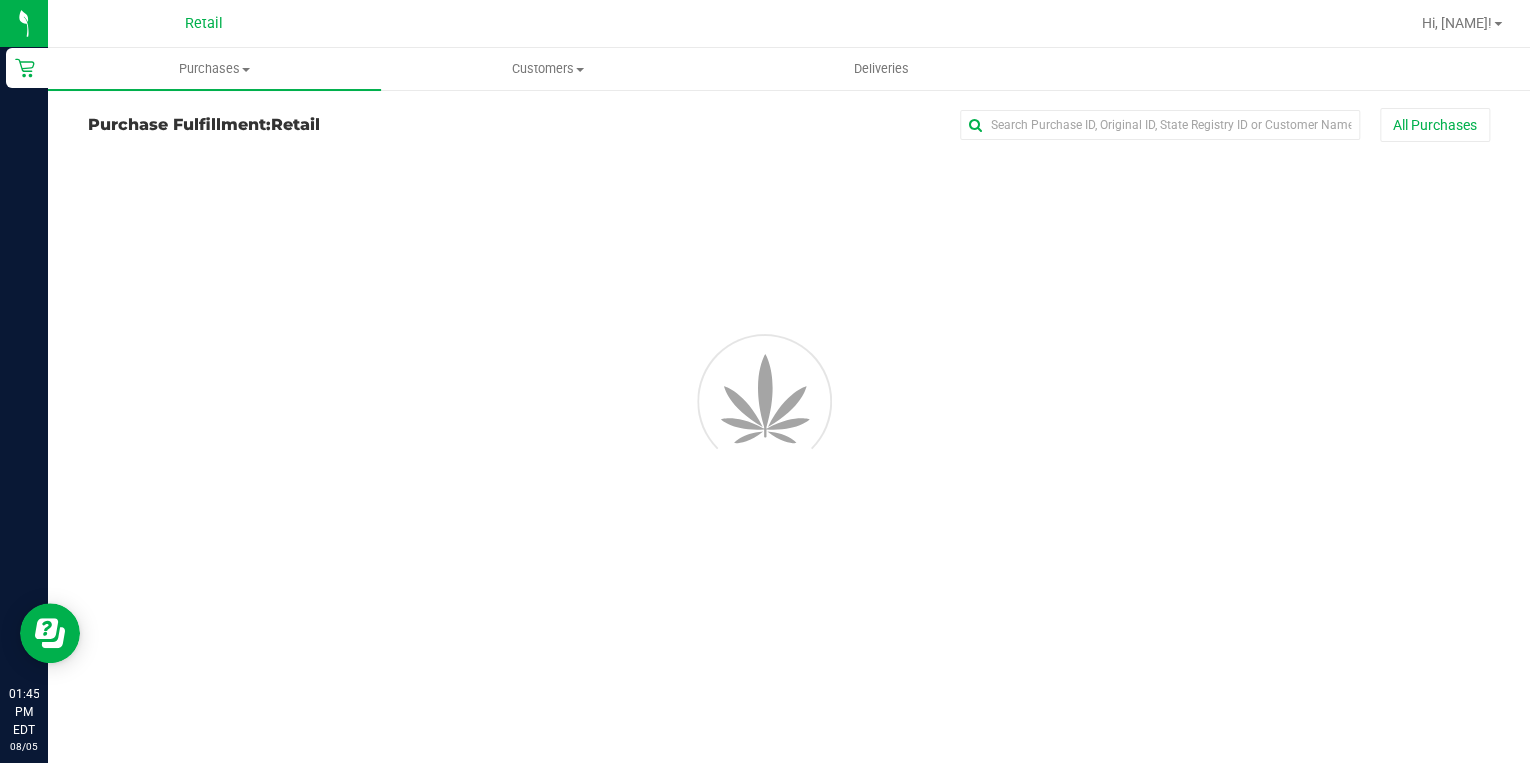 scroll, scrollTop: 0, scrollLeft: 0, axis: both 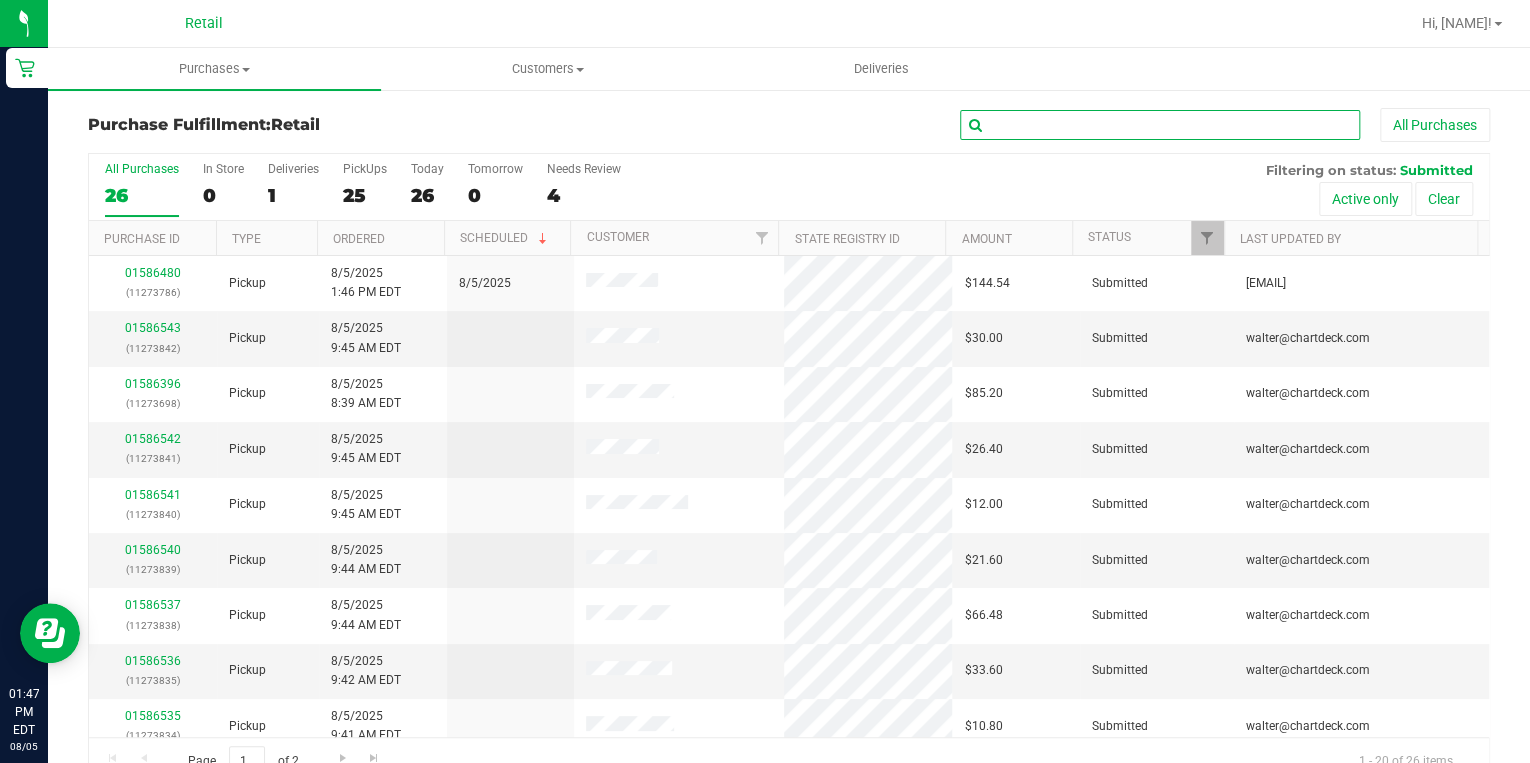 click at bounding box center [1160, 125] 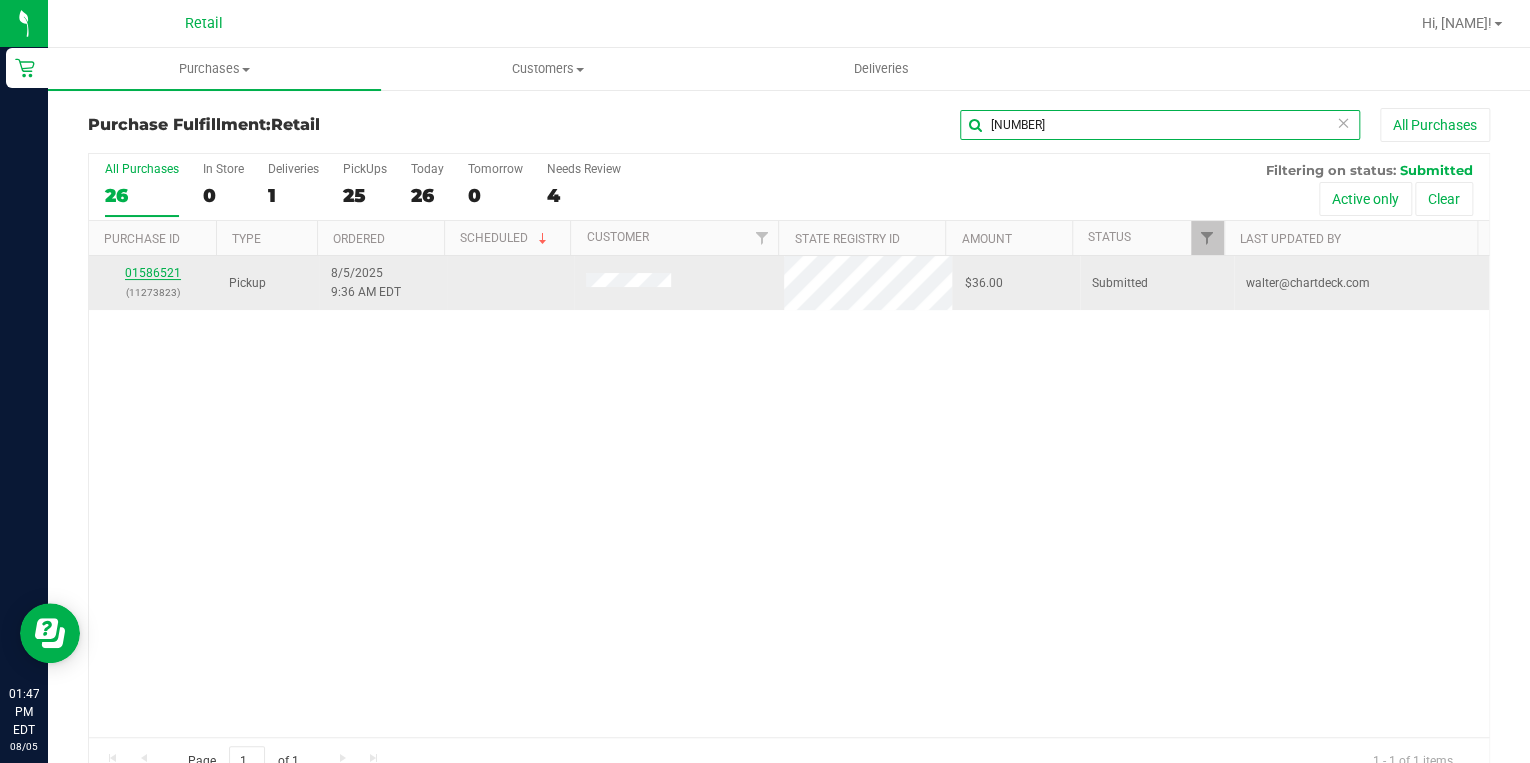 type on "3823" 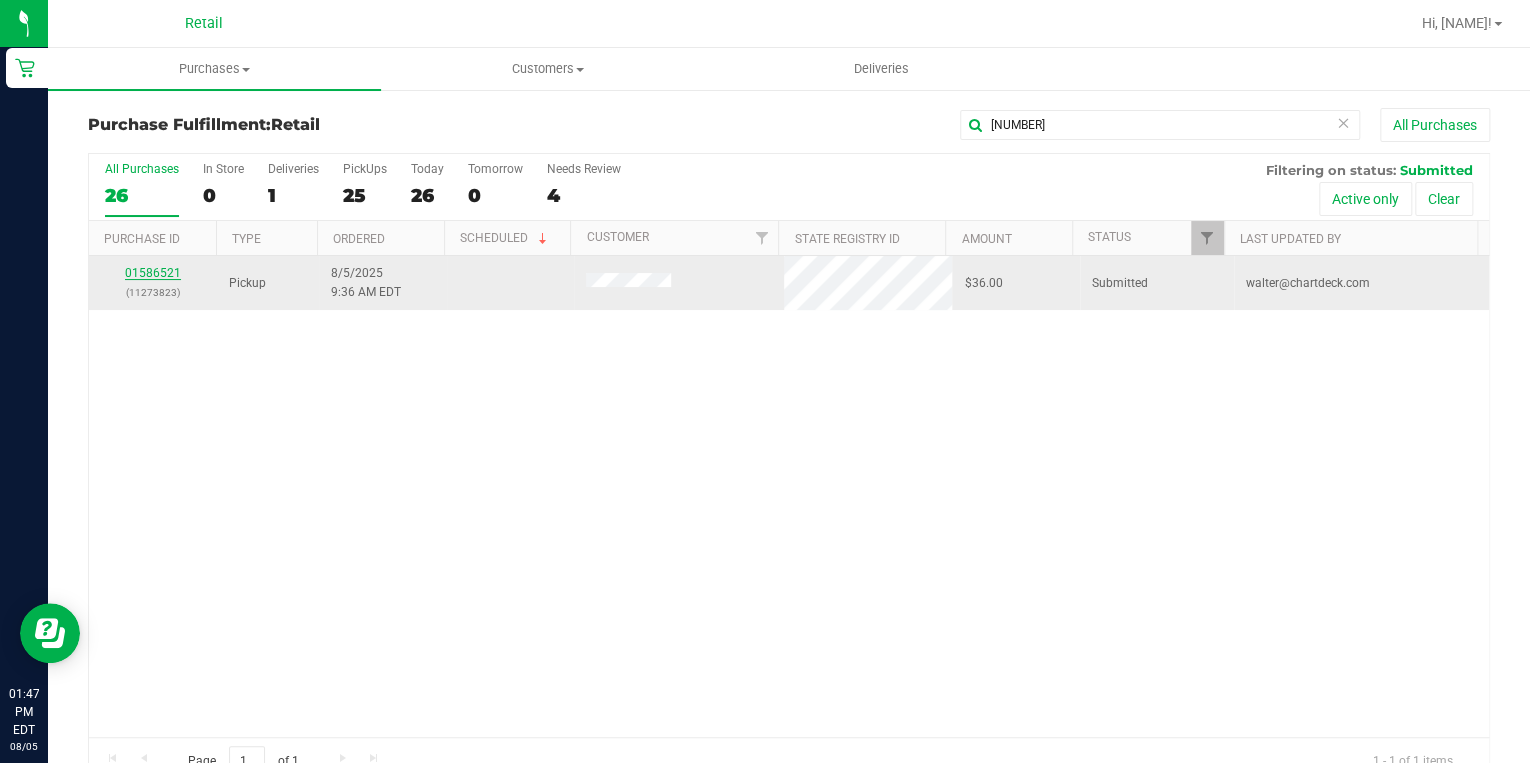 click on "01586521" at bounding box center [153, 273] 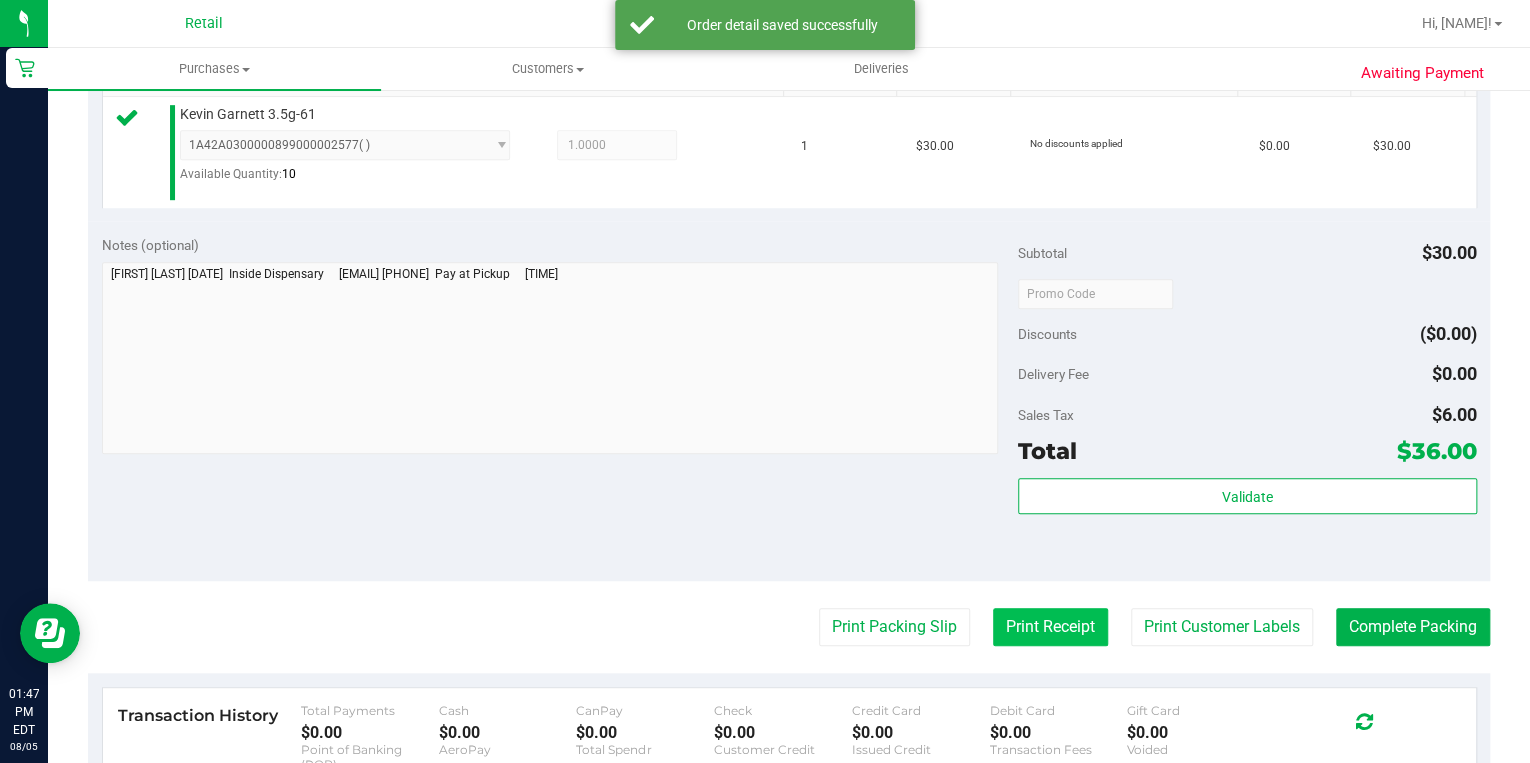 scroll, scrollTop: 560, scrollLeft: 0, axis: vertical 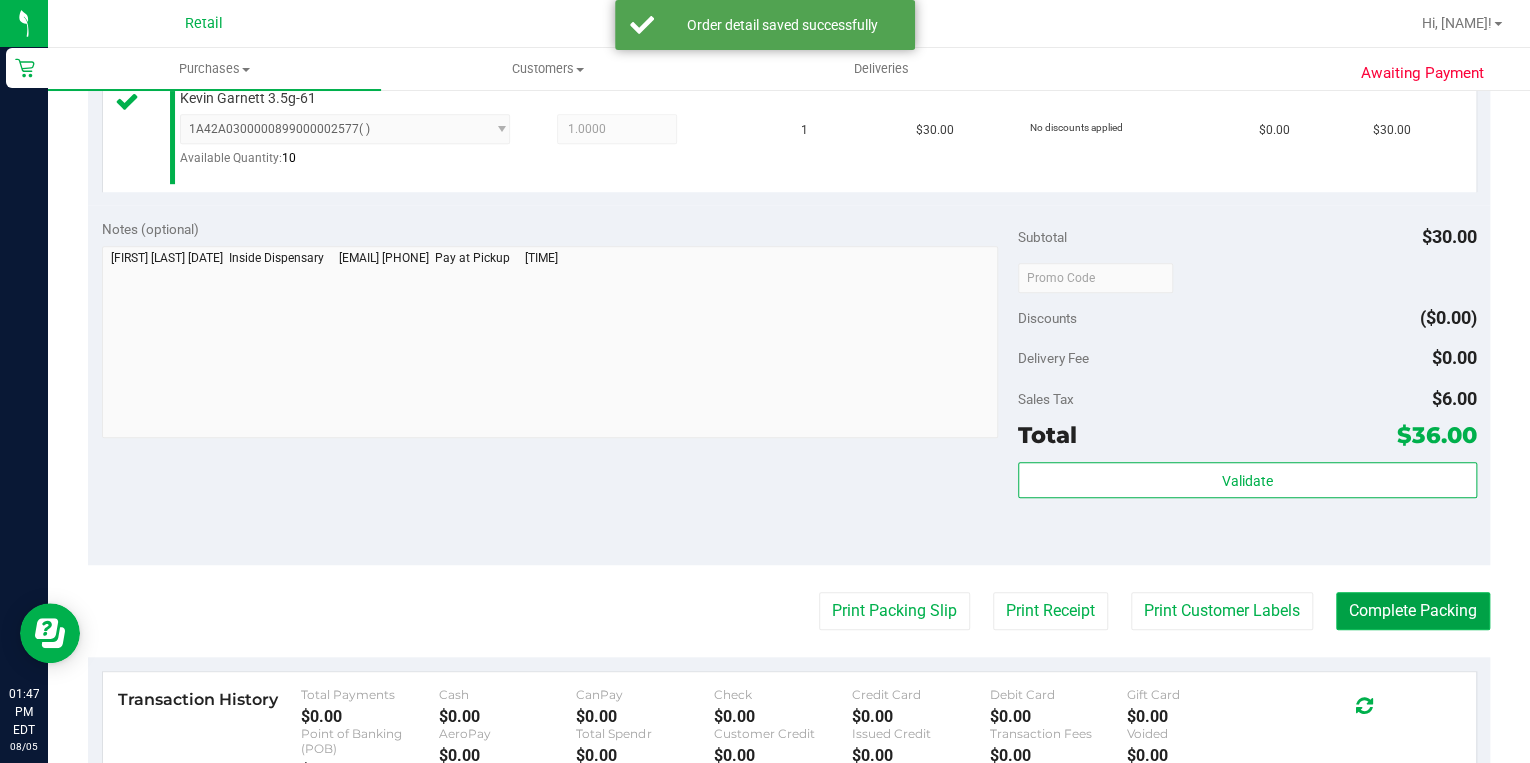 click on "Complete Packing" at bounding box center (1413, 611) 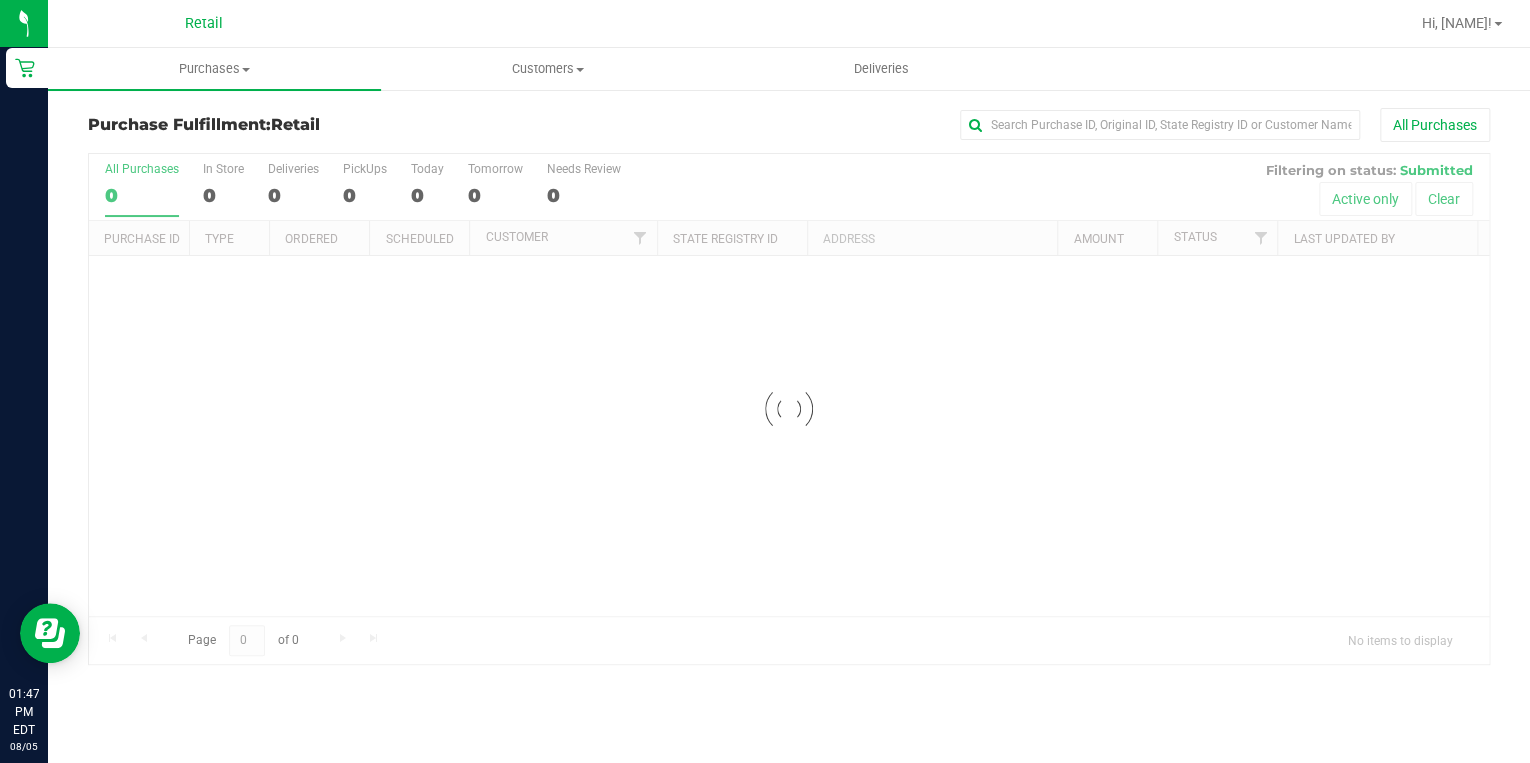 scroll, scrollTop: 0, scrollLeft: 0, axis: both 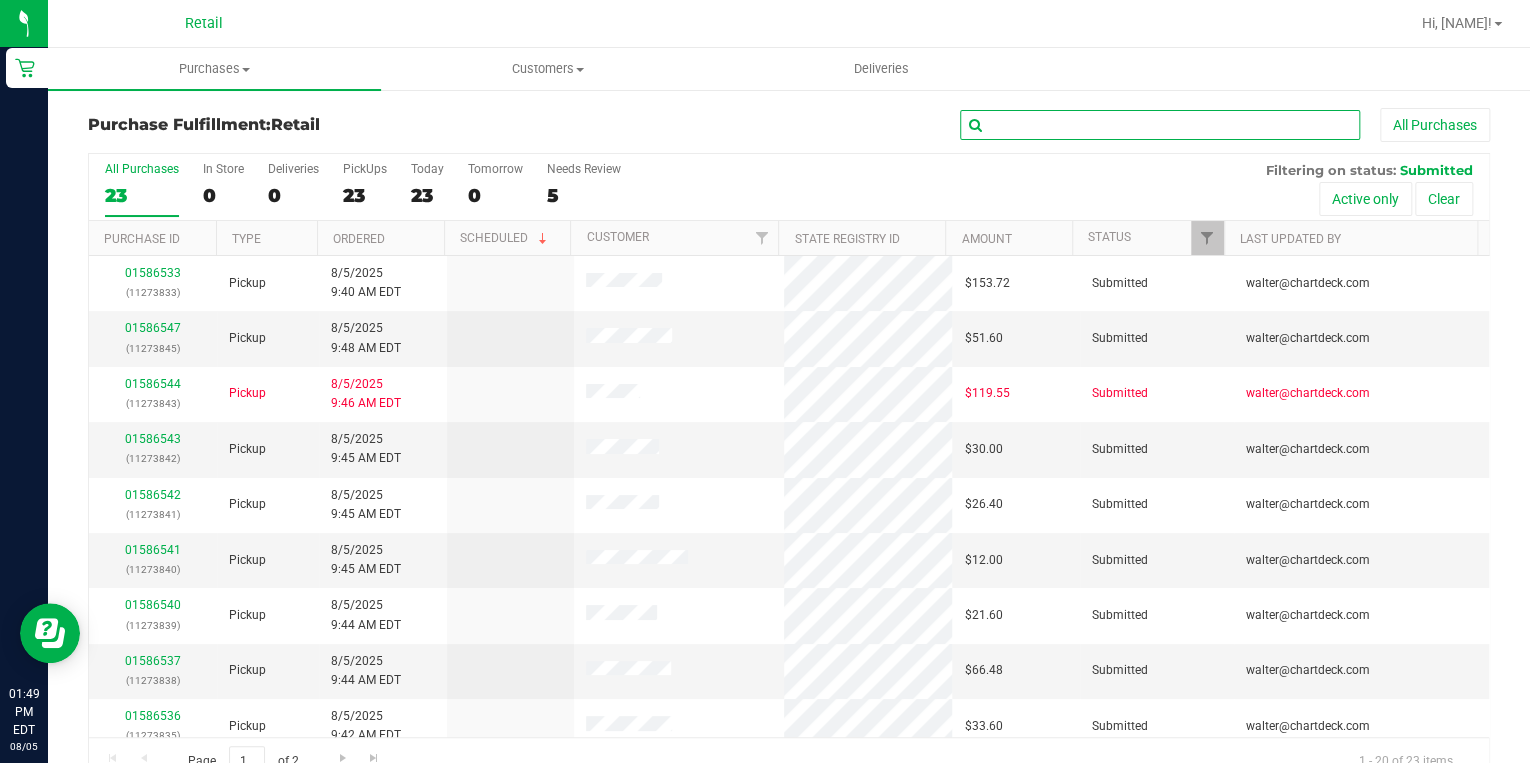 click at bounding box center [1160, 125] 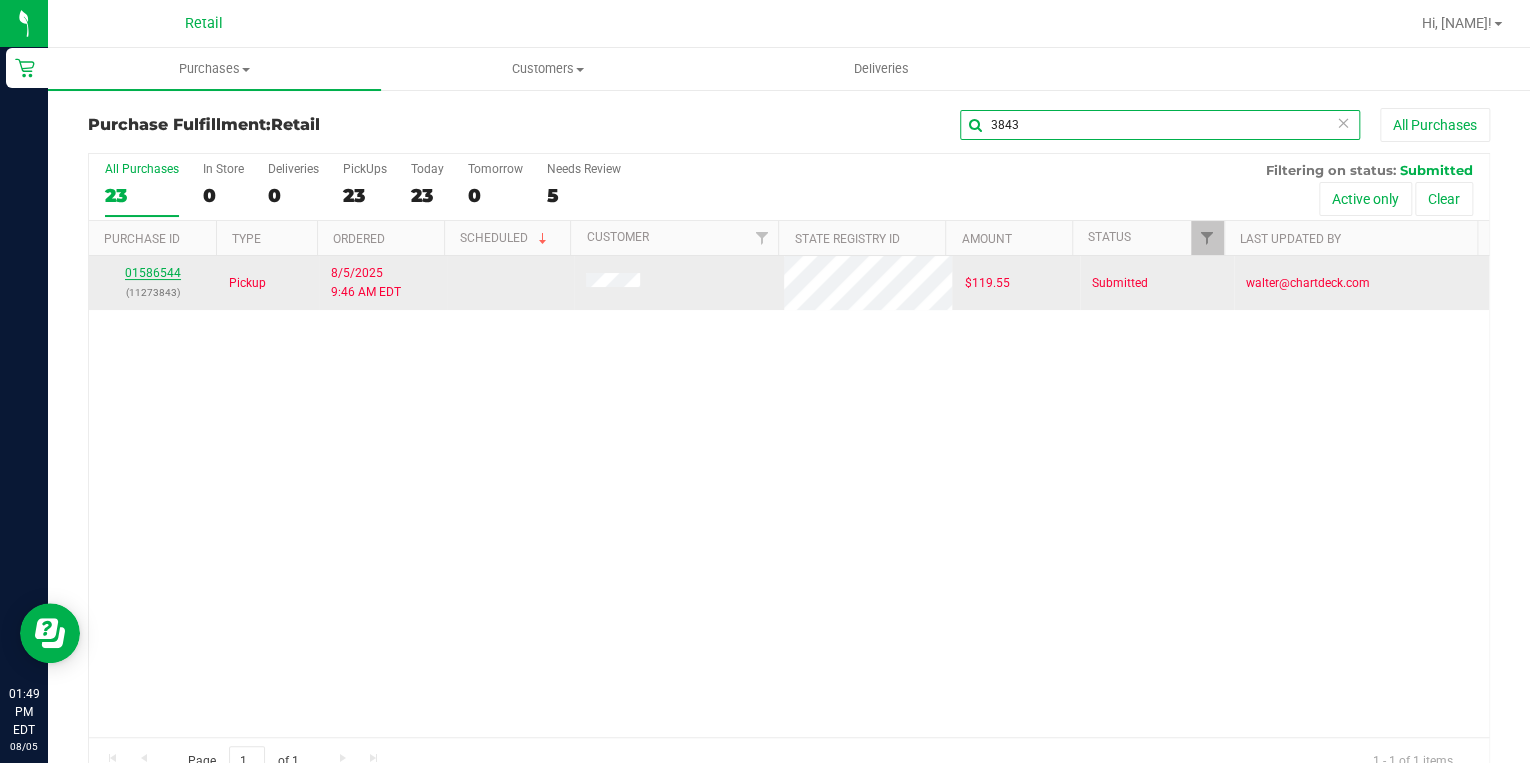 type on "3843" 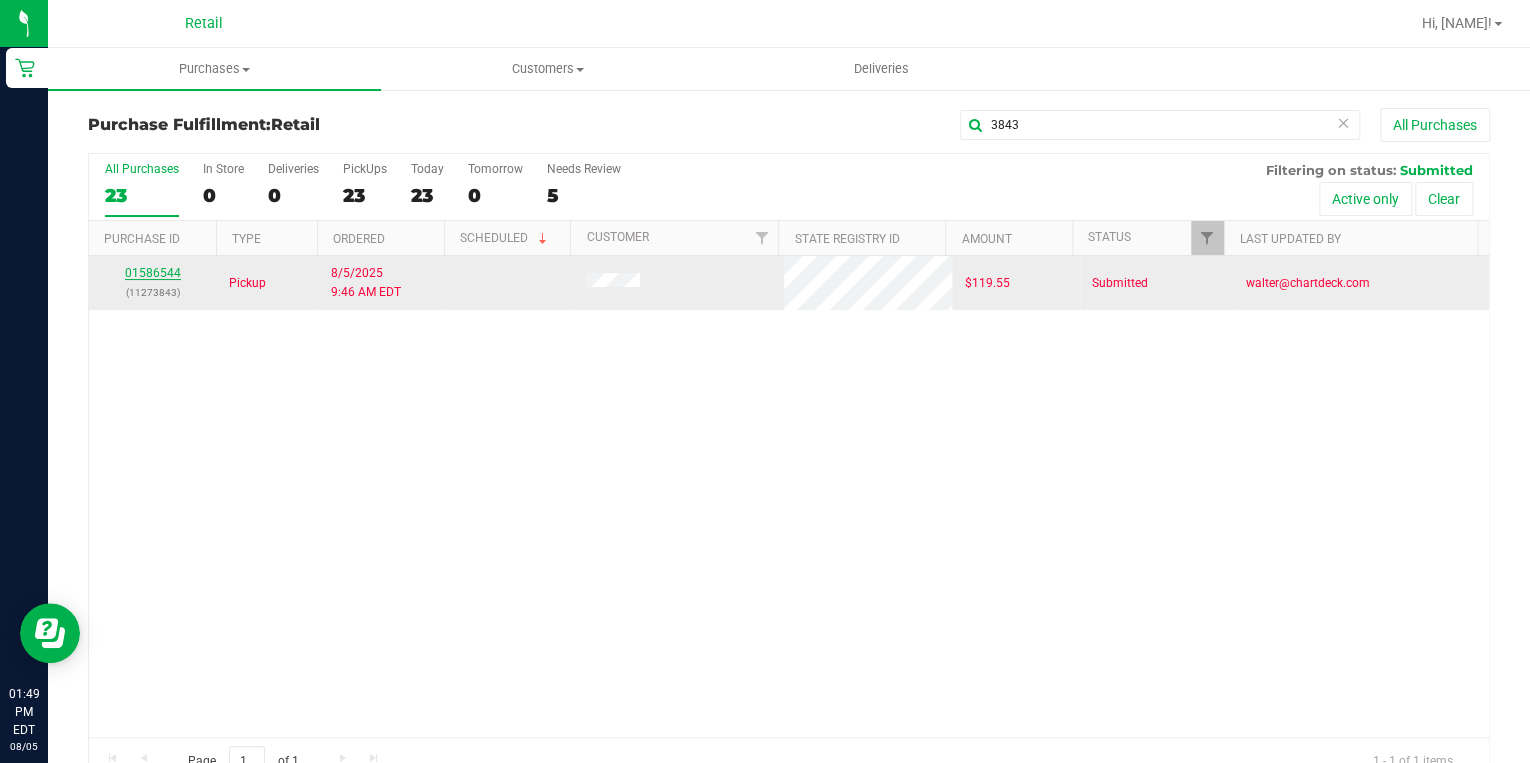 click on "01586544" at bounding box center [153, 273] 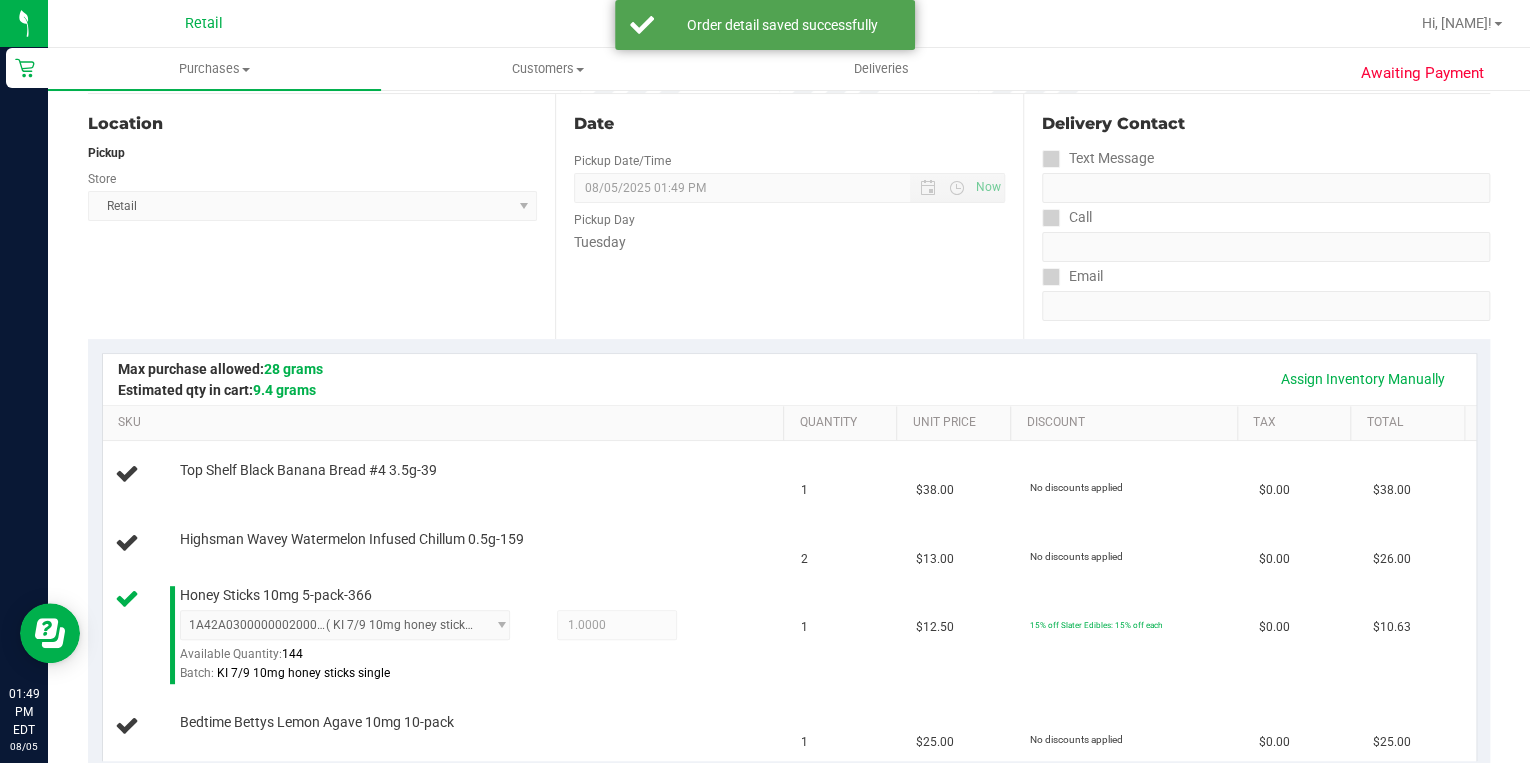 scroll, scrollTop: 240, scrollLeft: 0, axis: vertical 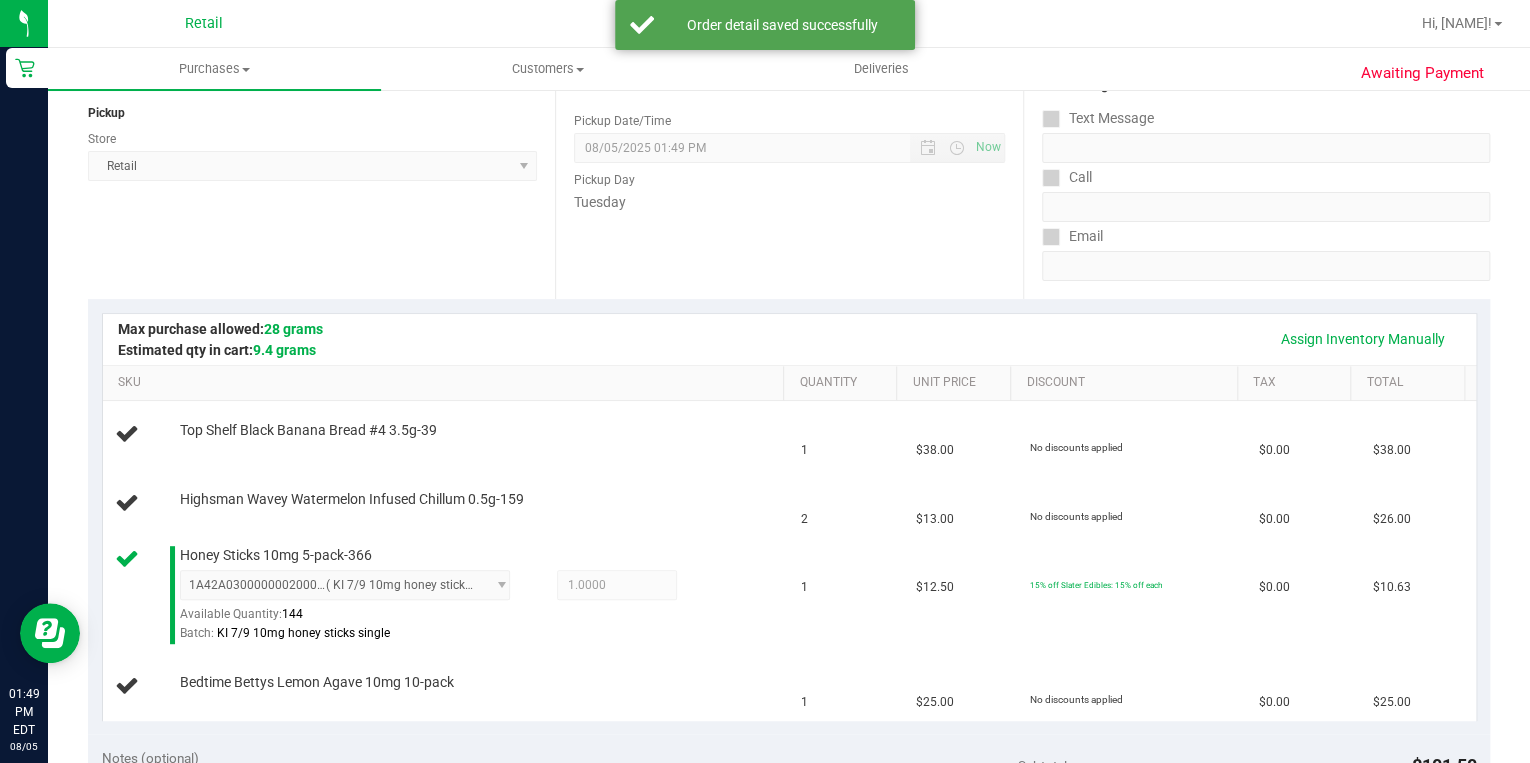click on "Tuesday" at bounding box center [789, 202] 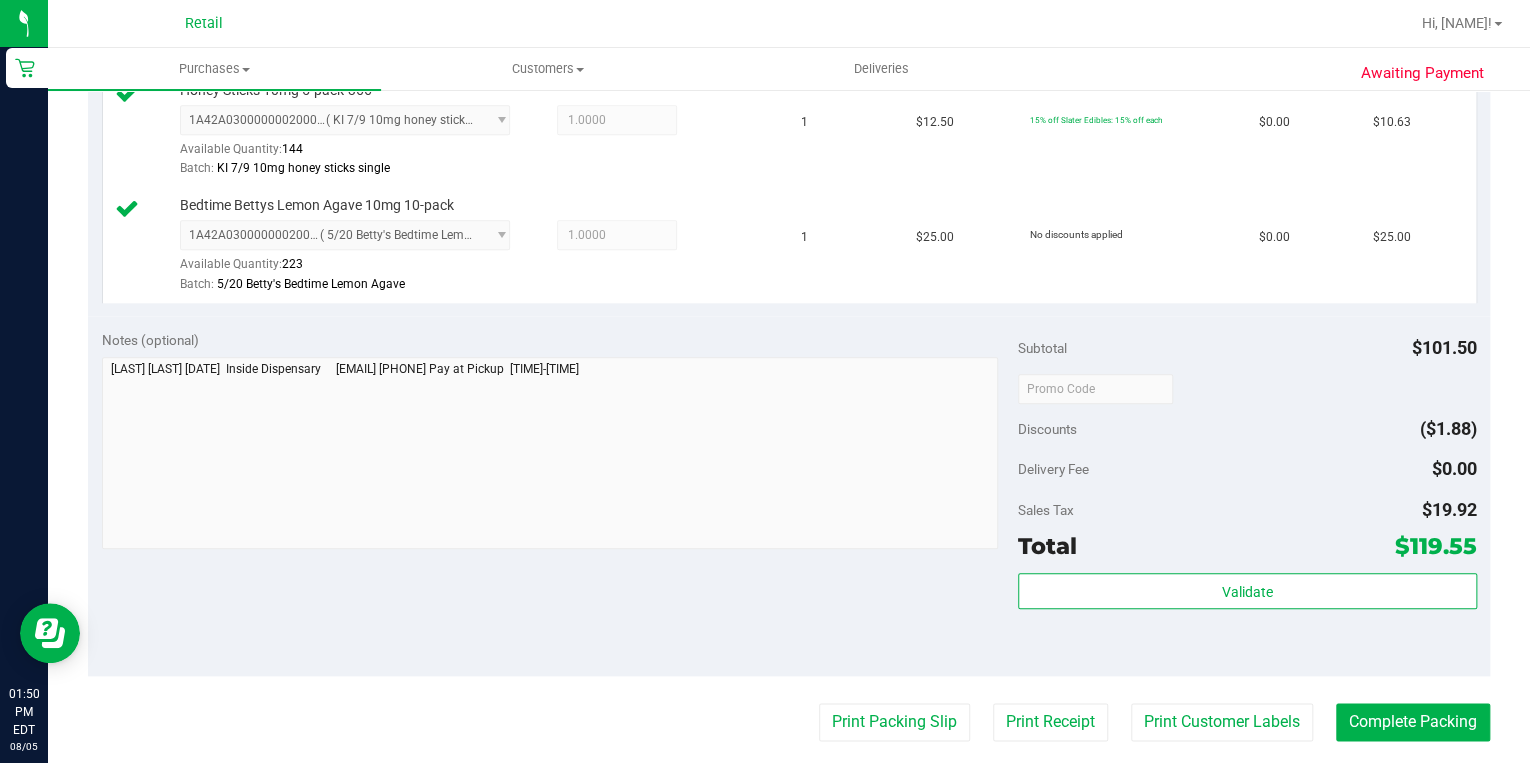 scroll, scrollTop: 1040, scrollLeft: 0, axis: vertical 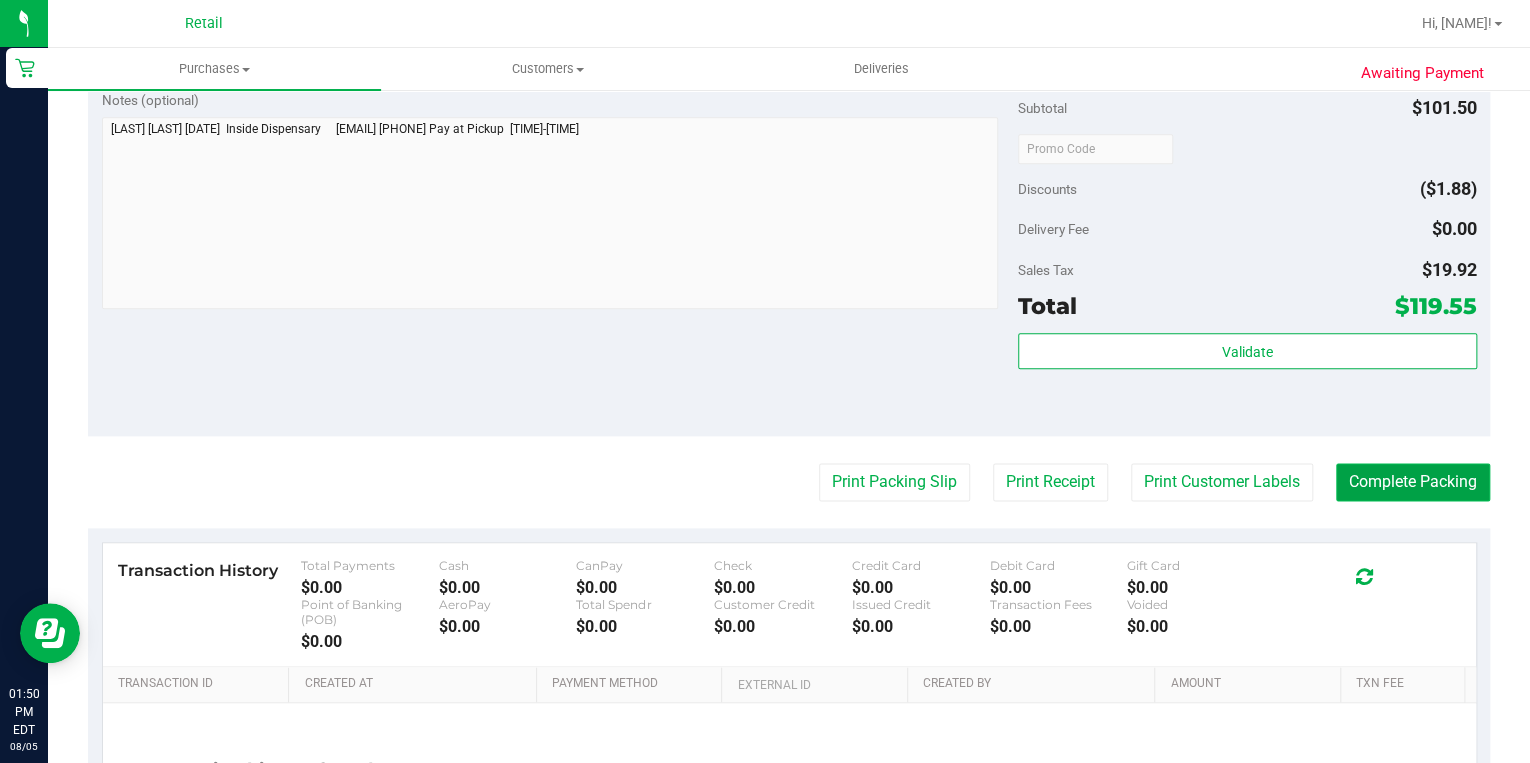click on "Complete Packing" at bounding box center (1413, 482) 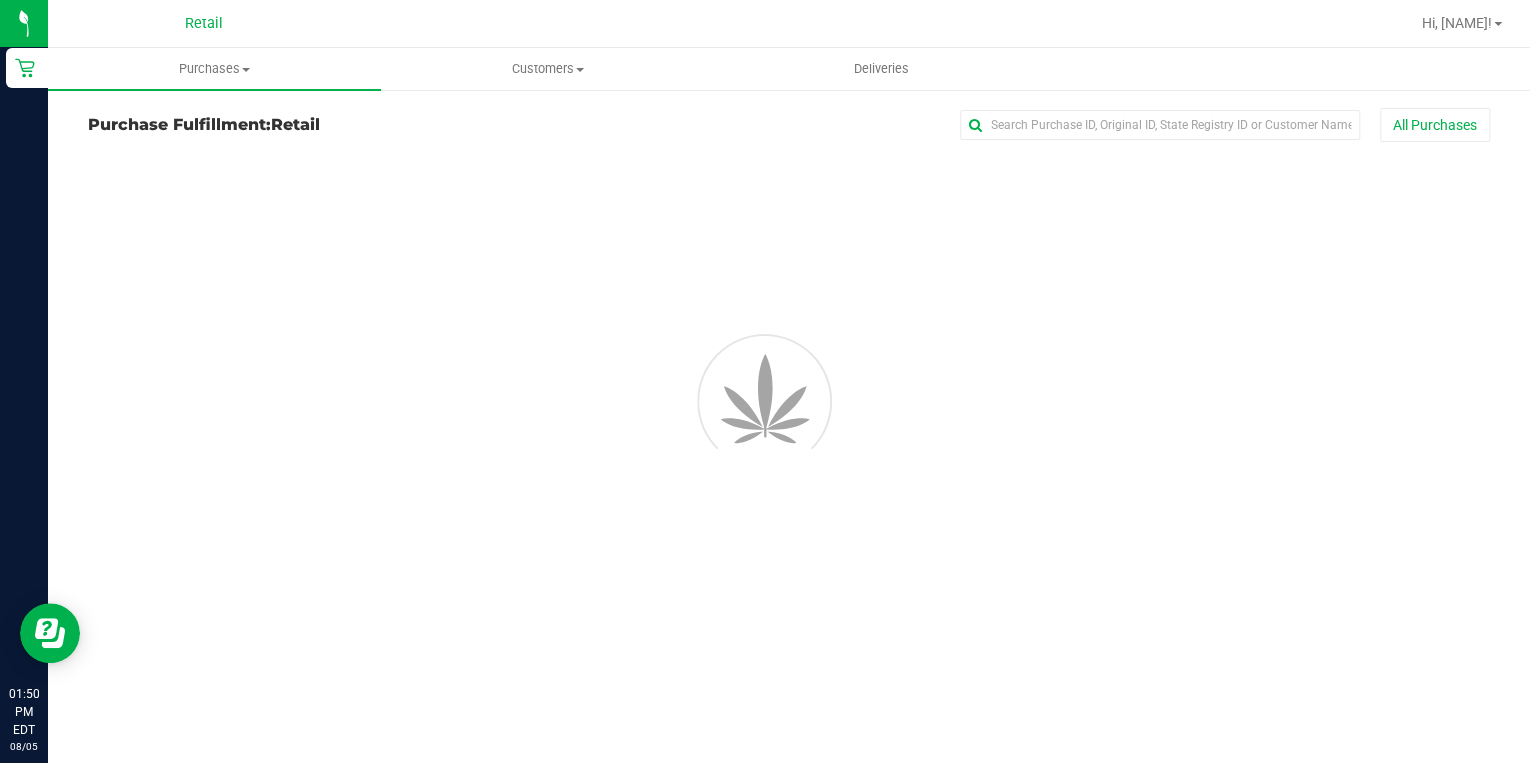scroll, scrollTop: 0, scrollLeft: 0, axis: both 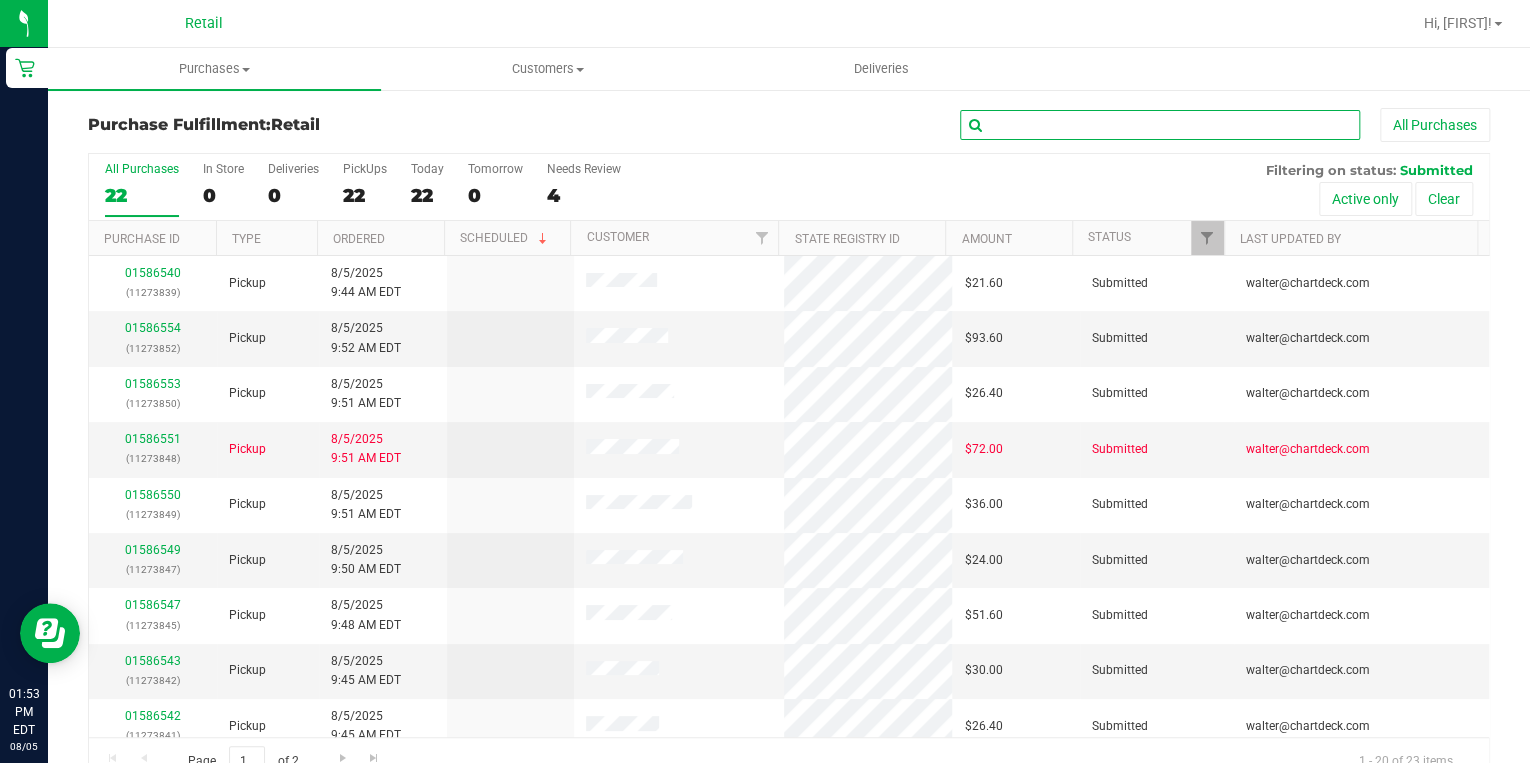 click at bounding box center [1160, 125] 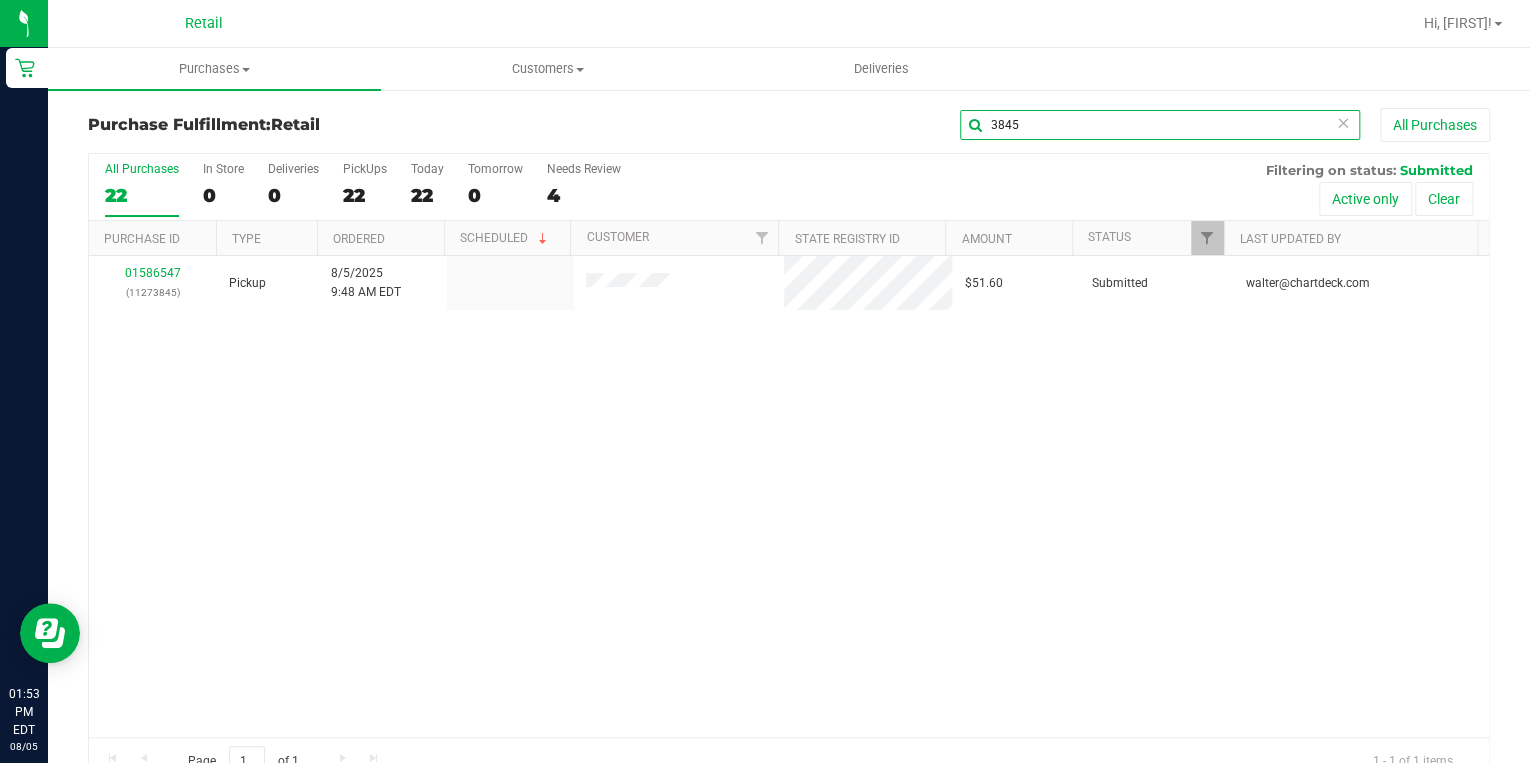 type on "3845" 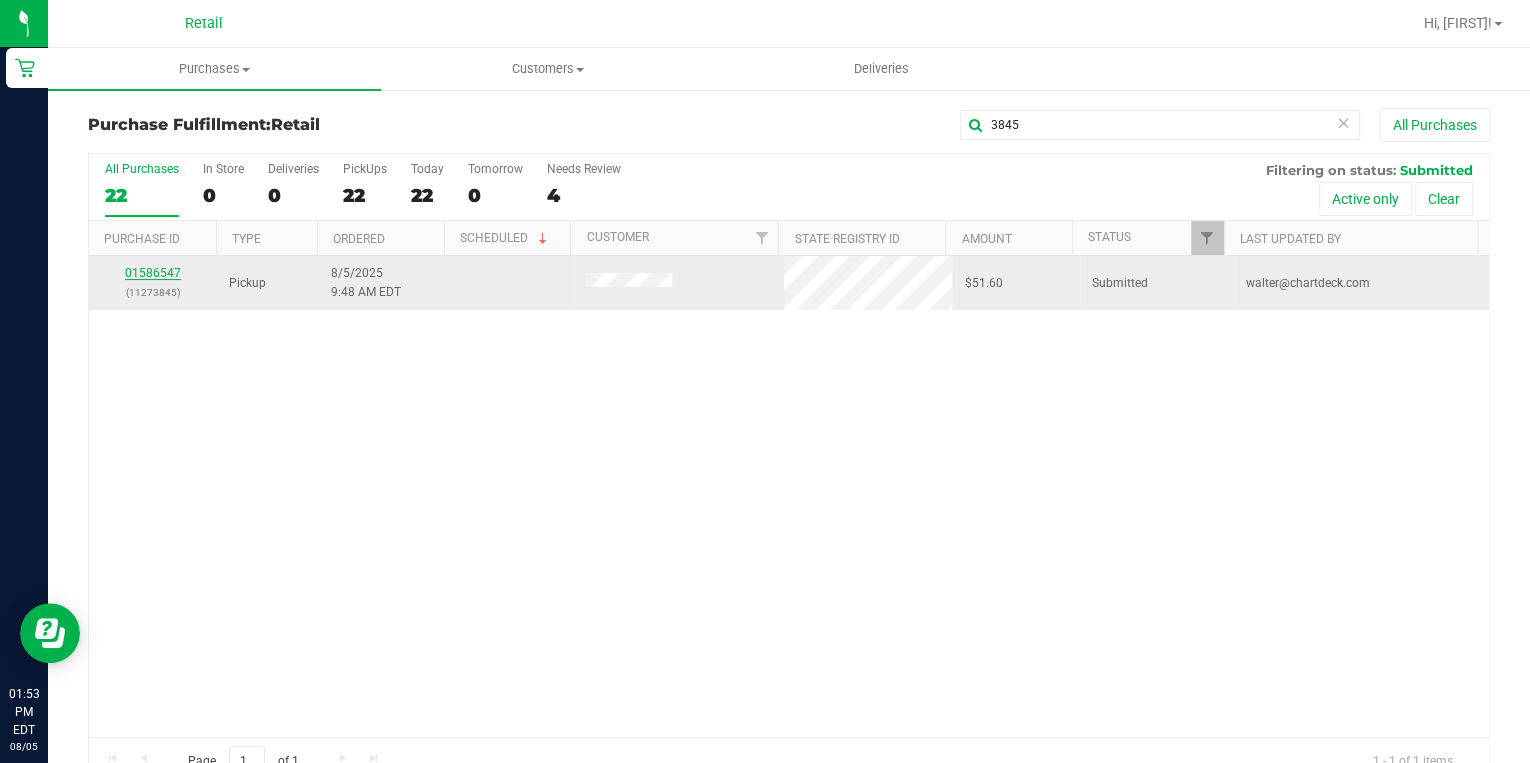 click on "01586547" at bounding box center [153, 273] 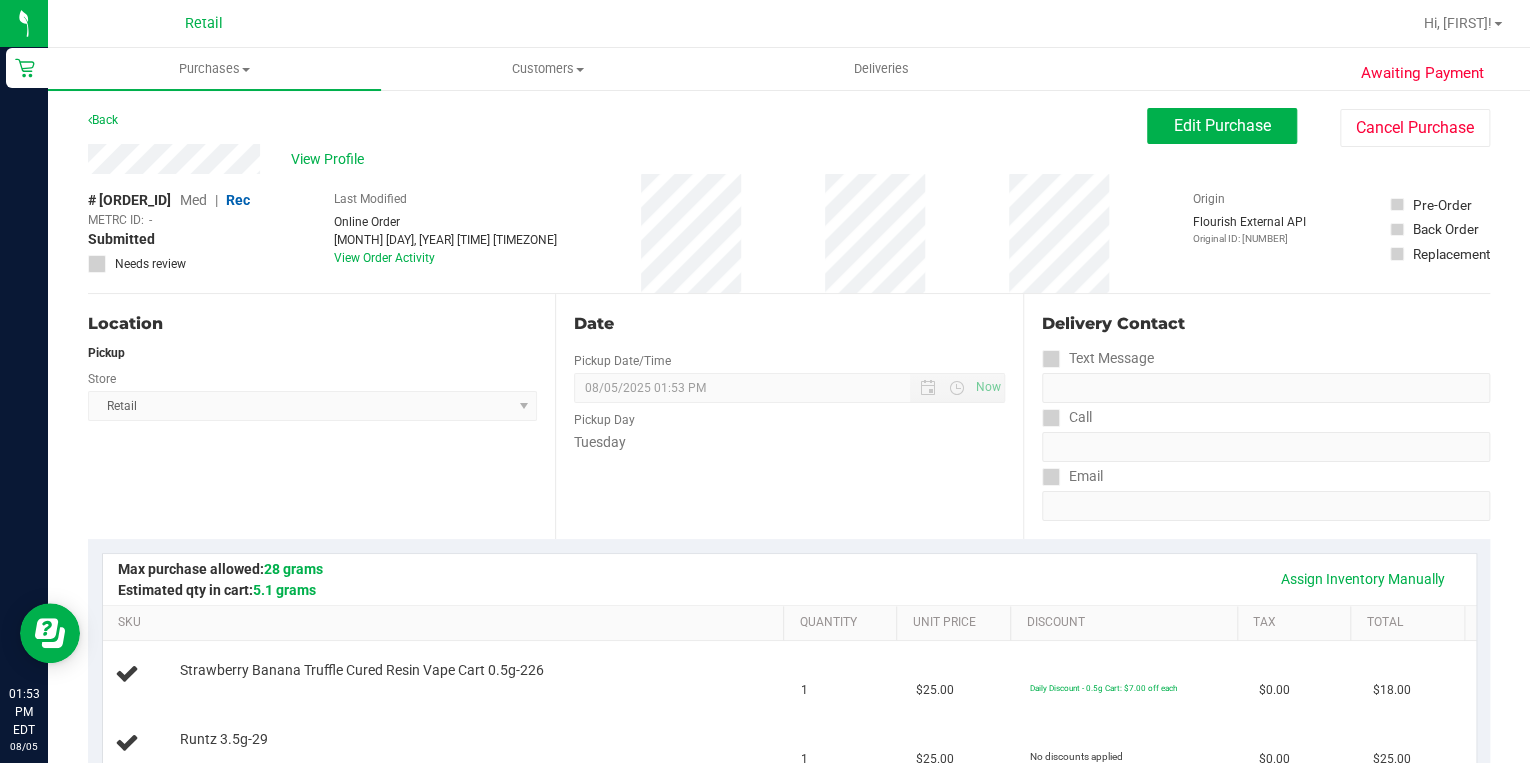 click on "# 01586547
Med
|
Rec
METRC ID:
-
Submitted
Needs review
Last Modified
Online Order
Aug 5, 2025 1:48:47 PM EDT
View Order Activity
Origin
Flourish External API
Original ID: 11273845" at bounding box center (789, 233) 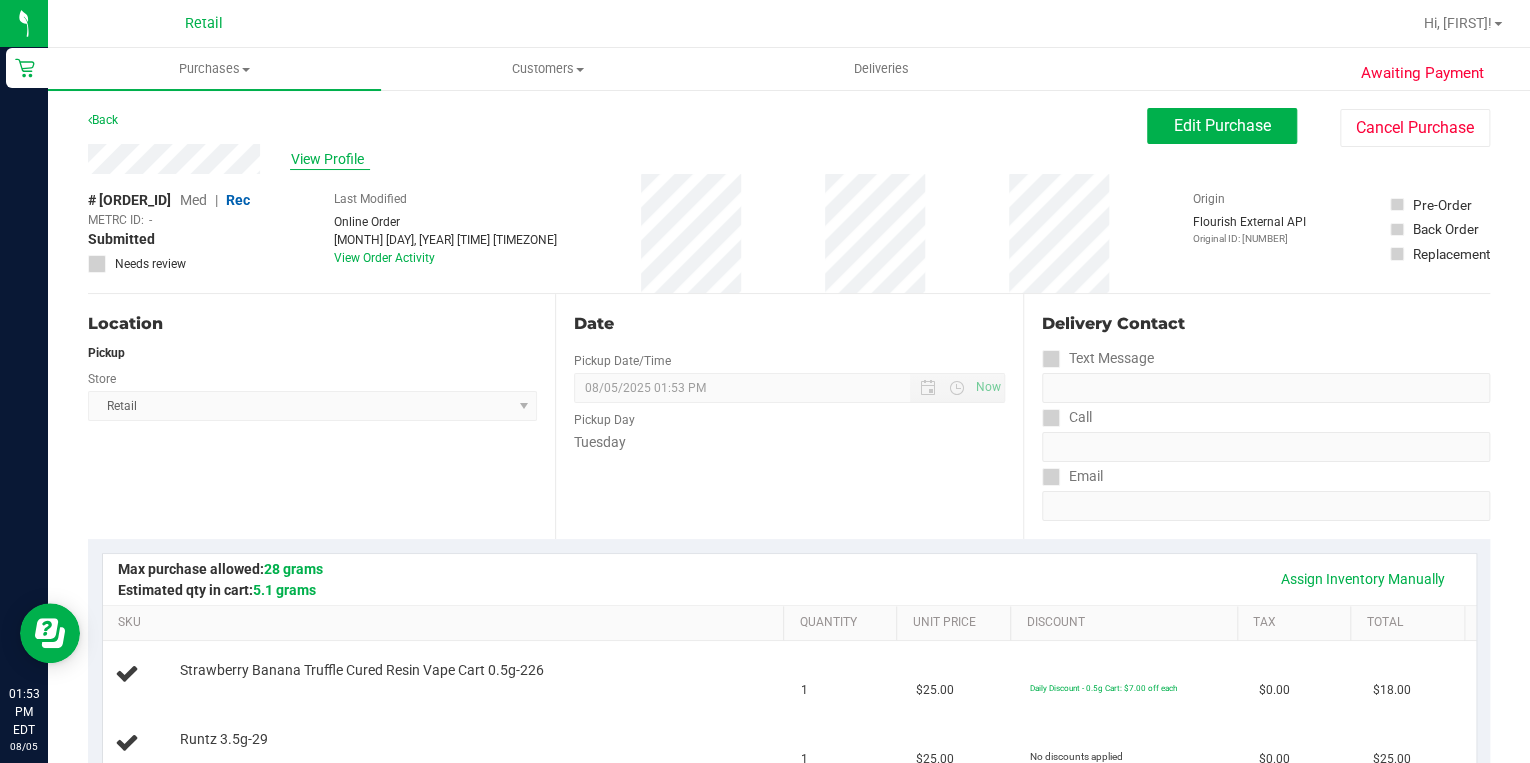 click on "View Profile" at bounding box center (330, 159) 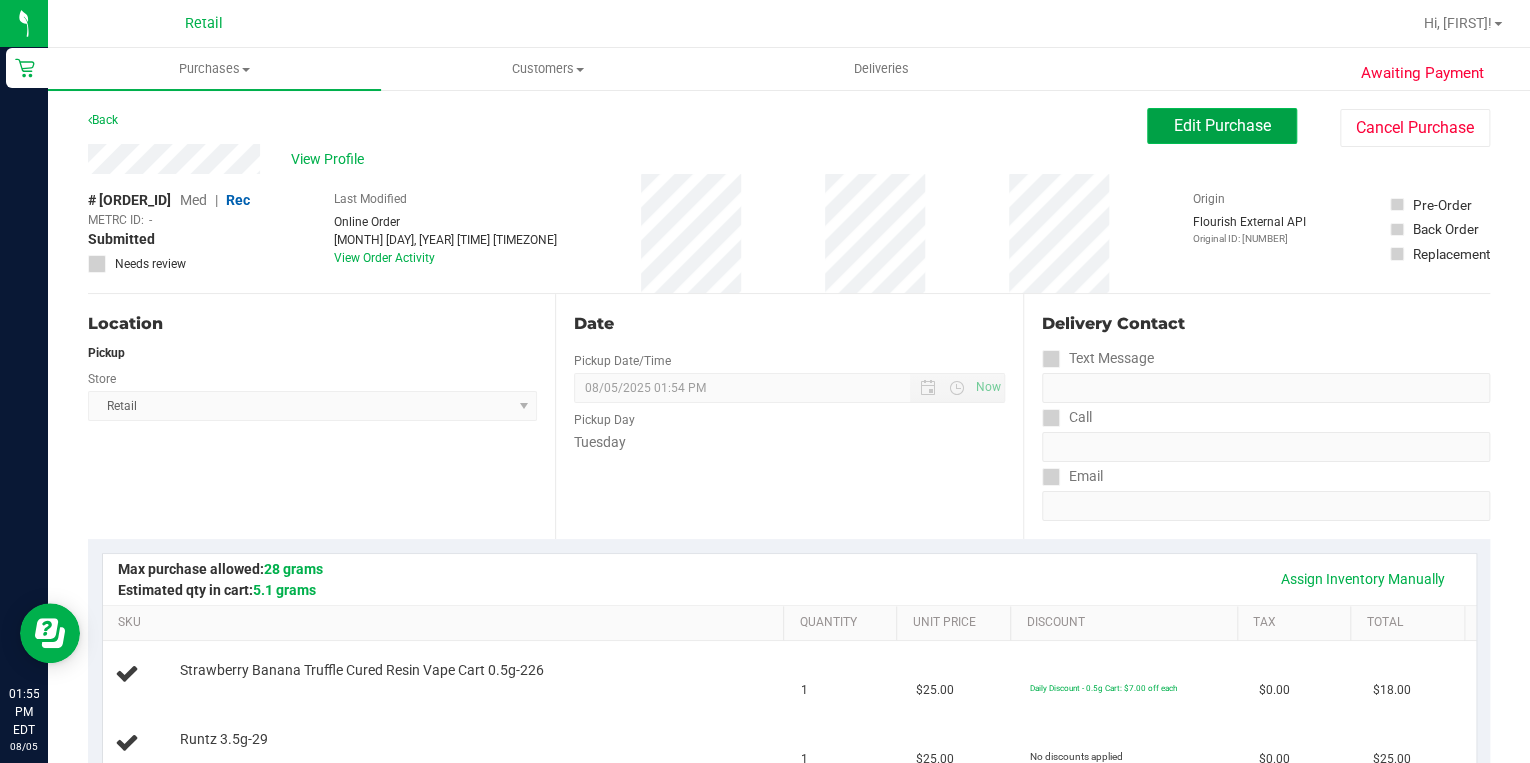 click on "Edit Purchase" at bounding box center (1222, 126) 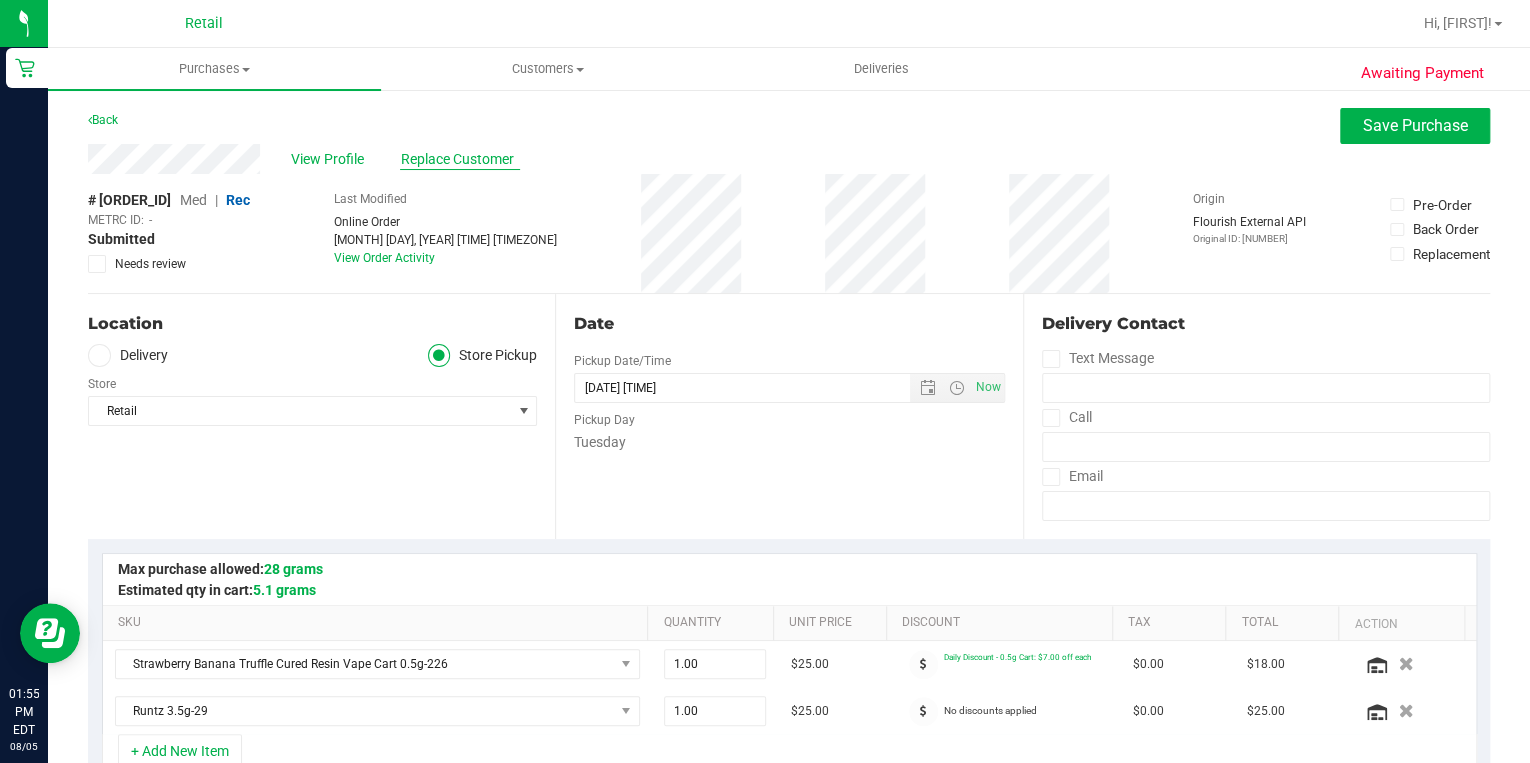 click on "Replace Customer" at bounding box center (460, 159) 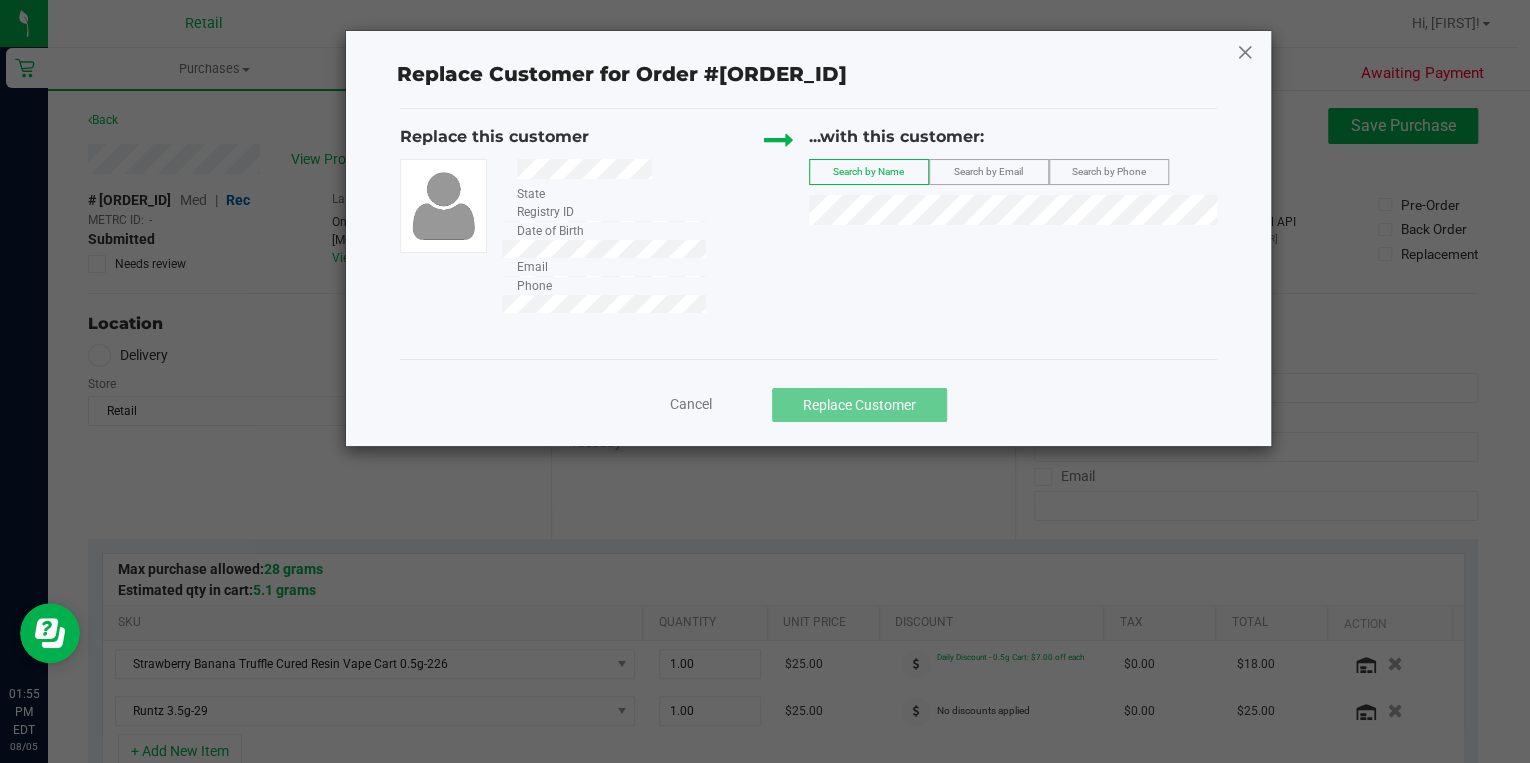 click 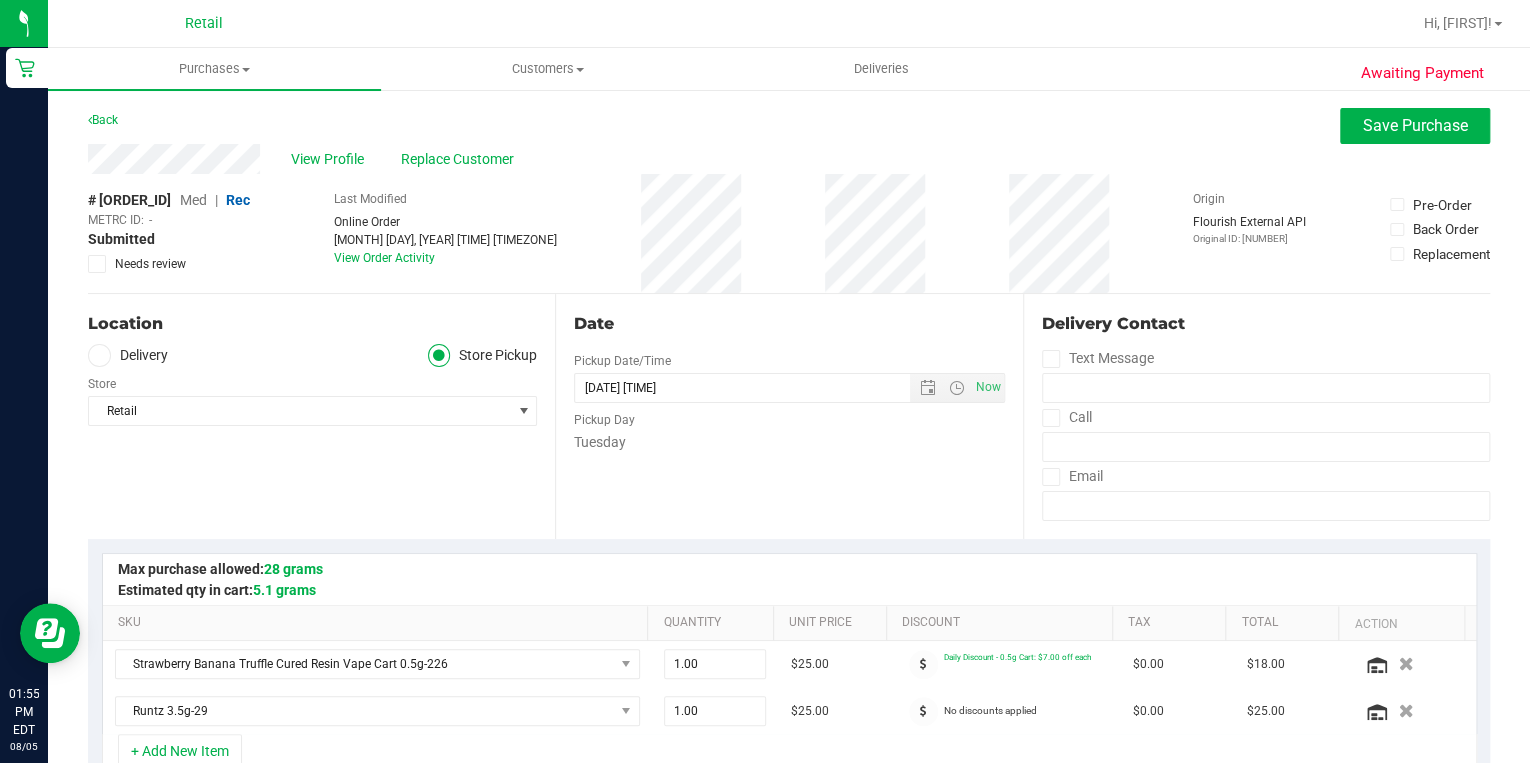 click on "# 01586547
Med
|
Rec
METRC ID:
-
Submitted
Needs review
Last Modified
Online Order
Aug 5, 2025 1:48:47 PM EDT
View Order Activity
Origin
Flourish External API
Original ID: 11273845" at bounding box center [789, 233] 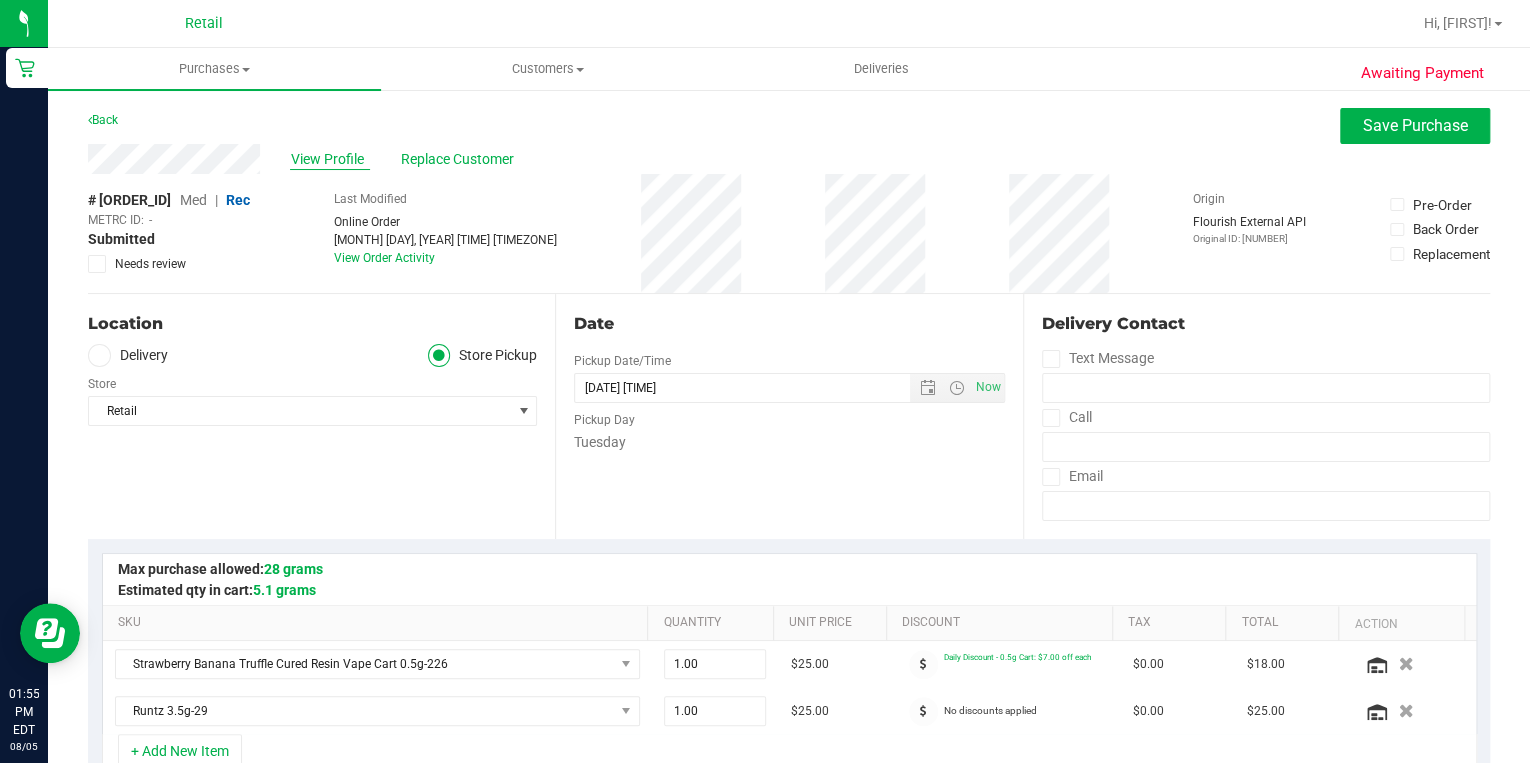 click on "View Profile" at bounding box center [330, 159] 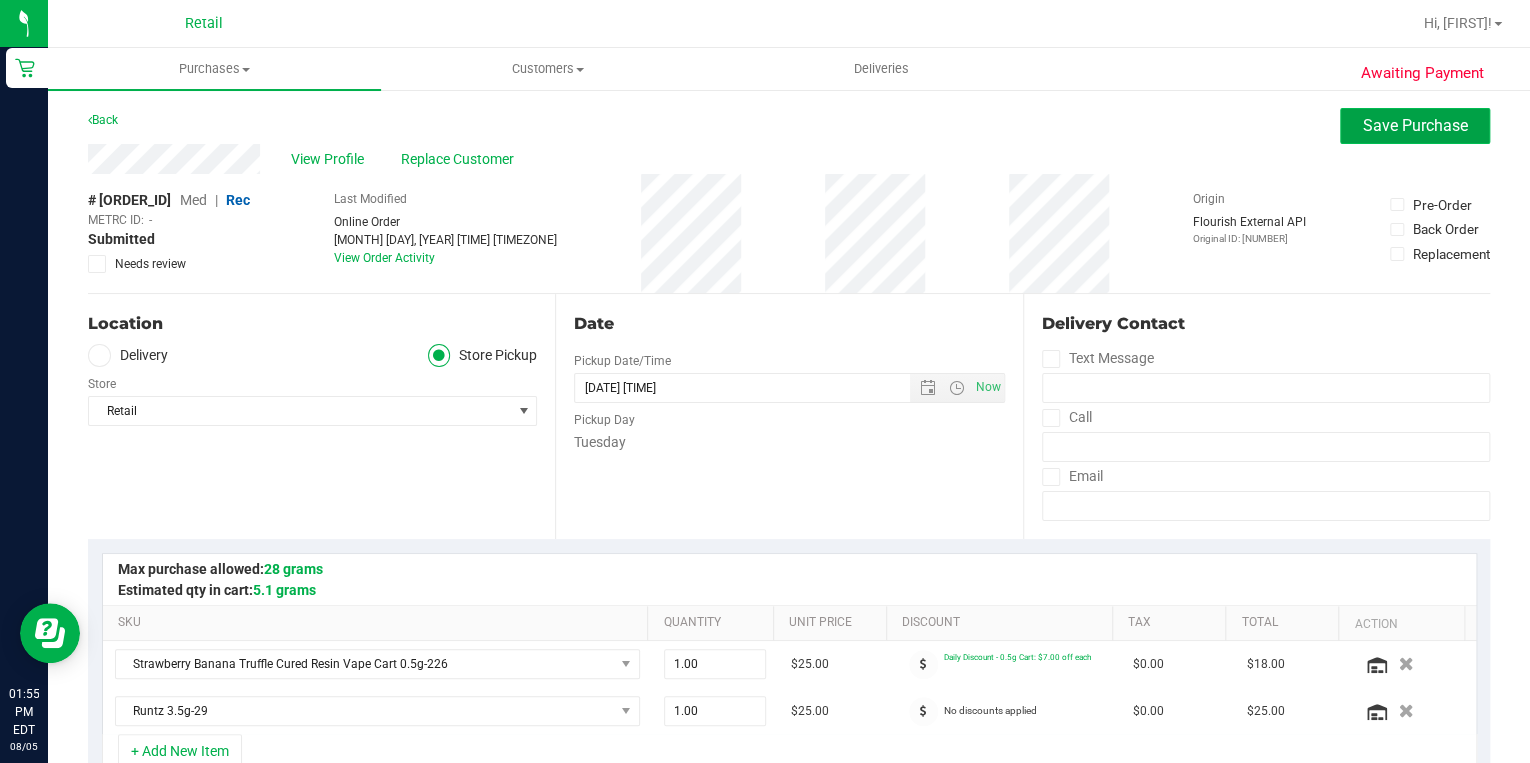 click on "Save Purchase" at bounding box center (1415, 126) 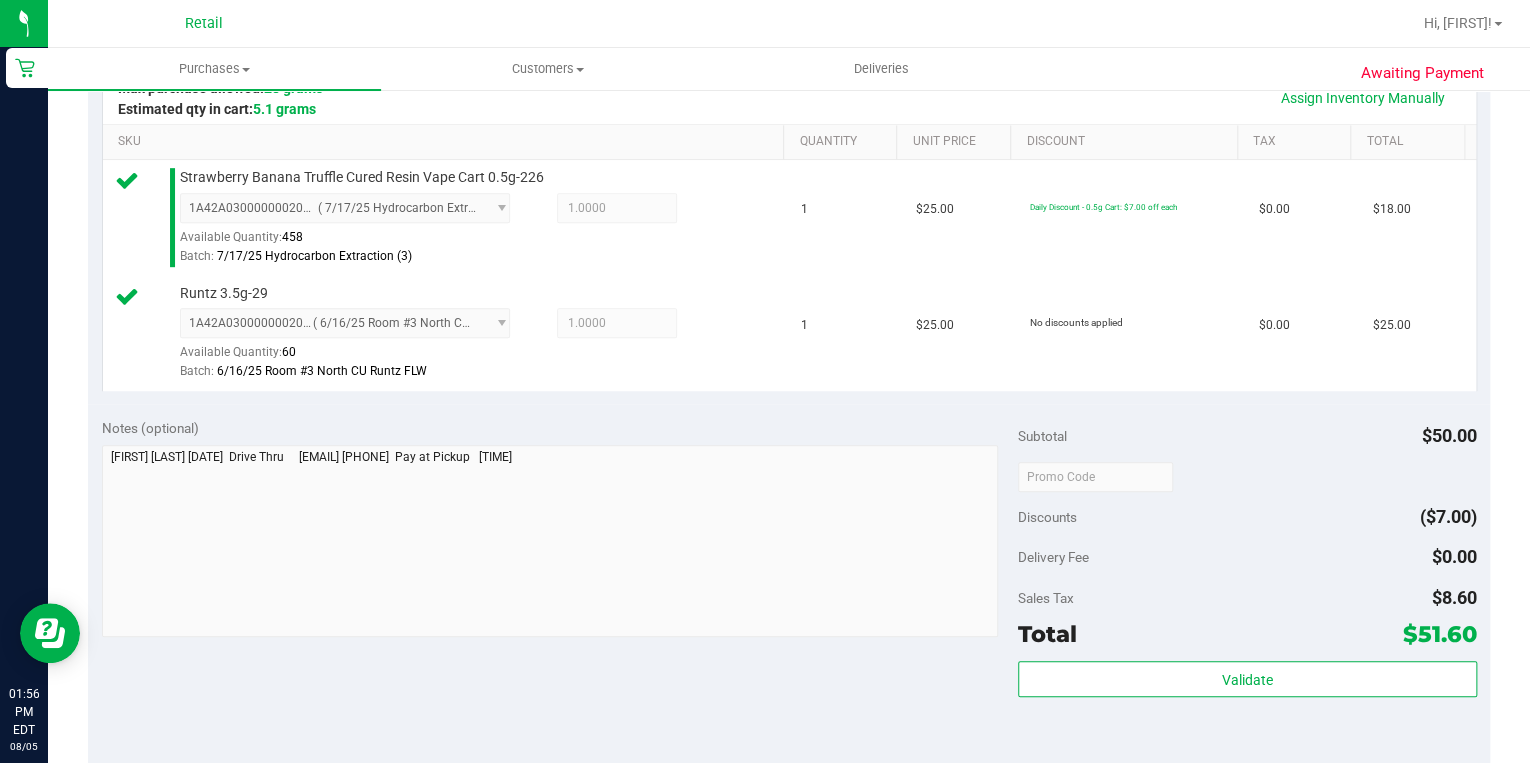 scroll, scrollTop: 560, scrollLeft: 0, axis: vertical 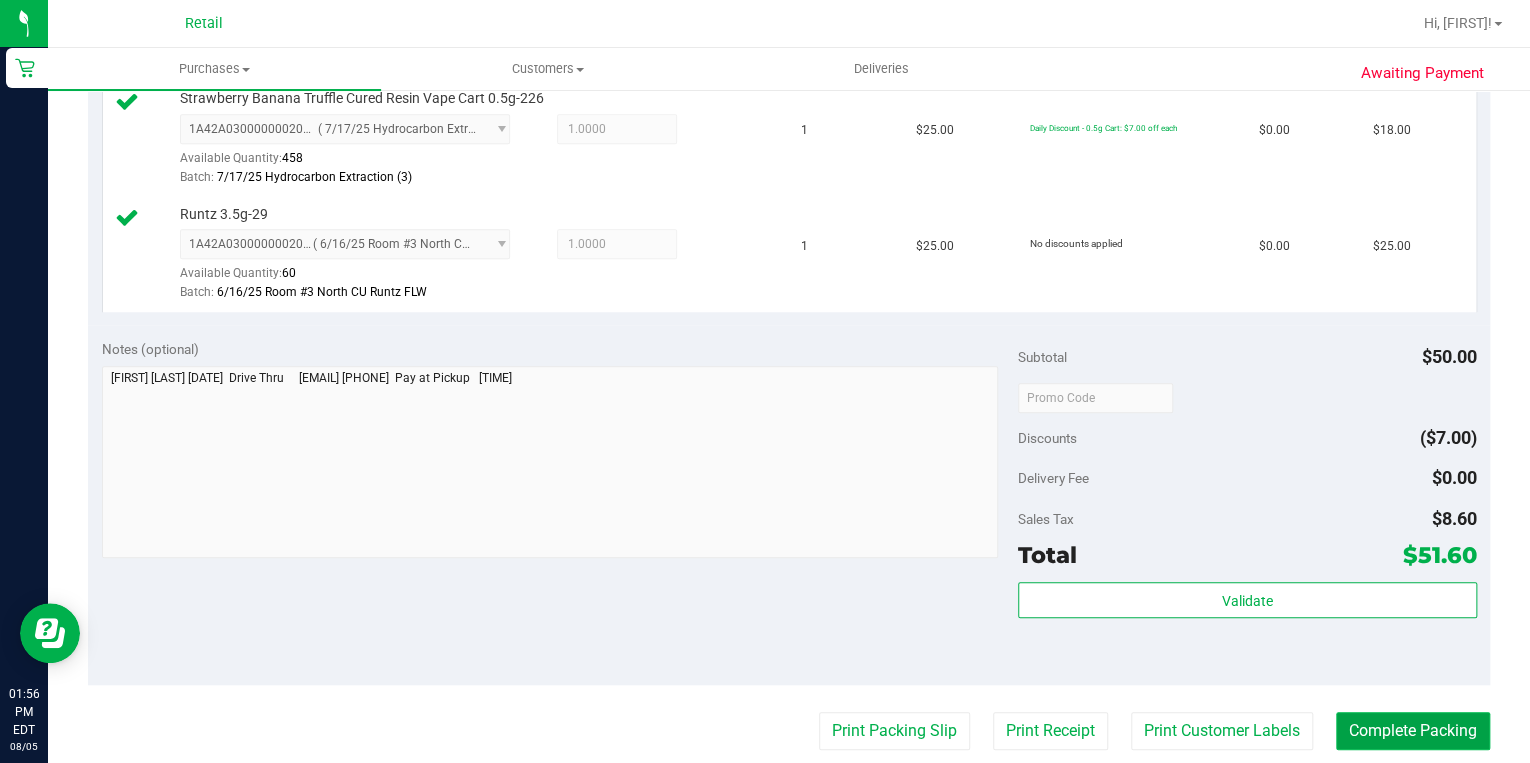 click on "Complete Packing" at bounding box center (1413, 731) 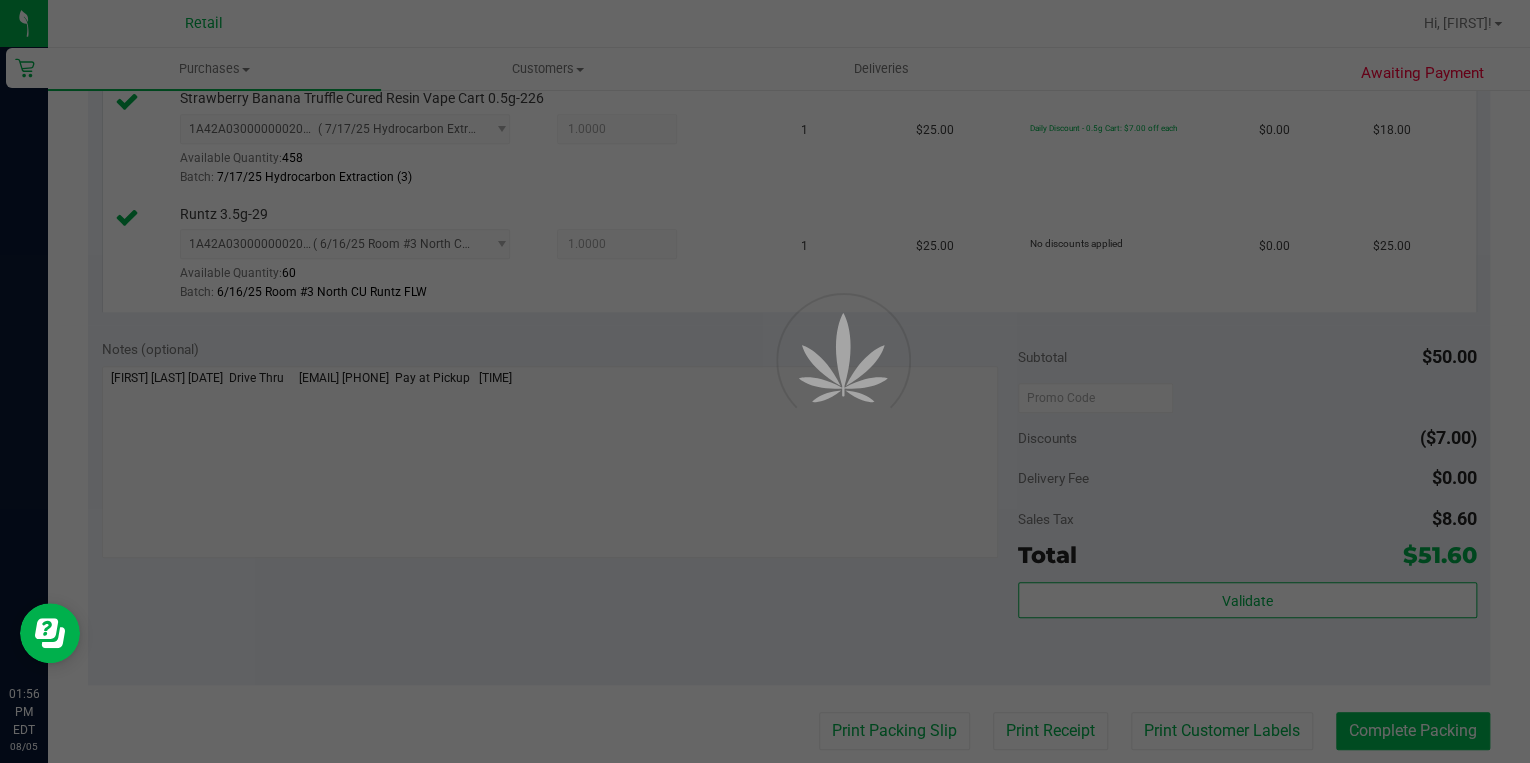 scroll, scrollTop: 0, scrollLeft: 0, axis: both 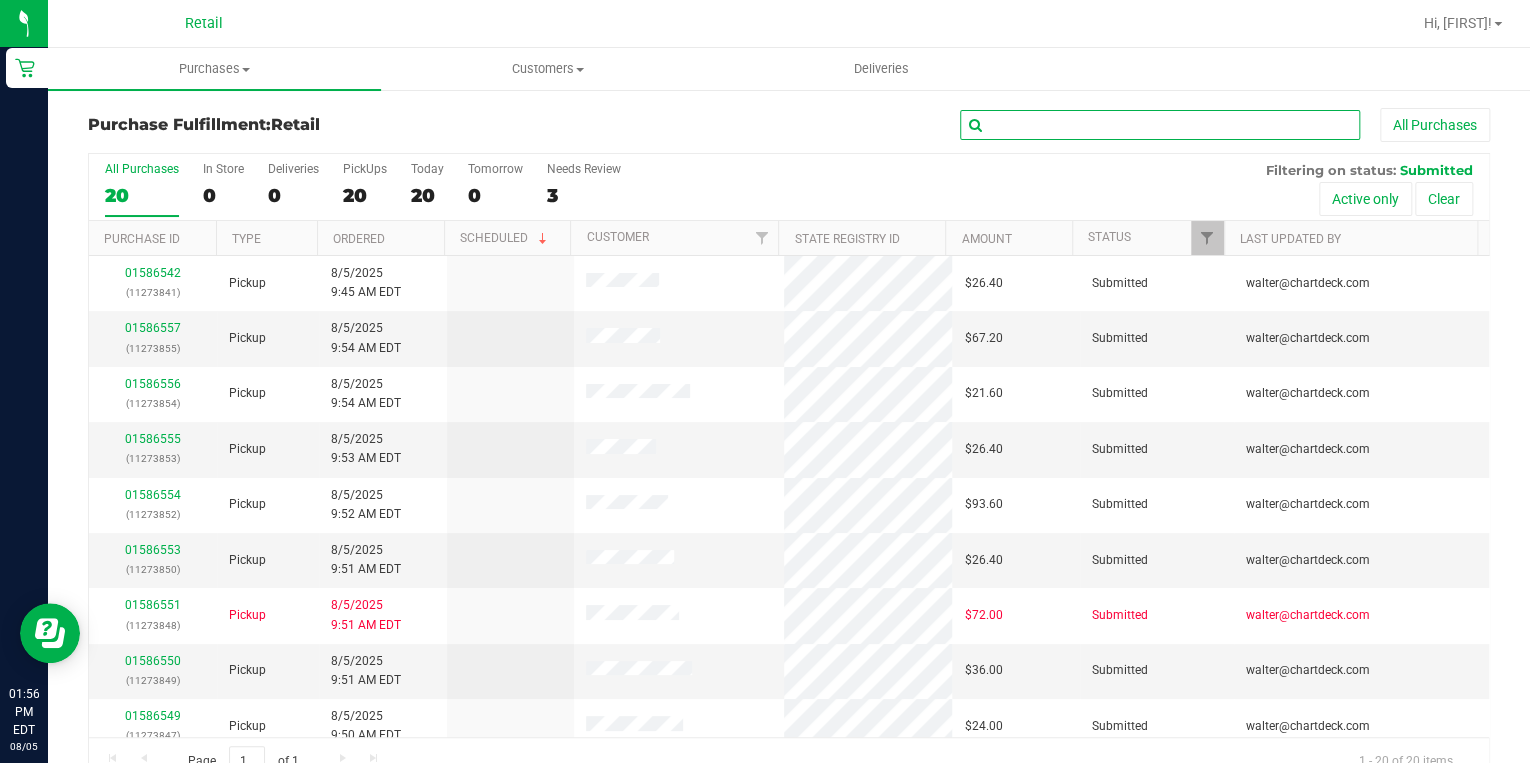 click at bounding box center [1160, 125] 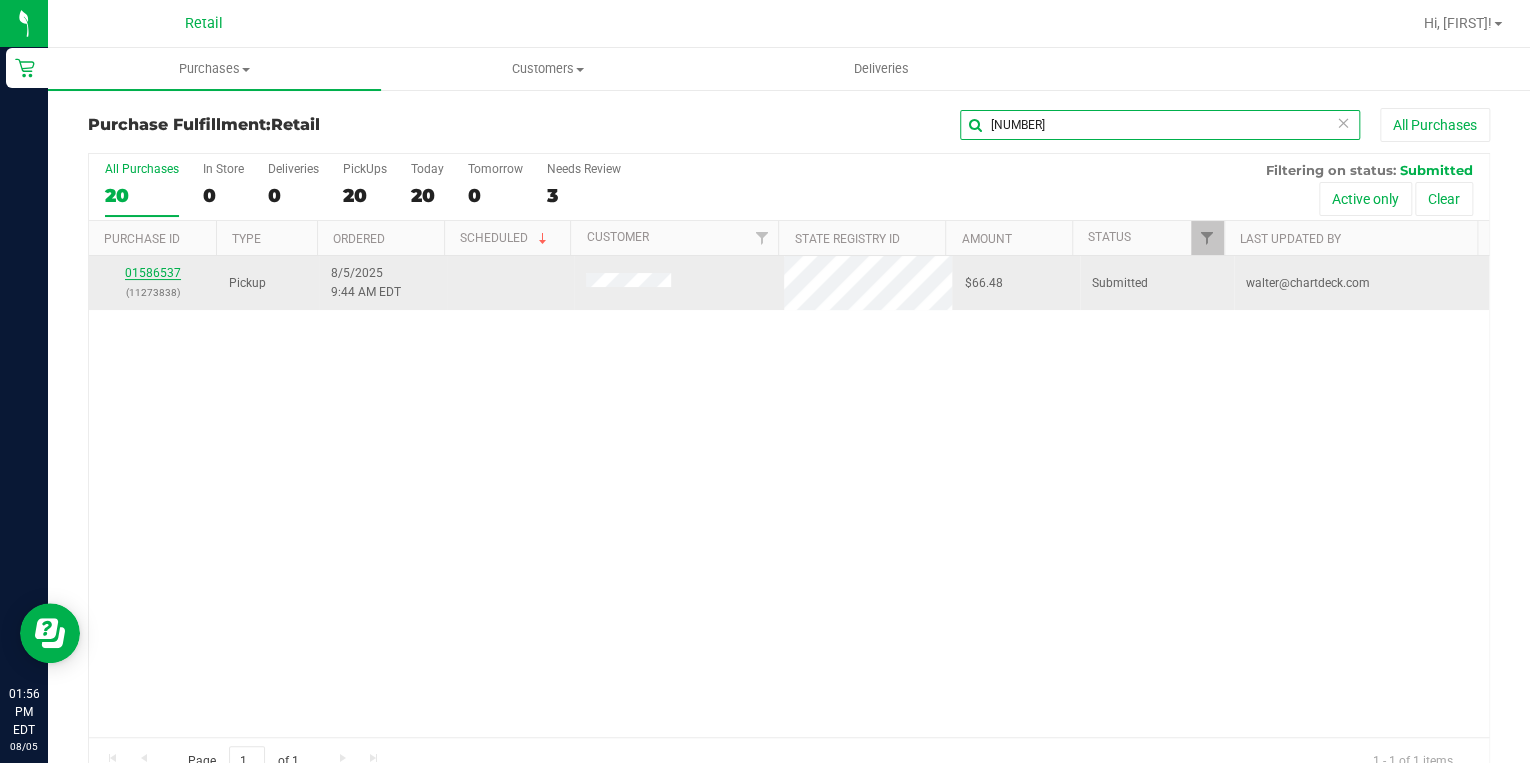 type on "3838" 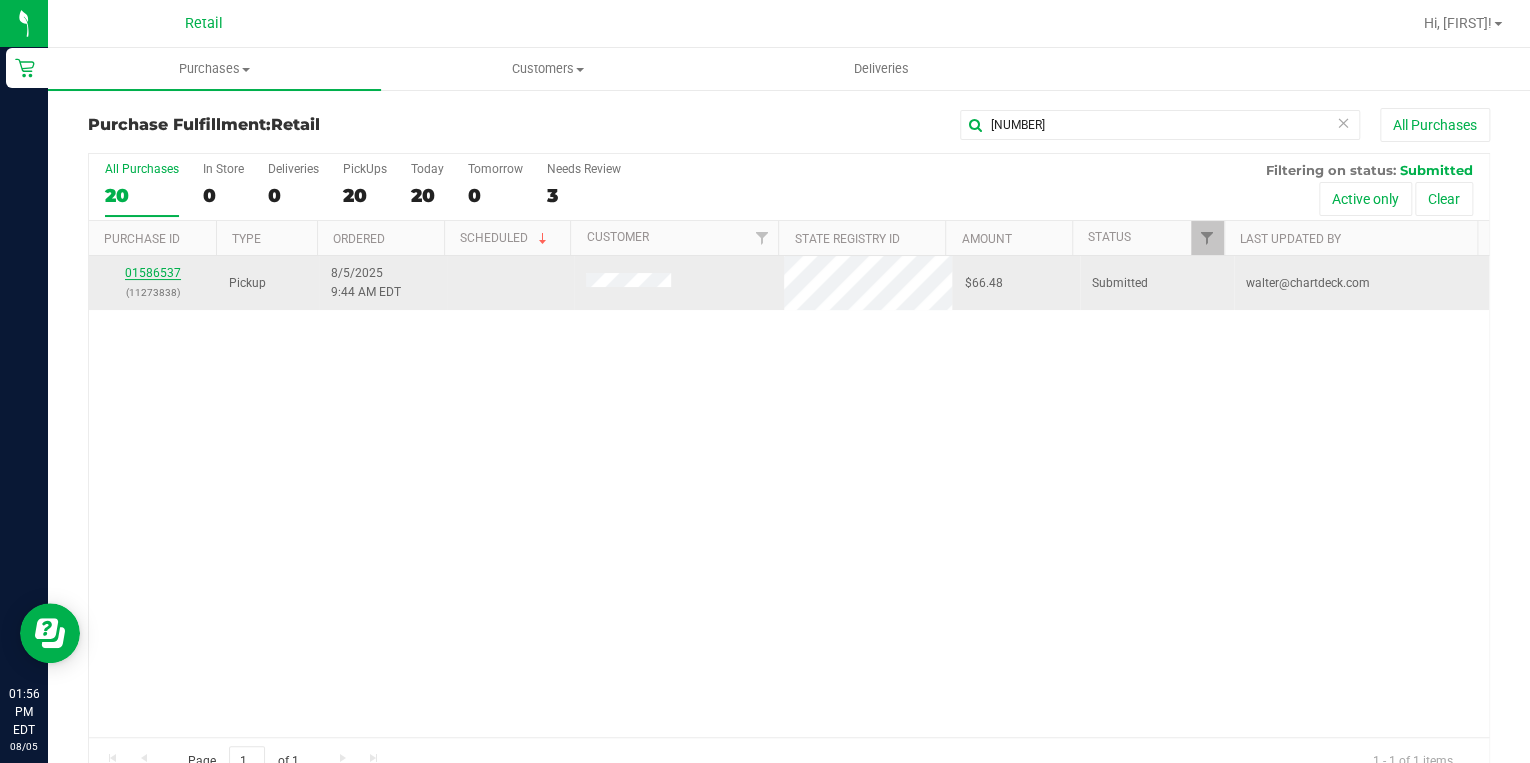 click on "01586537" at bounding box center [153, 273] 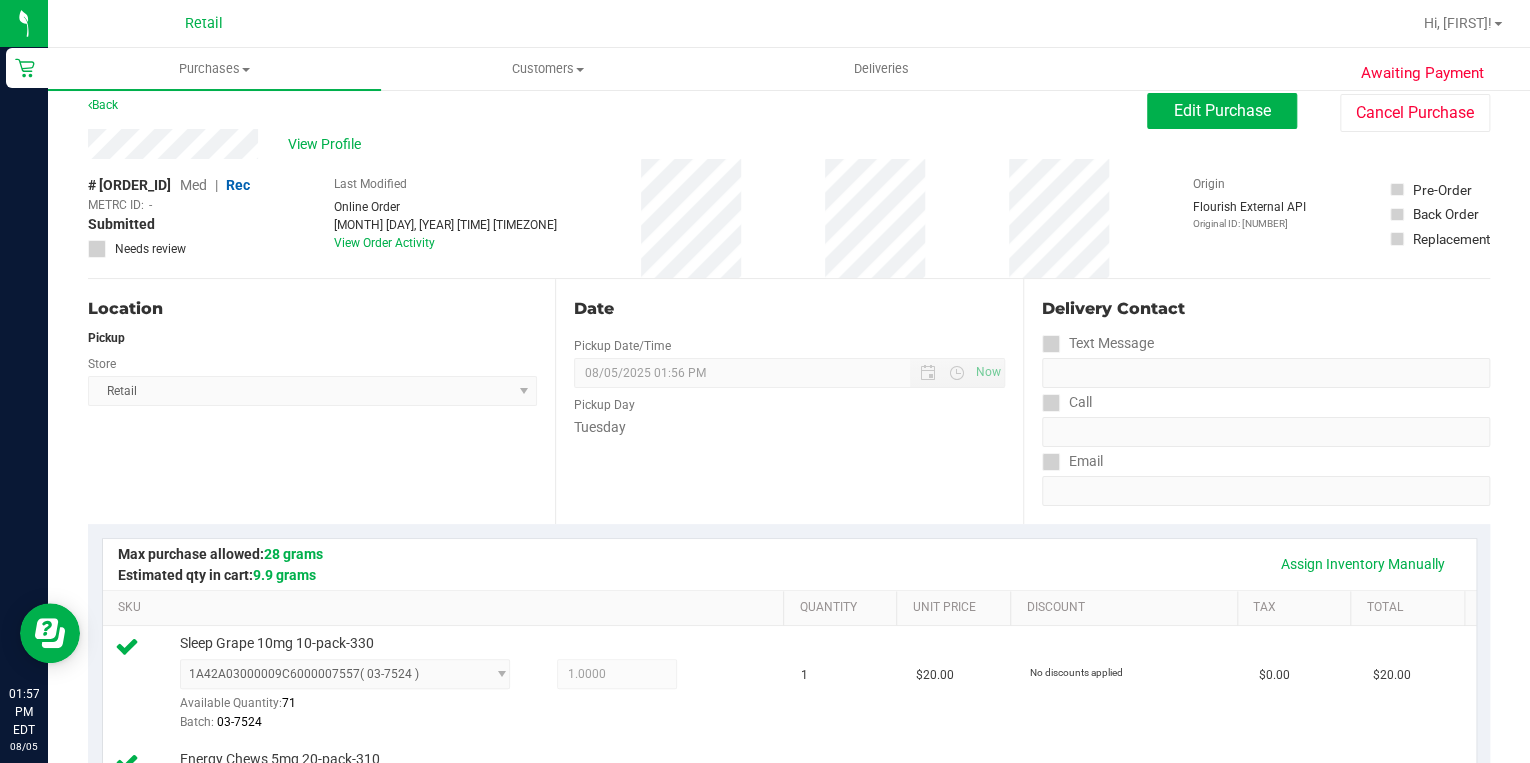 scroll, scrollTop: 0, scrollLeft: 0, axis: both 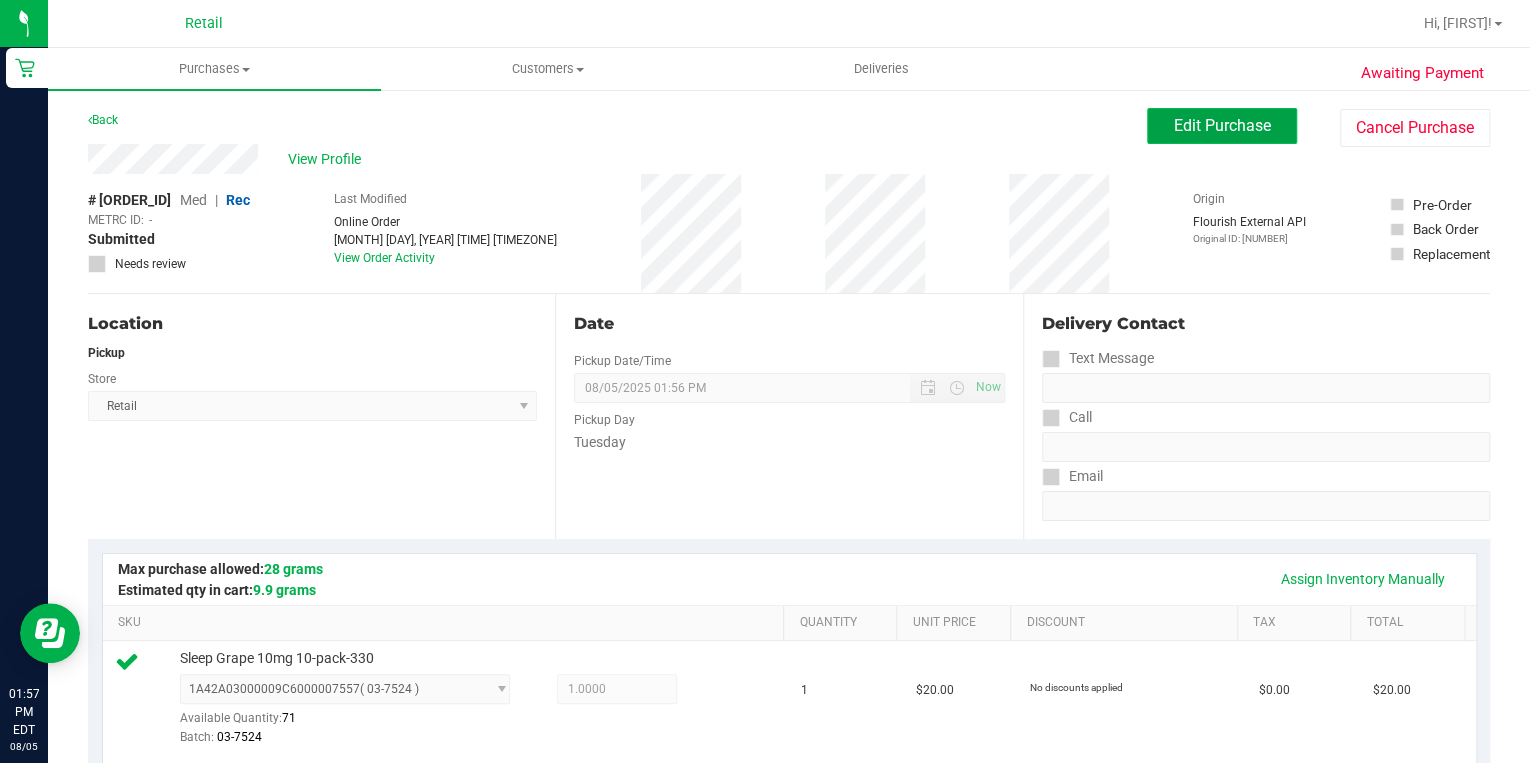 click on "Edit Purchase" at bounding box center [1222, 125] 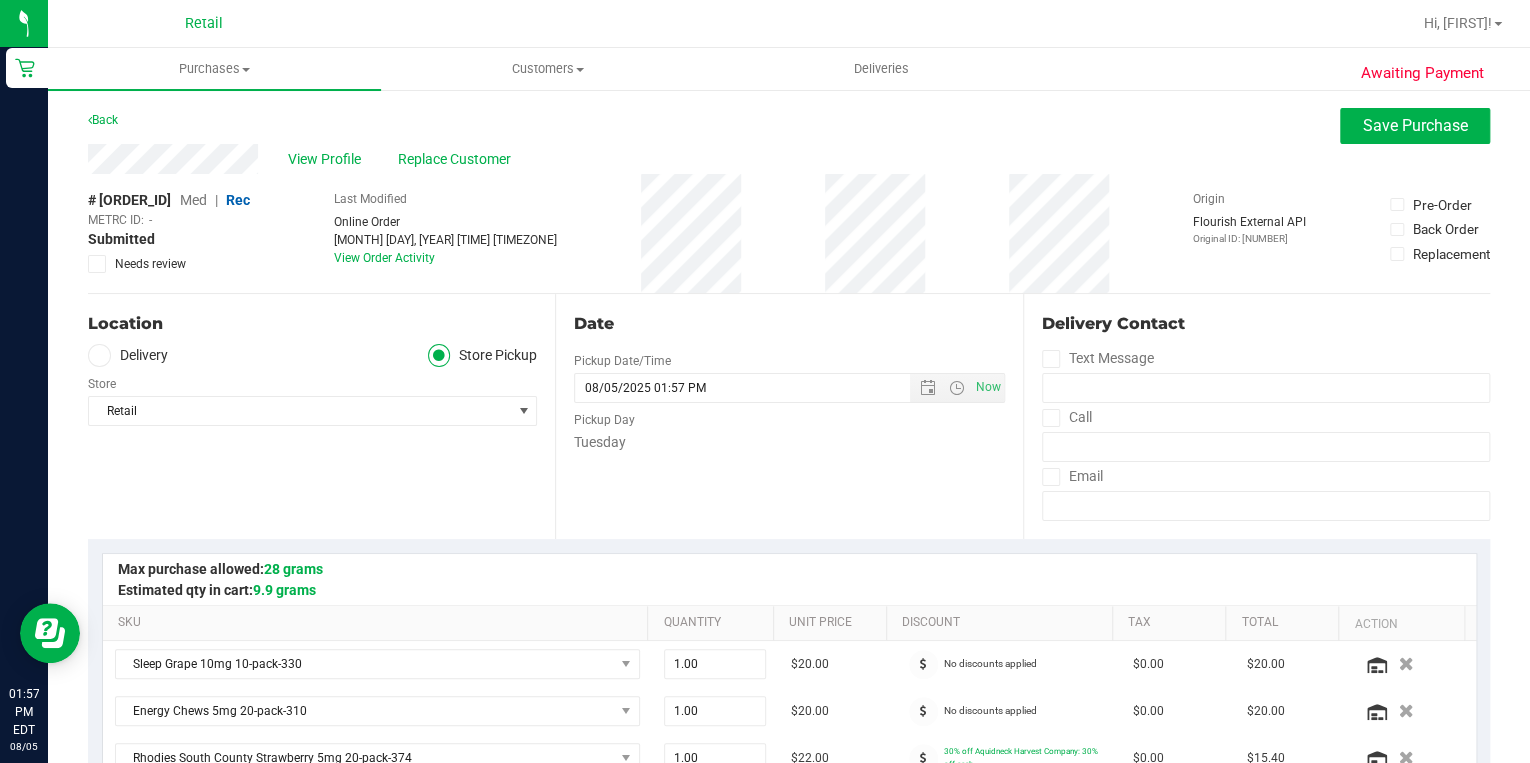 click on "Med" at bounding box center (193, 200) 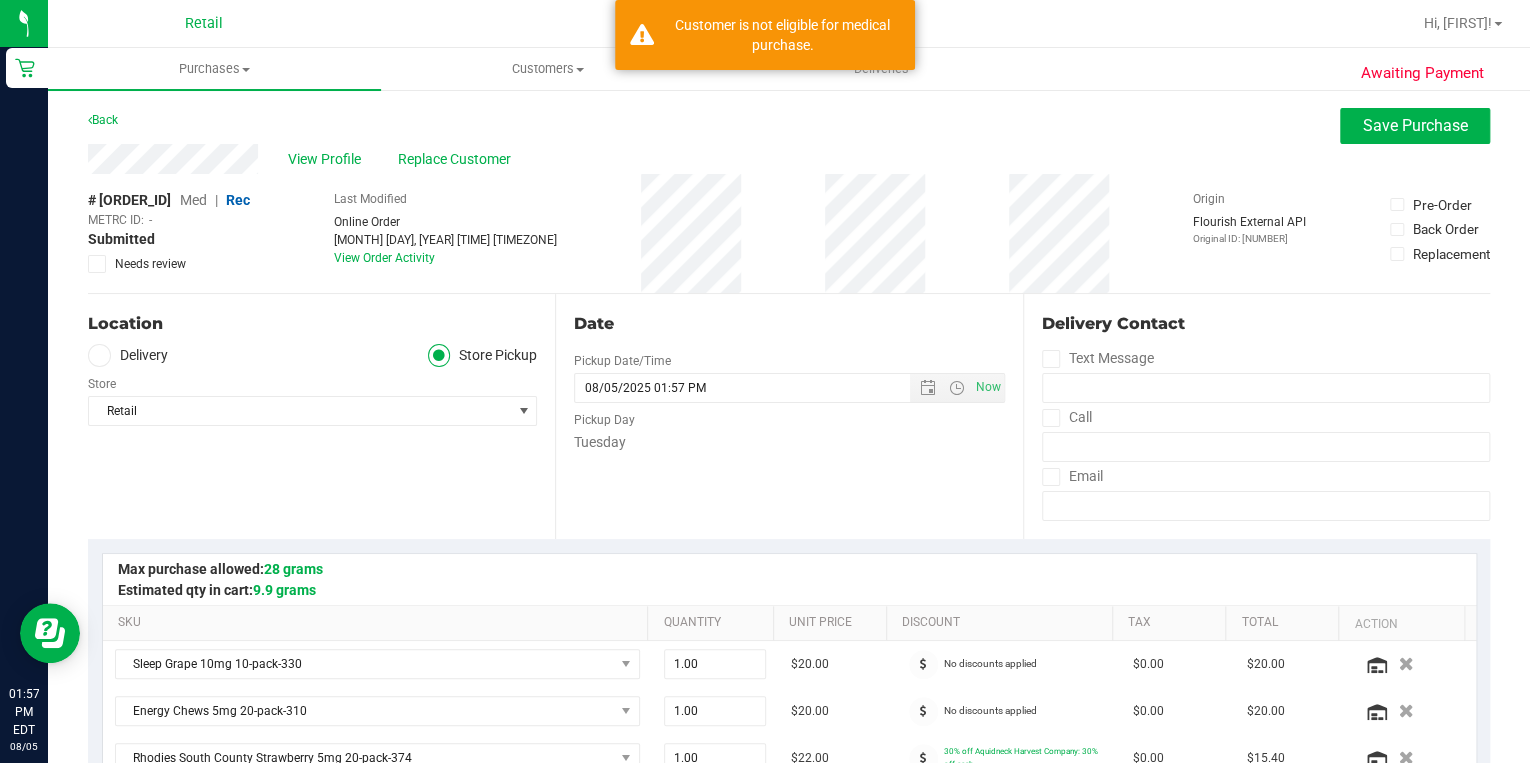 click on "Med" at bounding box center [193, 200] 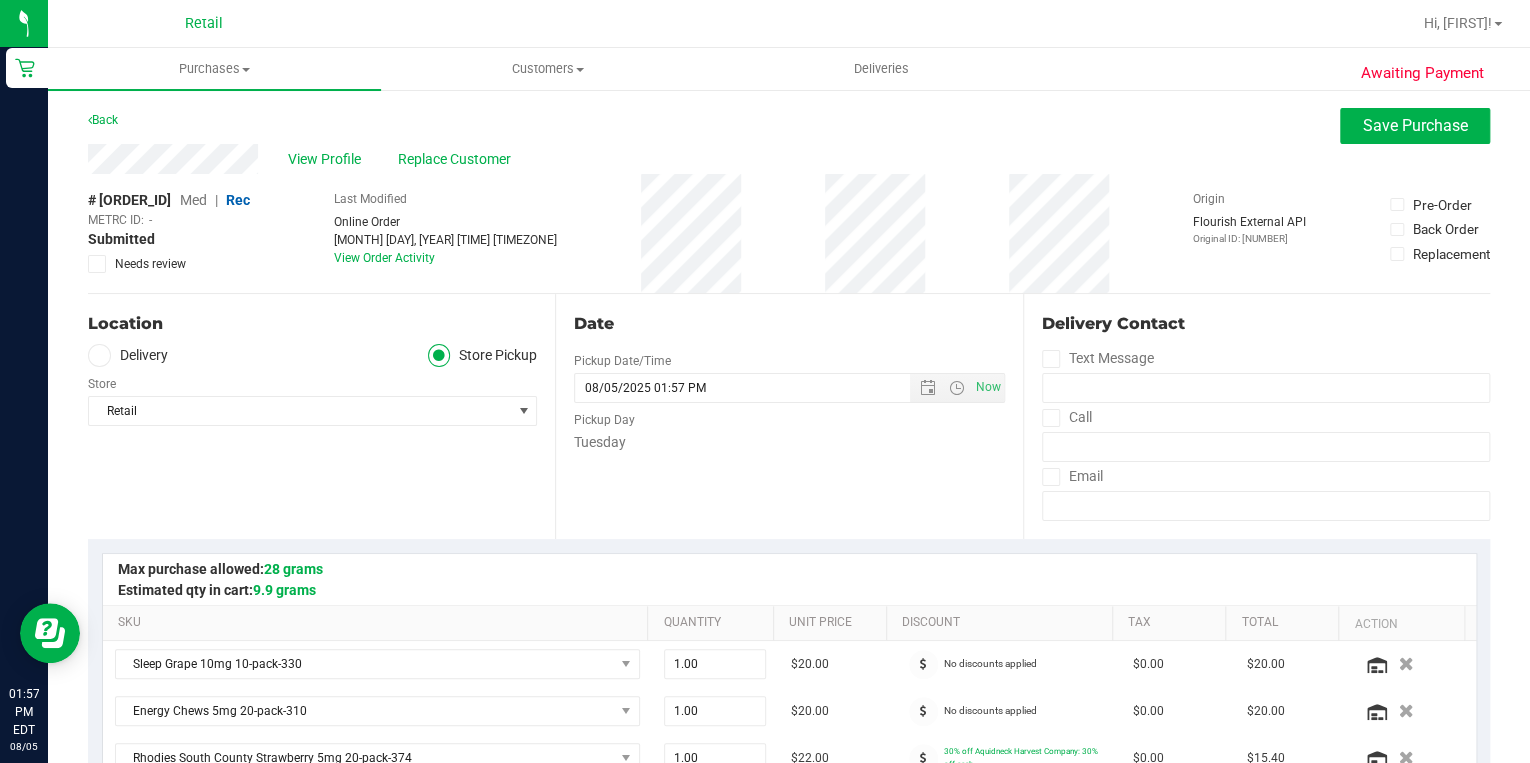 drag, startPoint x: 689, startPoint y: 248, endPoint x: 408, endPoint y: 212, distance: 283.29666 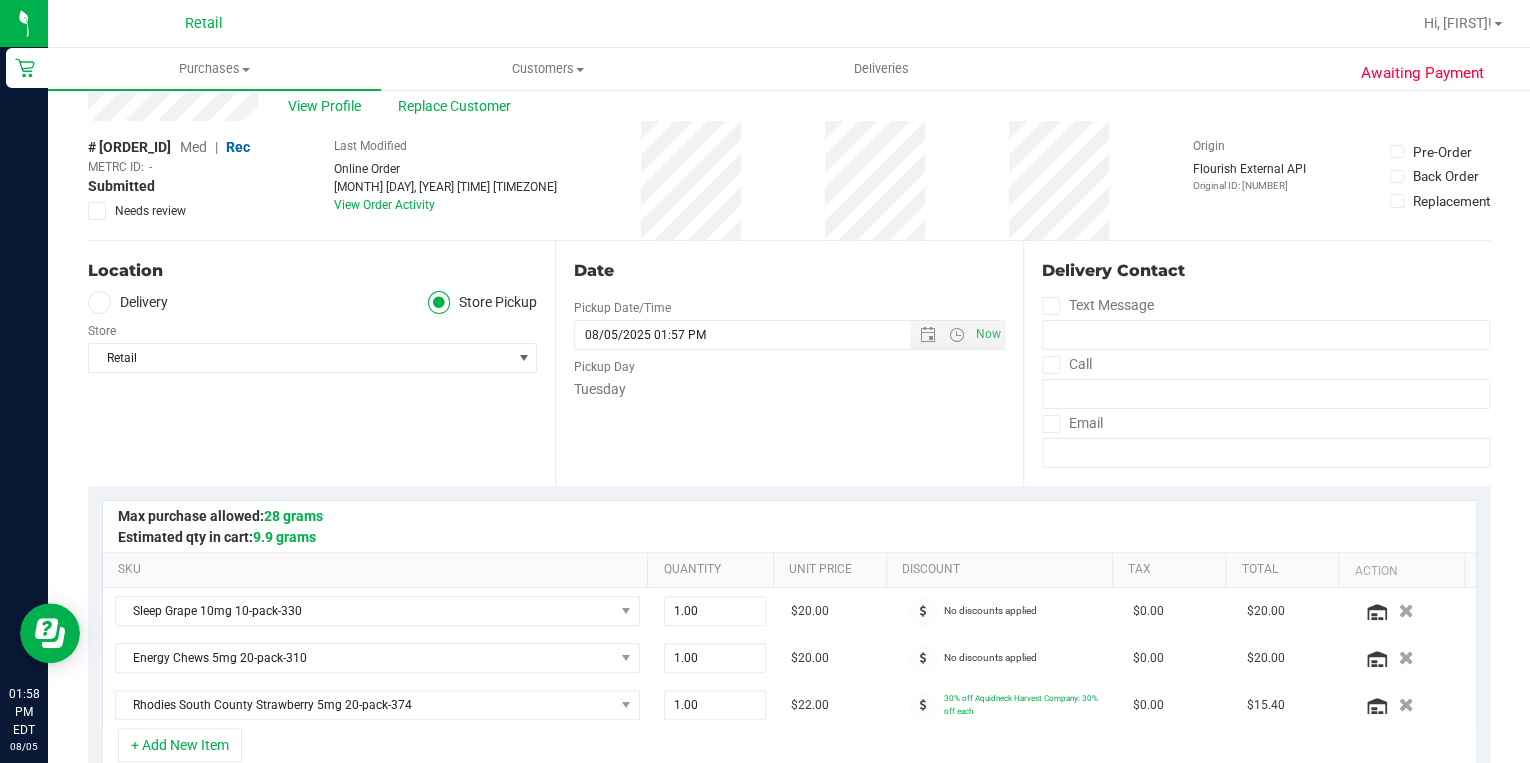 scroll, scrollTop: 0, scrollLeft: 0, axis: both 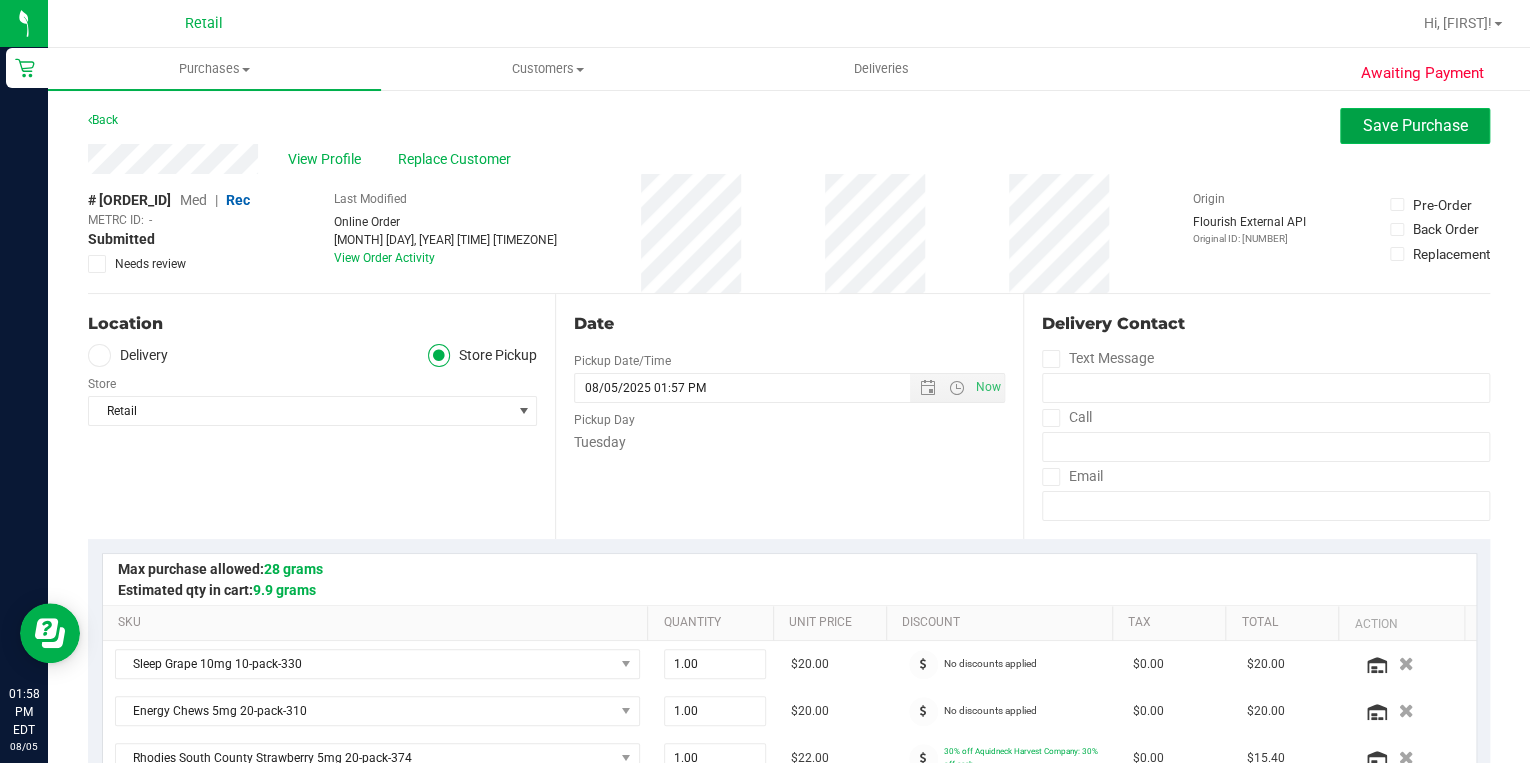 click on "Save Purchase" at bounding box center (1415, 125) 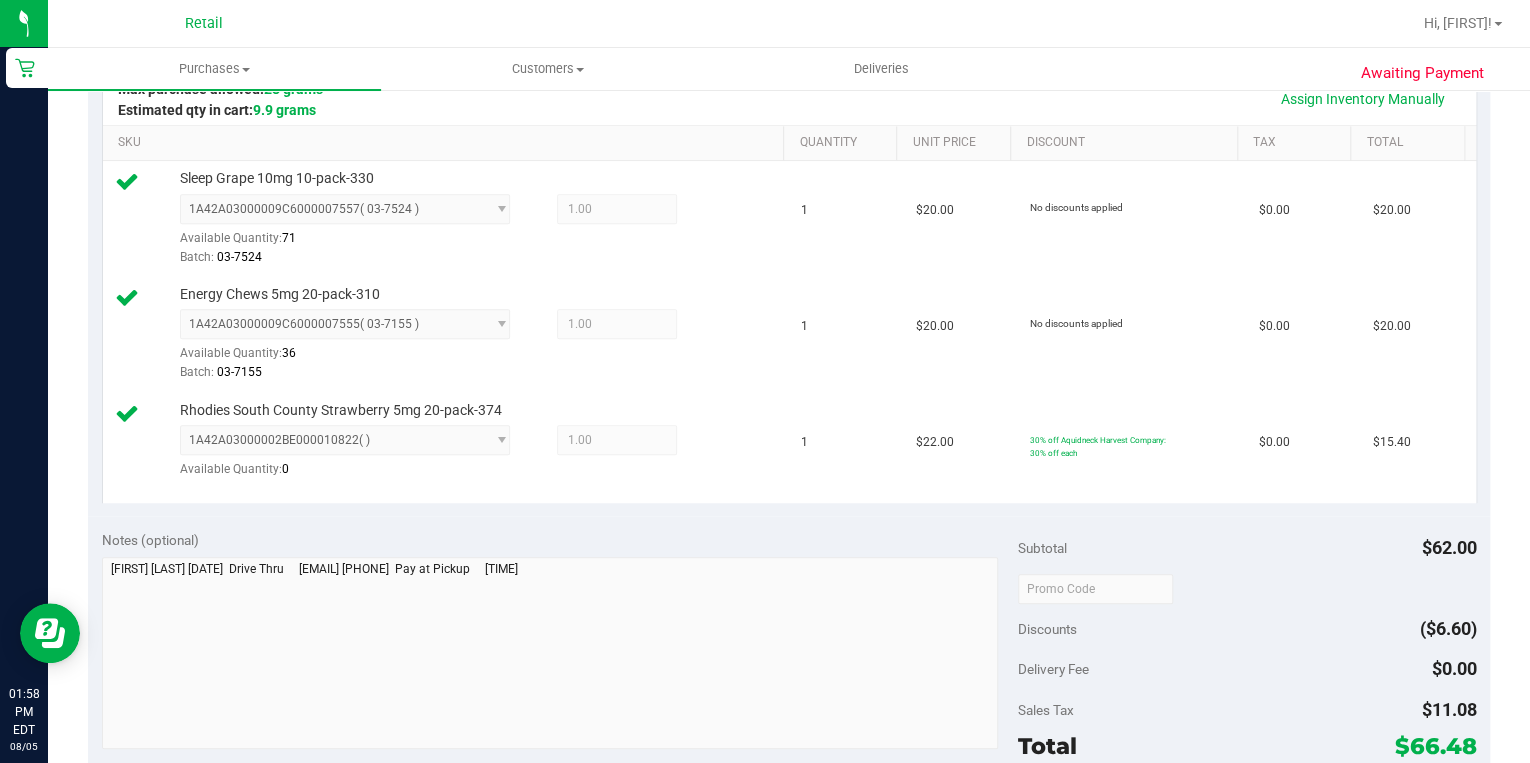 scroll, scrollTop: 720, scrollLeft: 0, axis: vertical 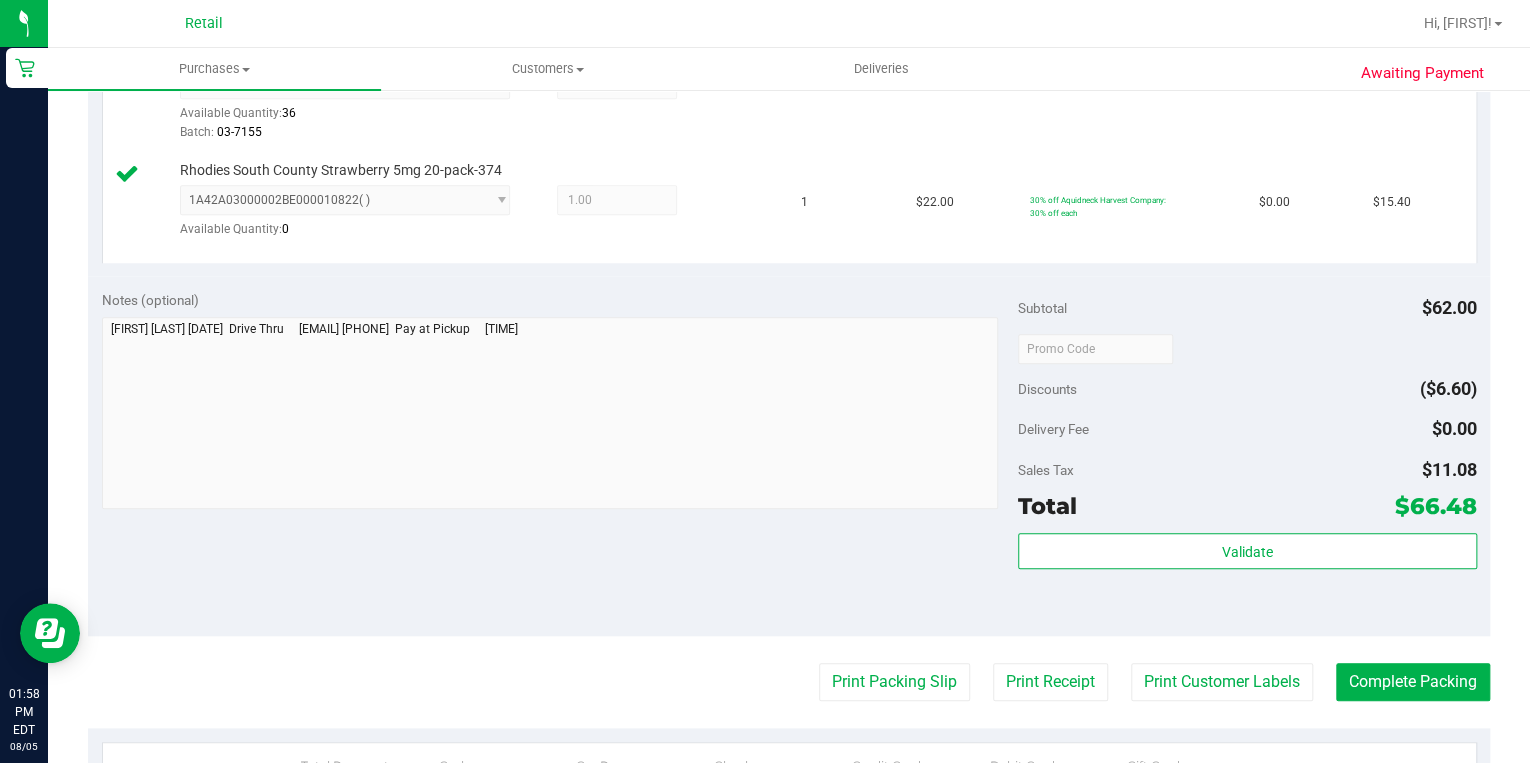 drag, startPoint x: 1398, startPoint y: 506, endPoint x: 1415, endPoint y: 499, distance: 18.384777 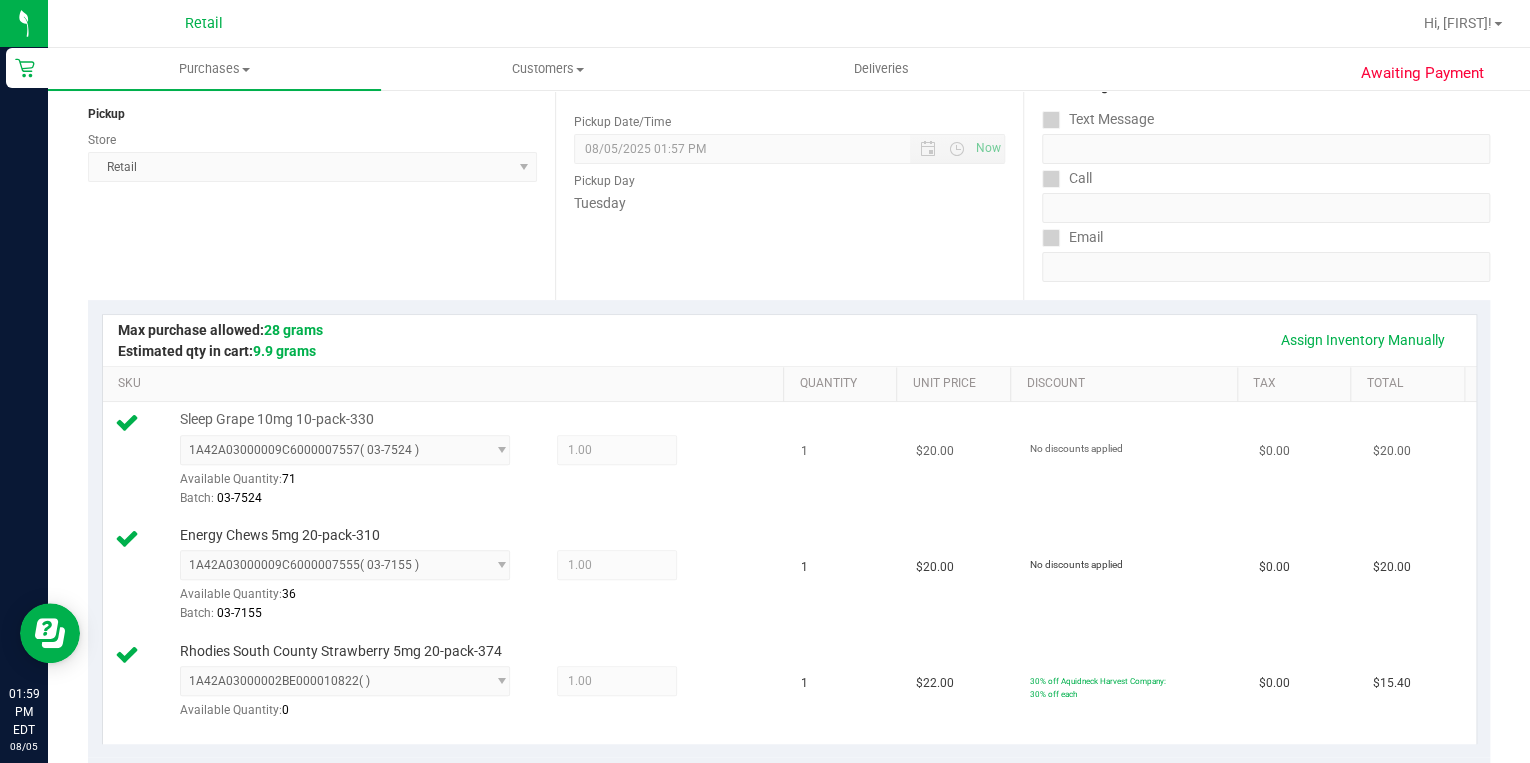 scroll, scrollTop: 0, scrollLeft: 0, axis: both 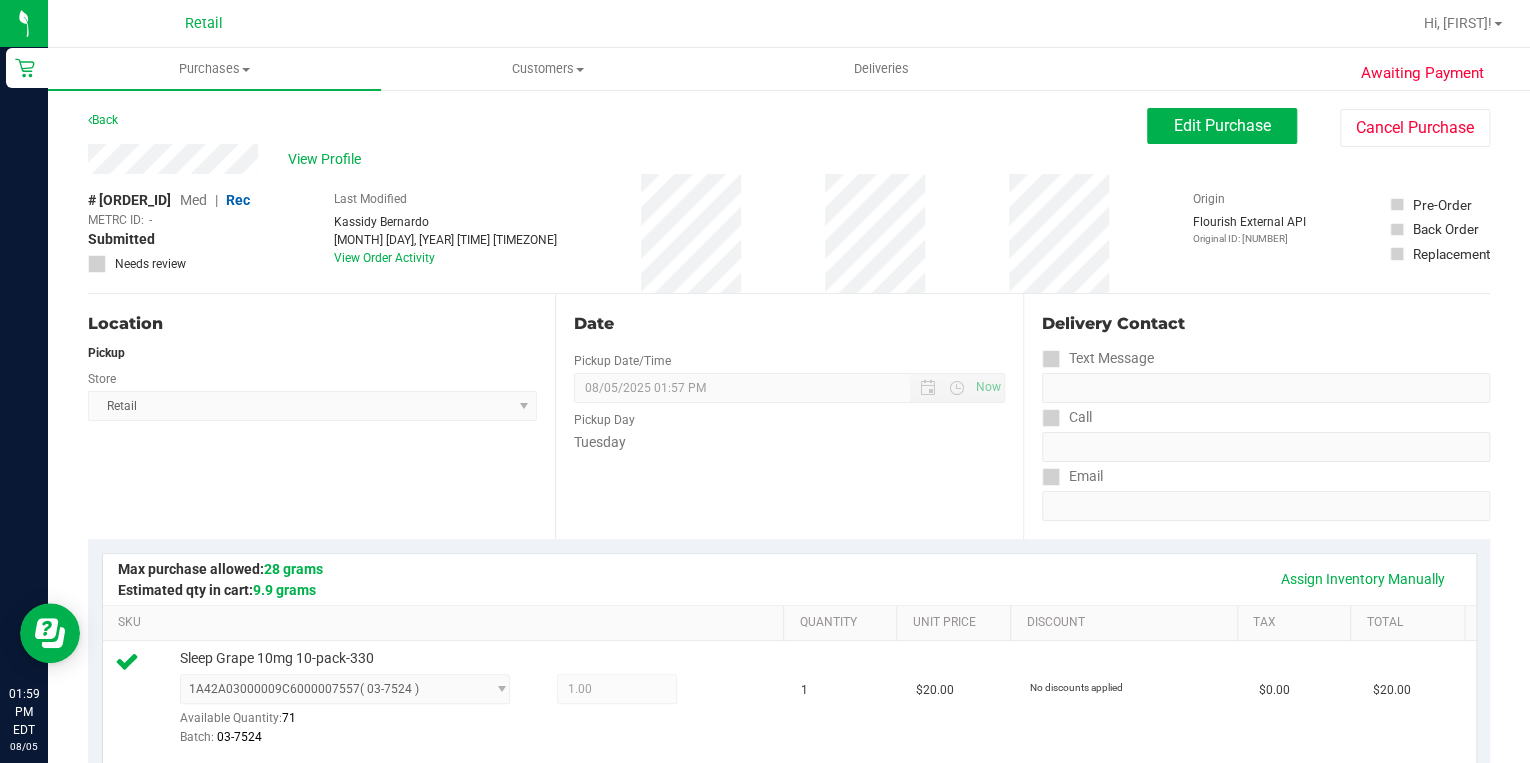click on "Retail Select Store Retail" at bounding box center [312, 406] 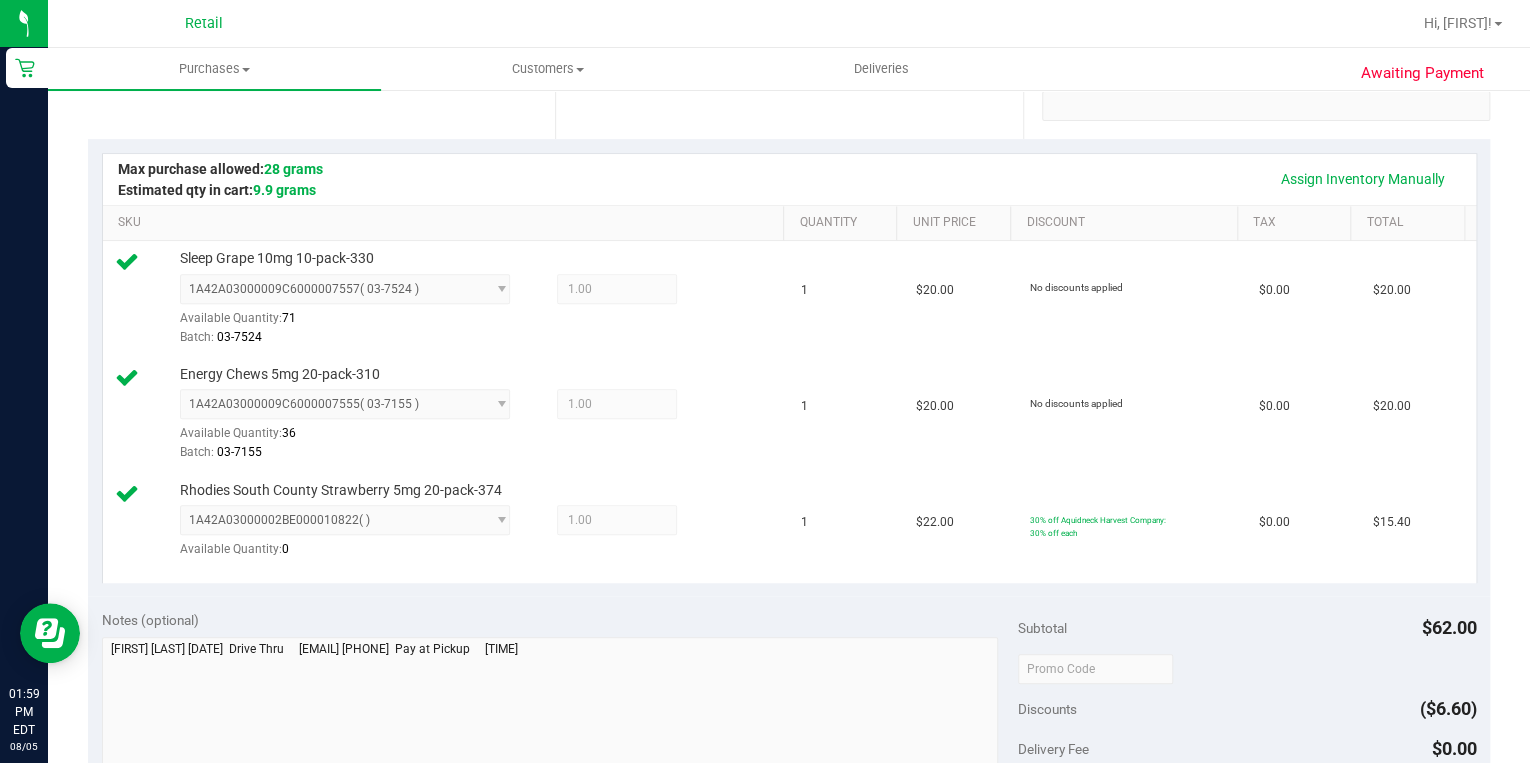 scroll, scrollTop: 720, scrollLeft: 0, axis: vertical 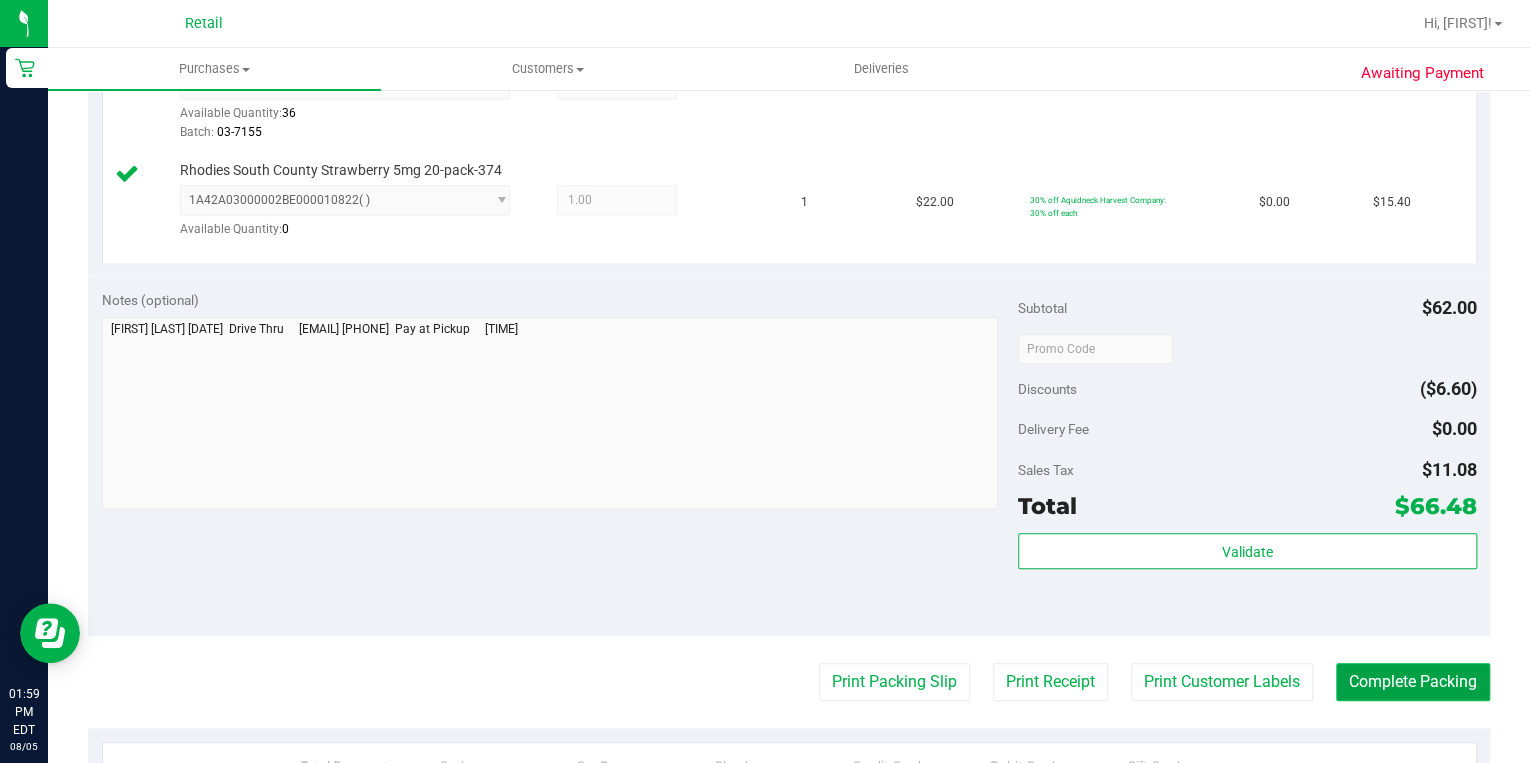 click on "Complete Packing" at bounding box center [1413, 682] 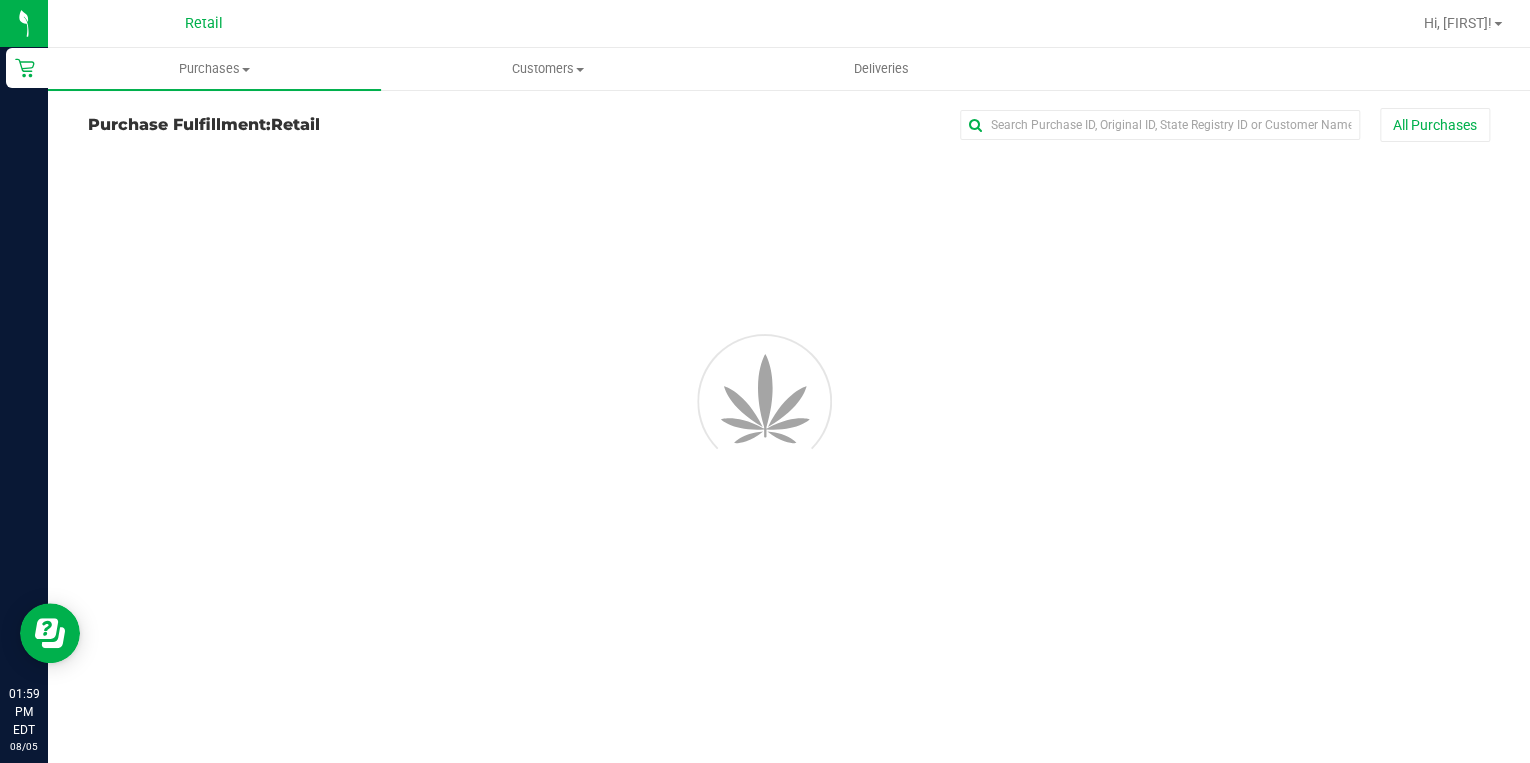 scroll, scrollTop: 0, scrollLeft: 0, axis: both 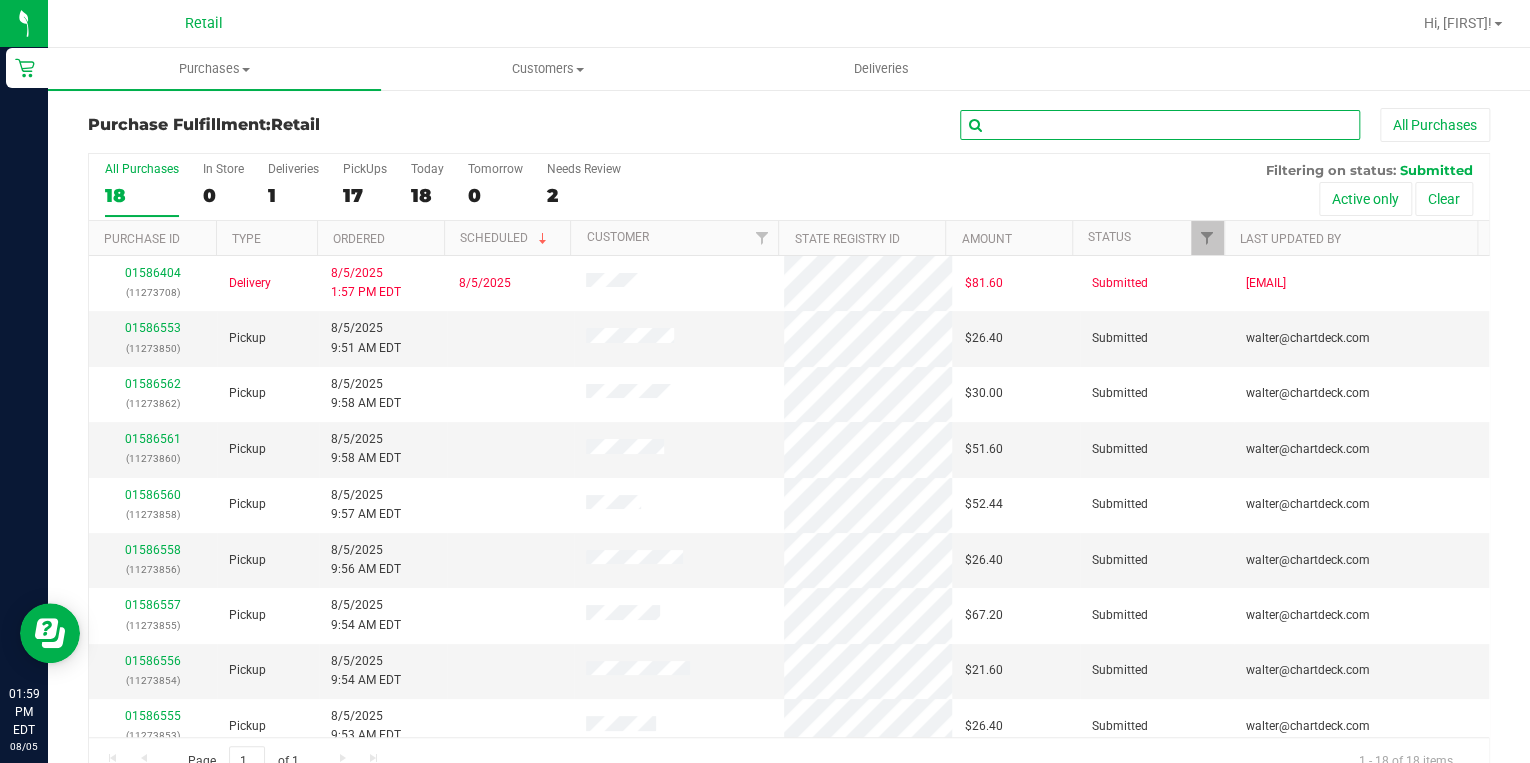 click at bounding box center (1160, 125) 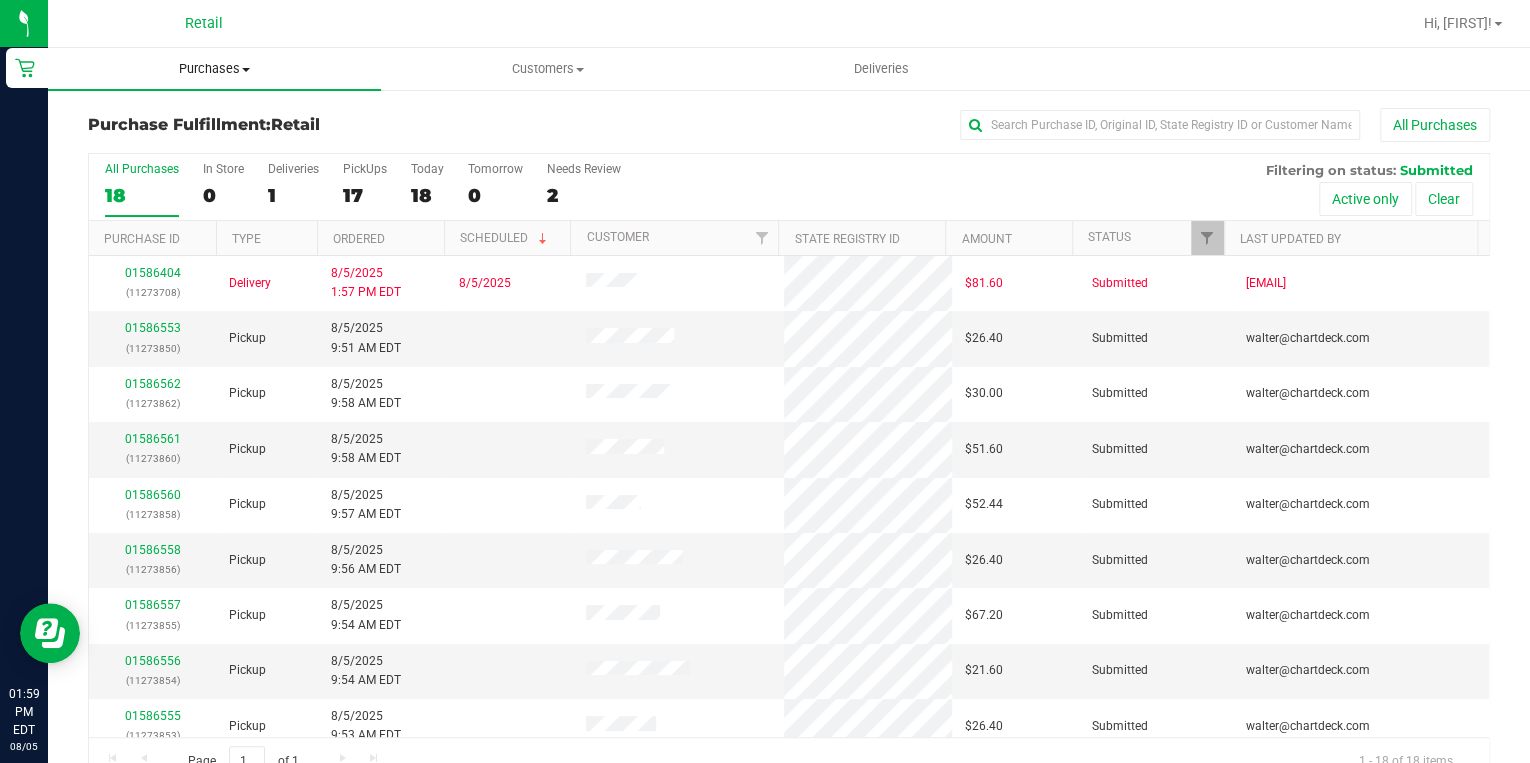 click on "Purchases" at bounding box center [214, 69] 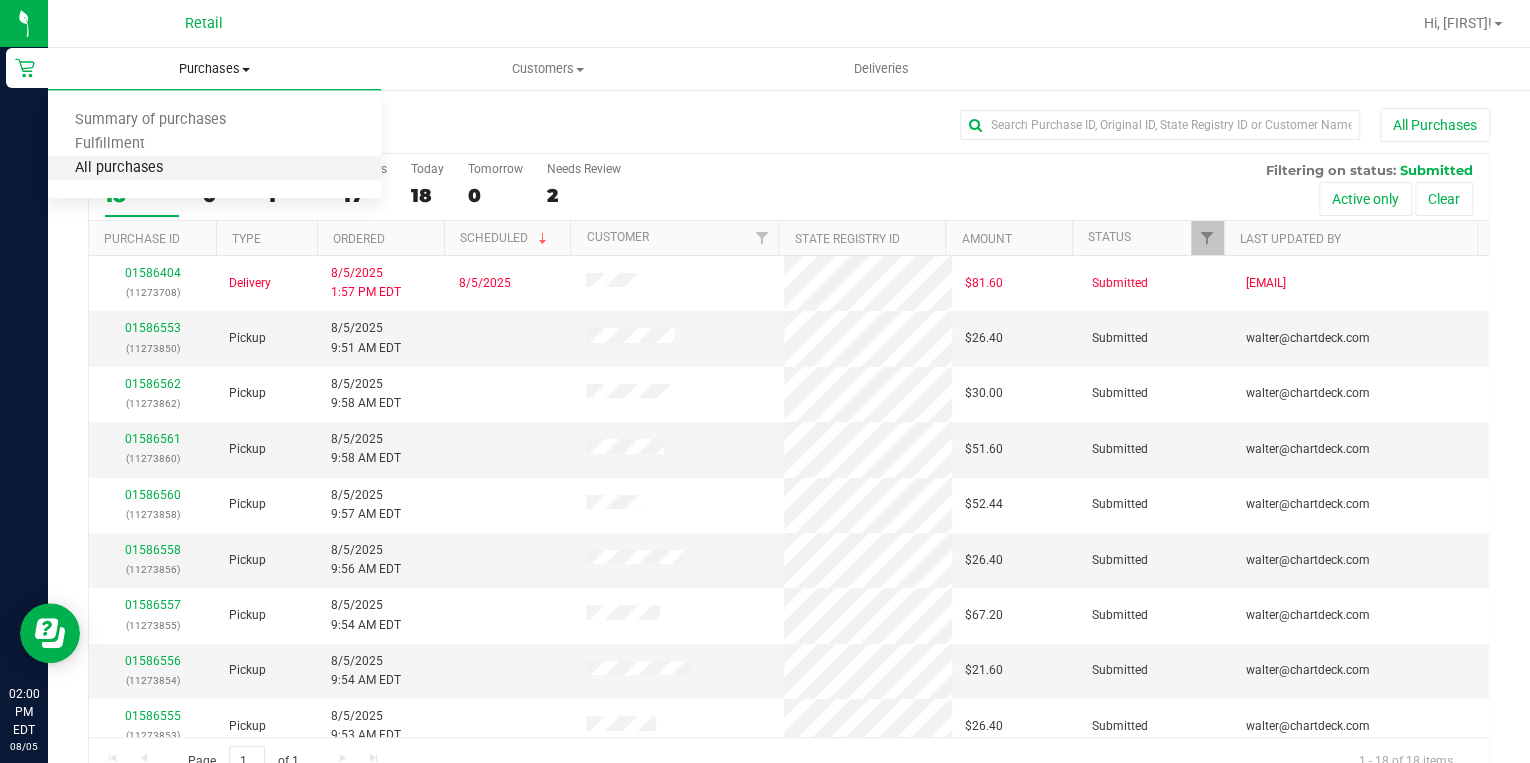 click on "All purchases" at bounding box center (119, 168) 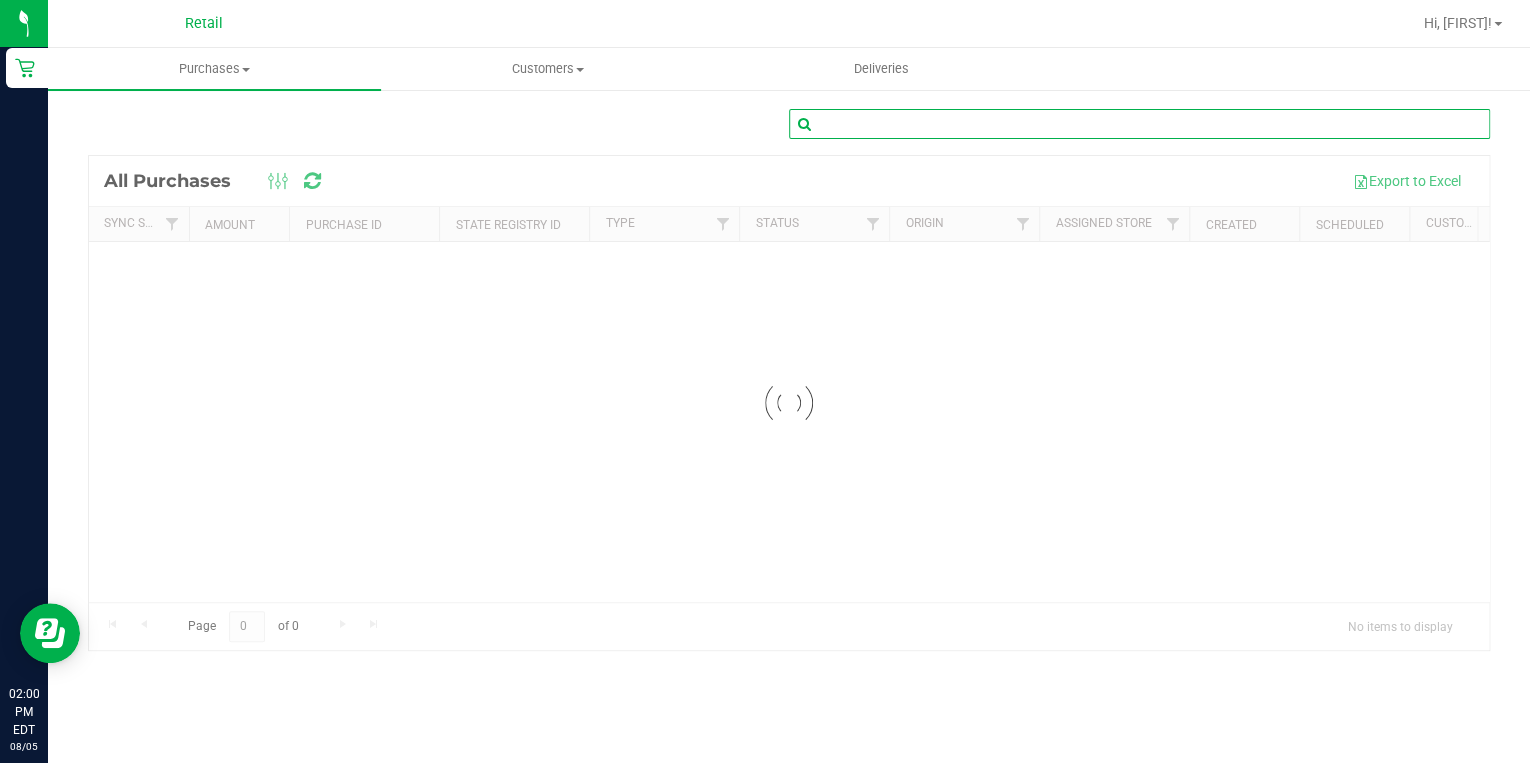 click at bounding box center [1139, 124] 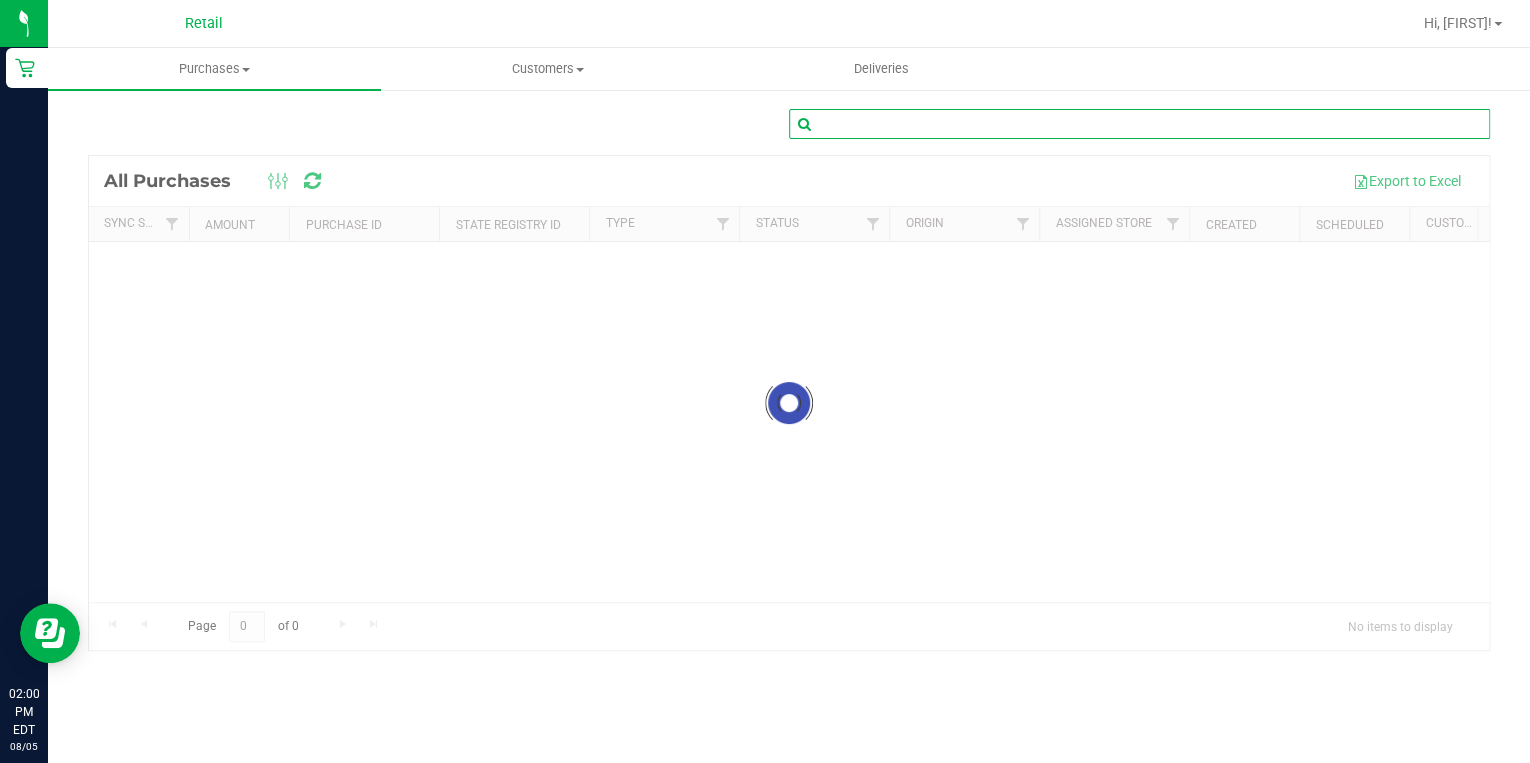 click at bounding box center (1139, 124) 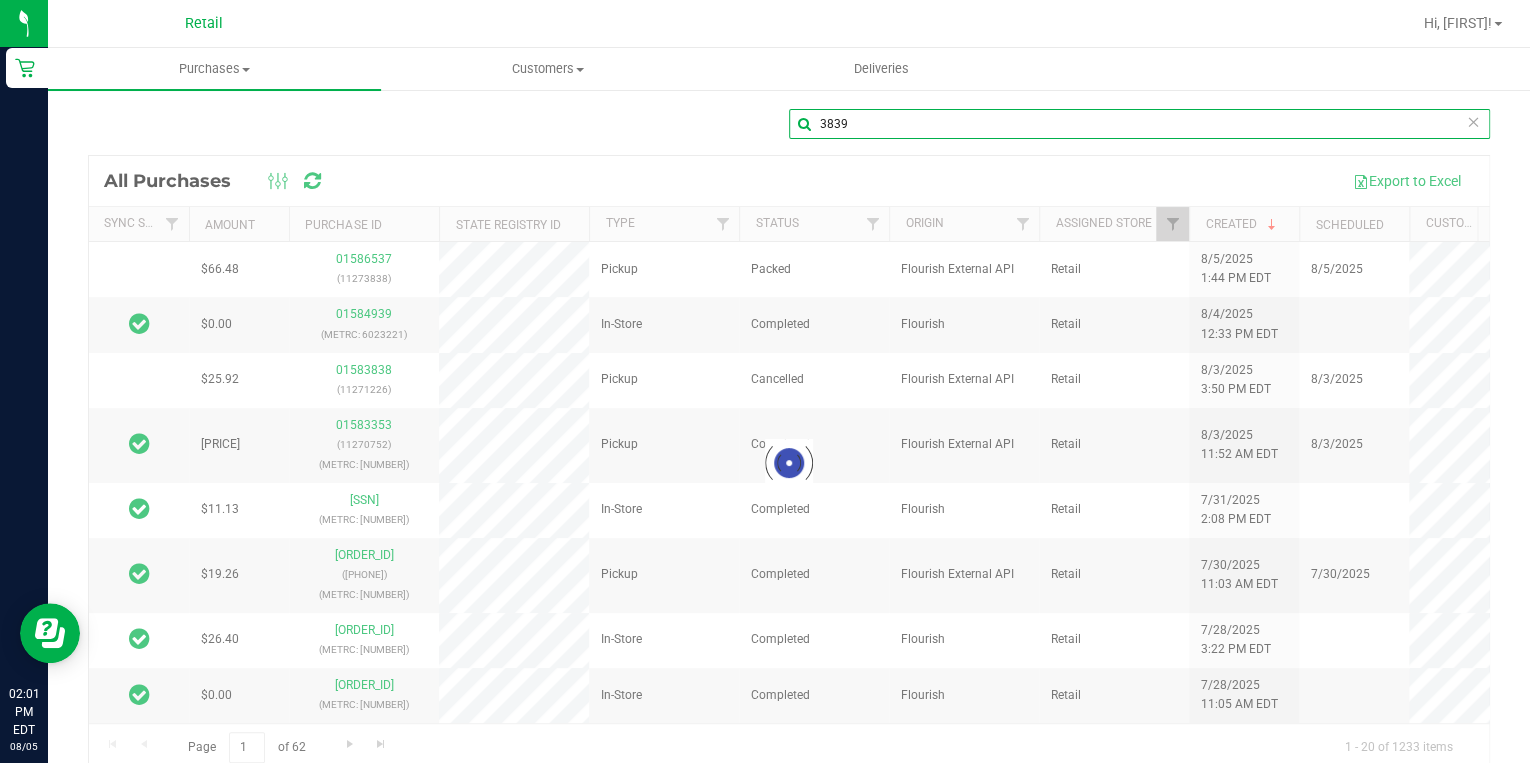 type on "3839" 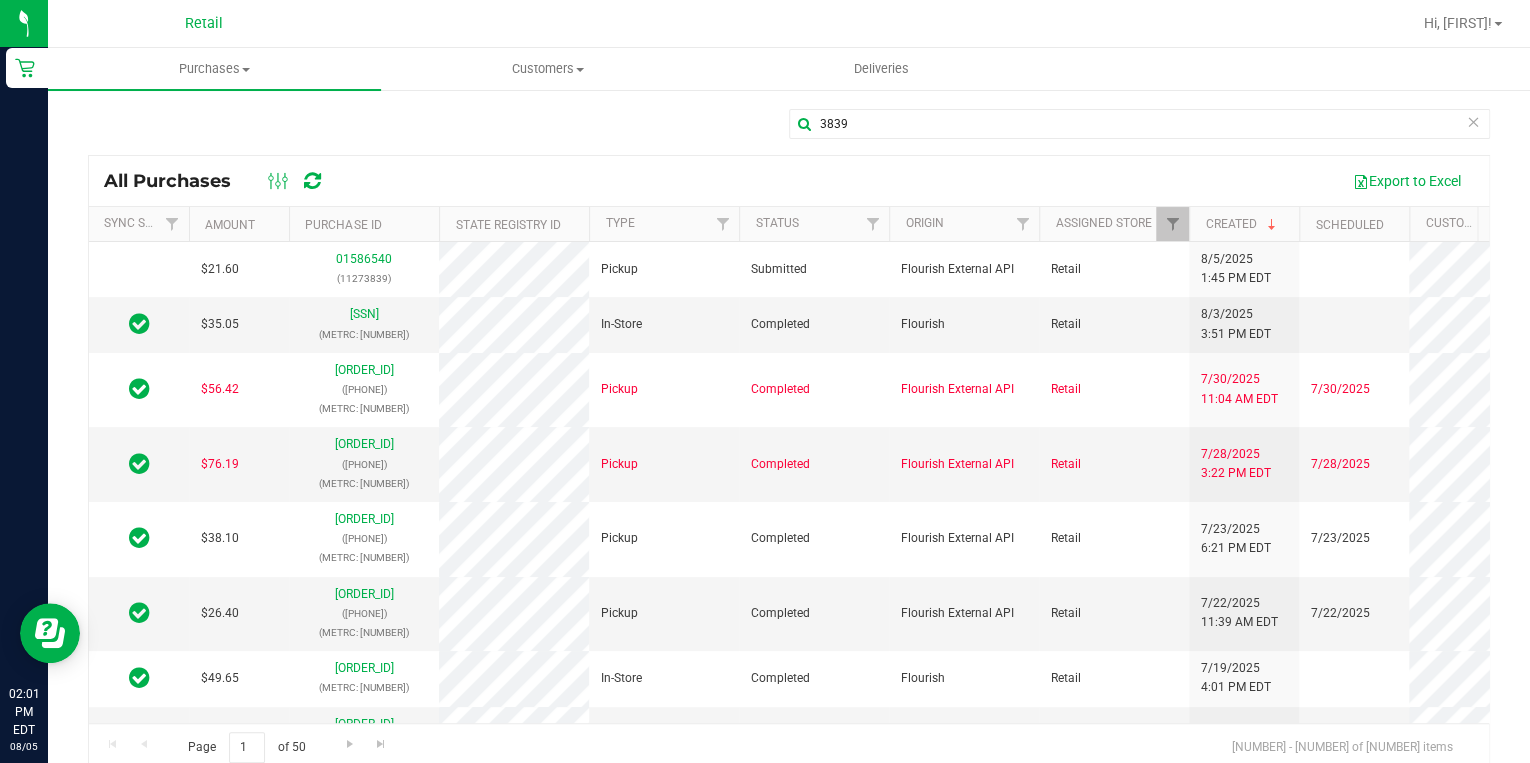 click on "Export to Excel" at bounding box center (908, 181) 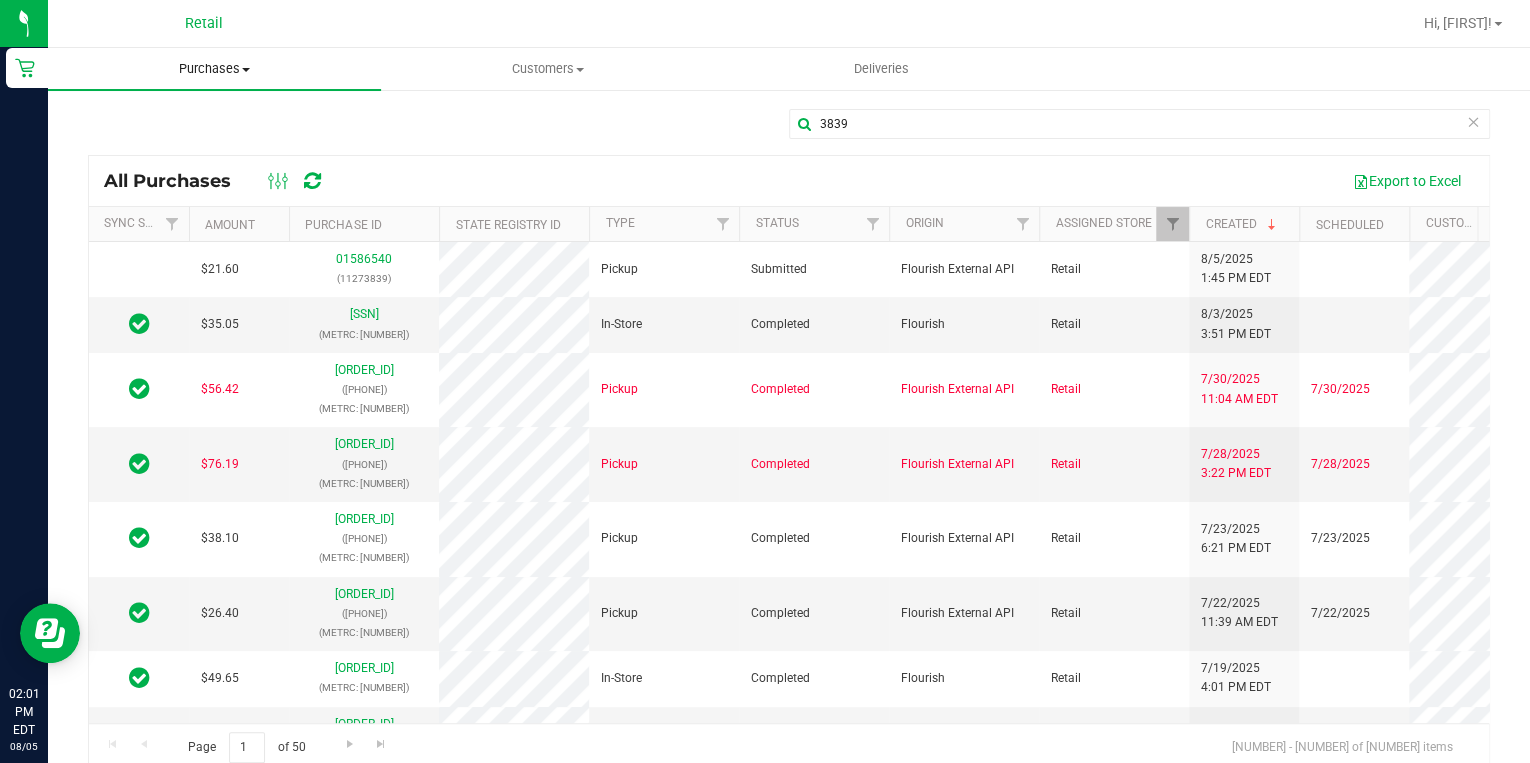 click on "Purchases" at bounding box center [214, 69] 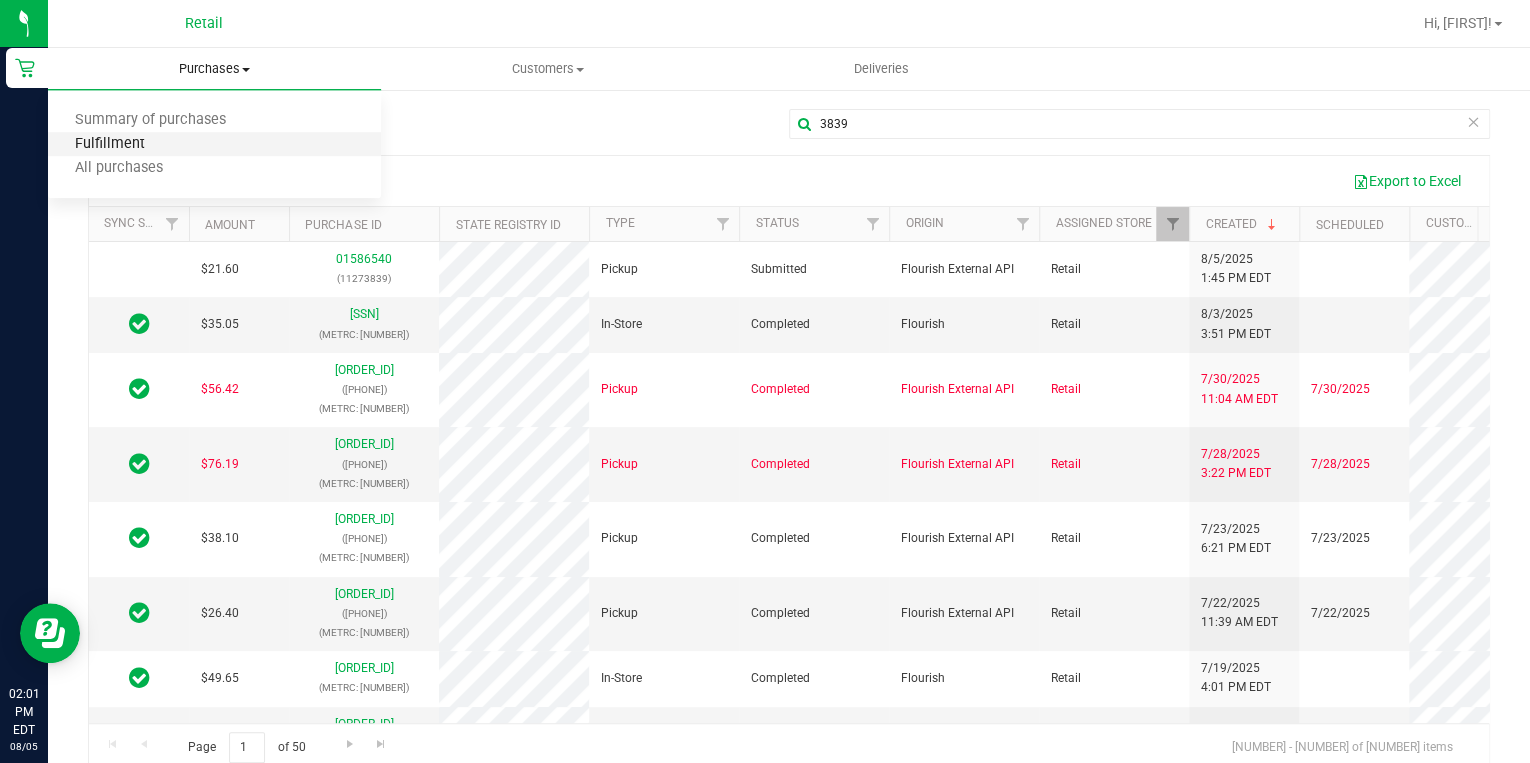 click on "Fulfillment" at bounding box center (110, 144) 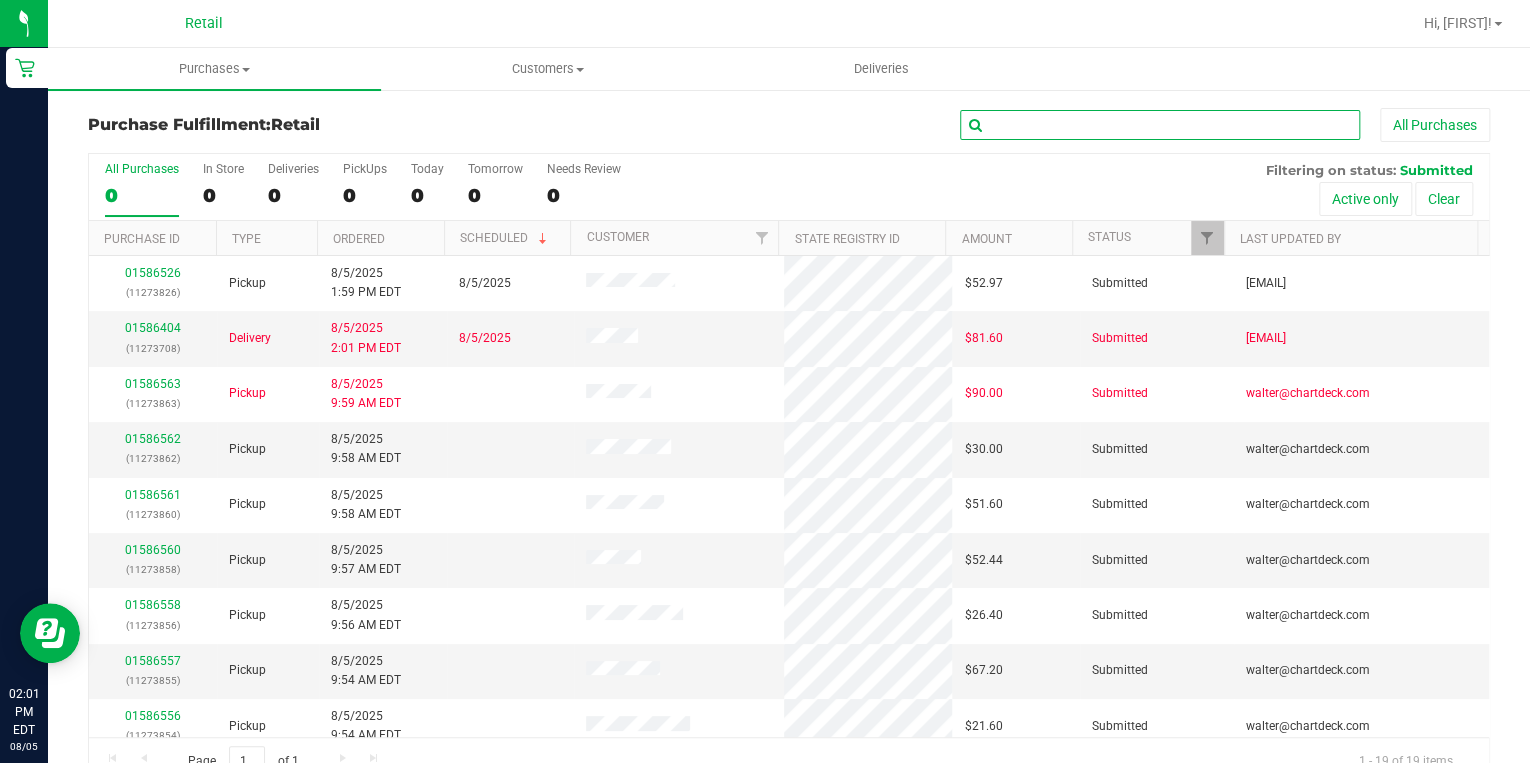 click at bounding box center [1160, 125] 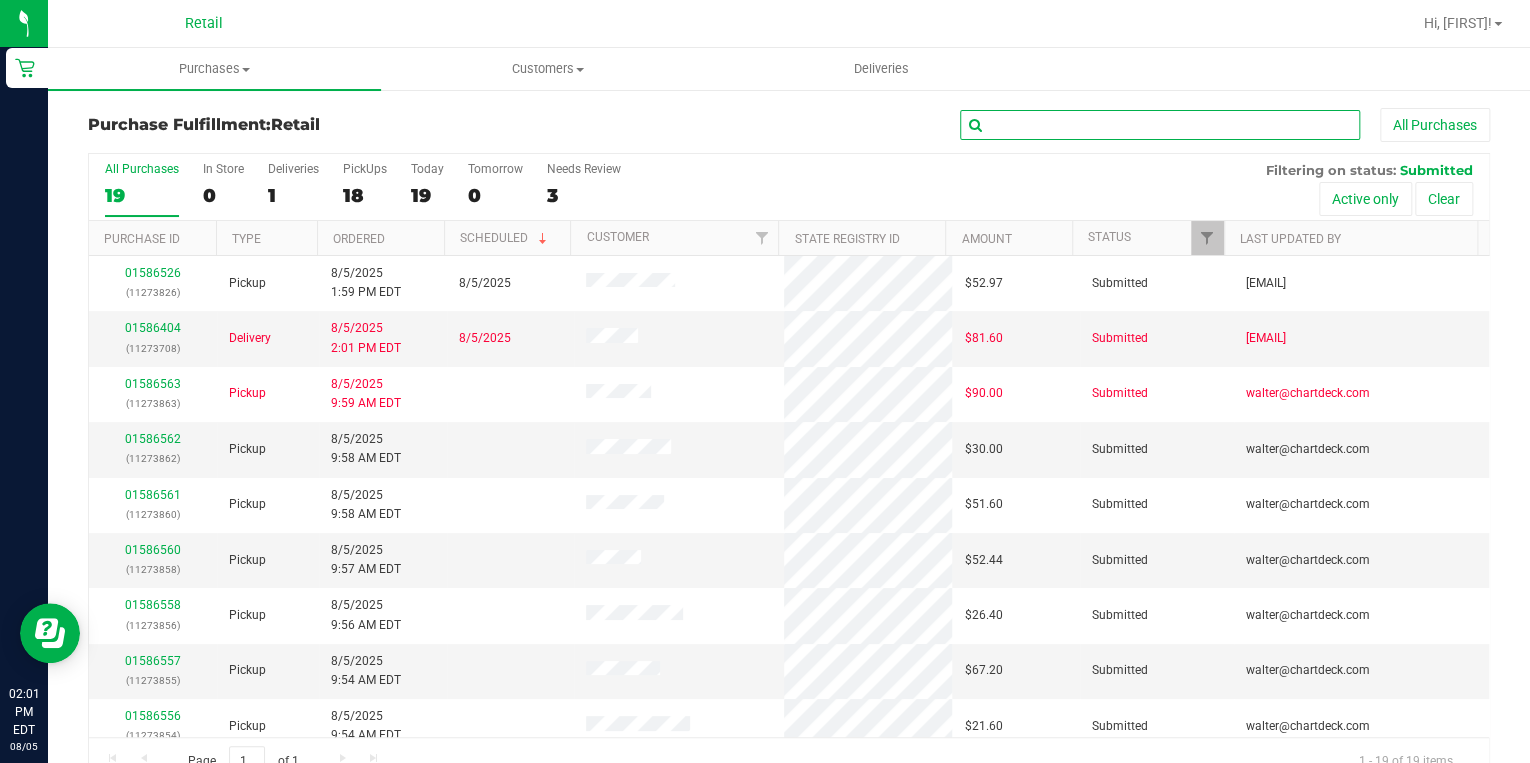 click at bounding box center (1160, 125) 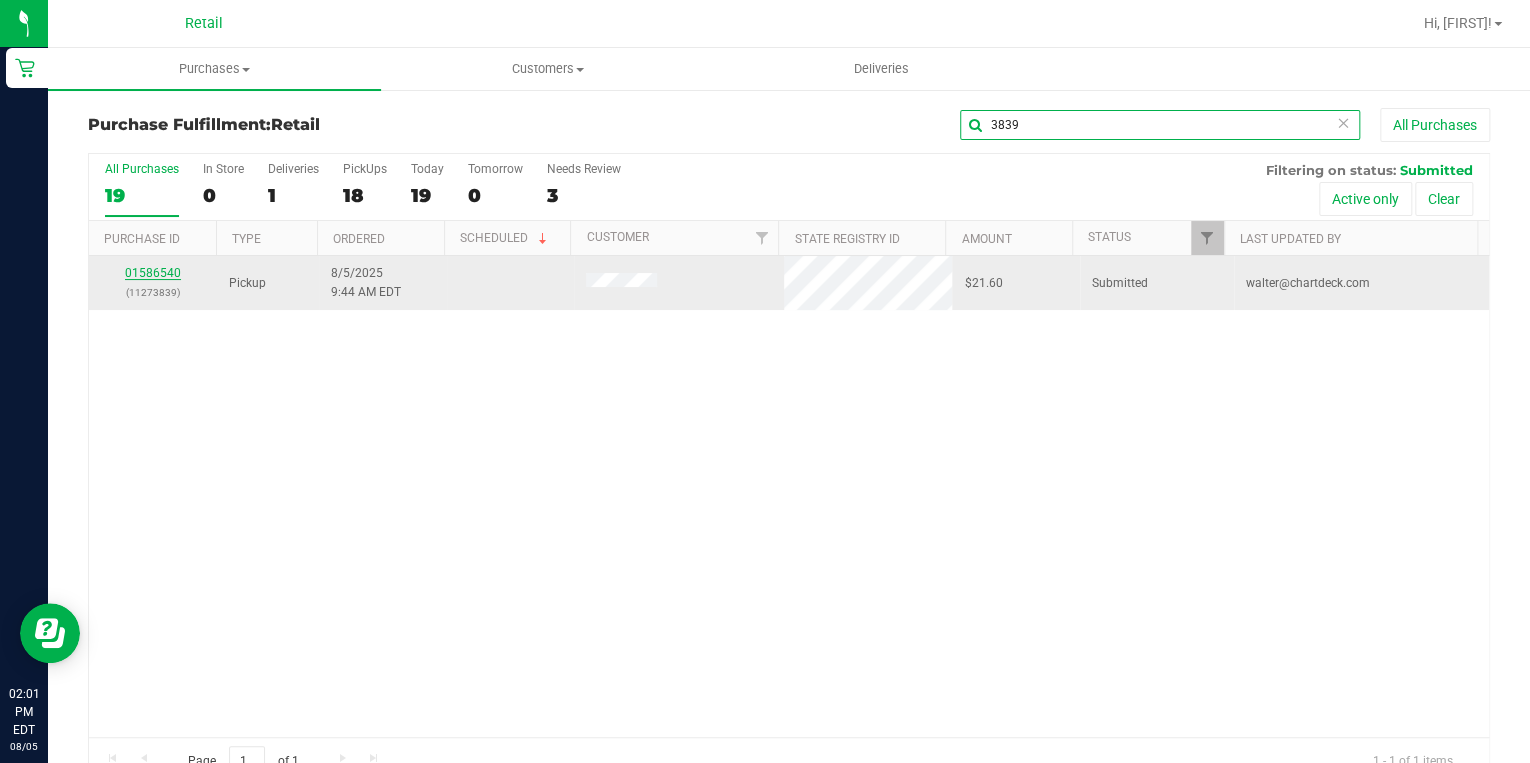 type on "3839" 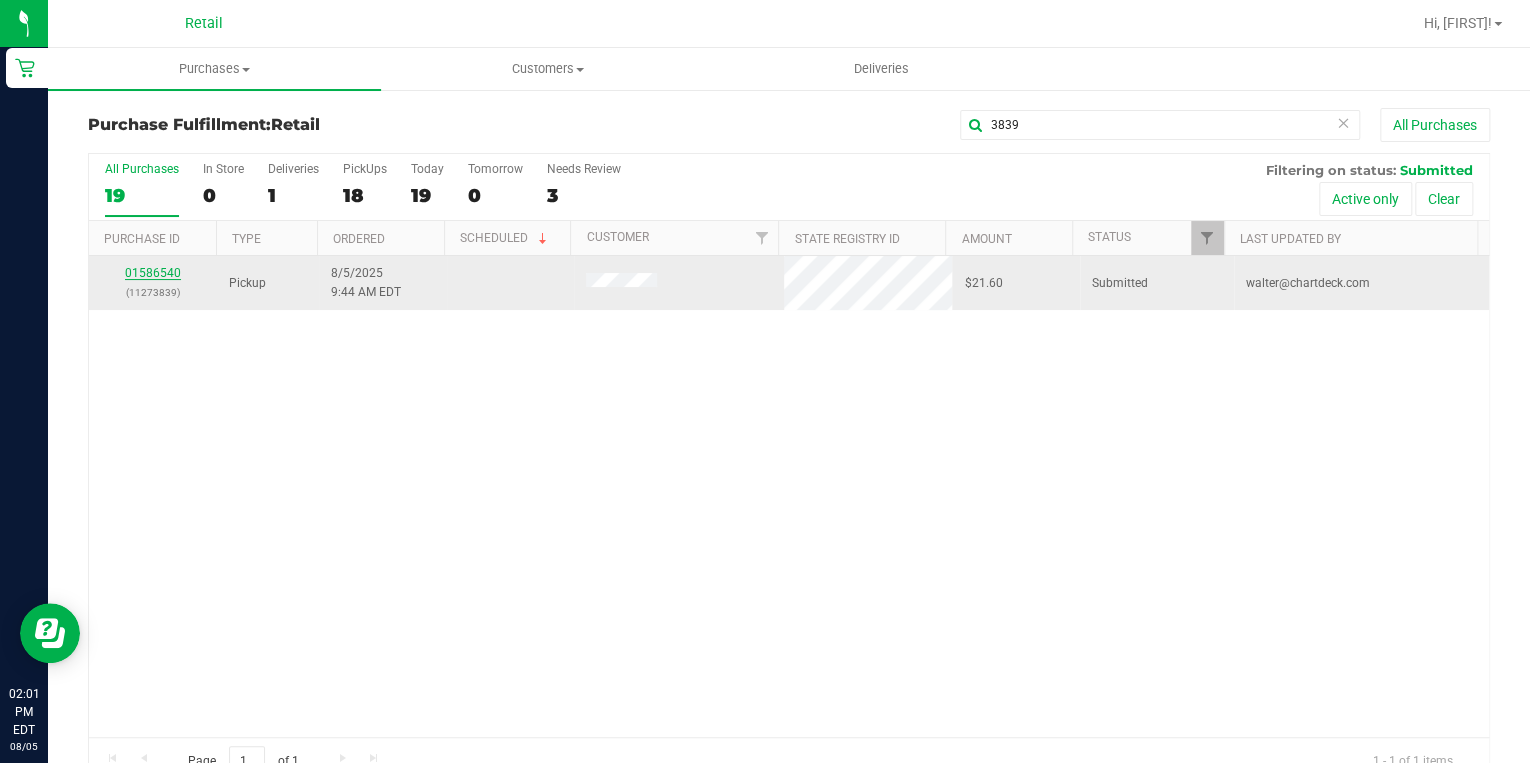 click on "01586540" at bounding box center (153, 273) 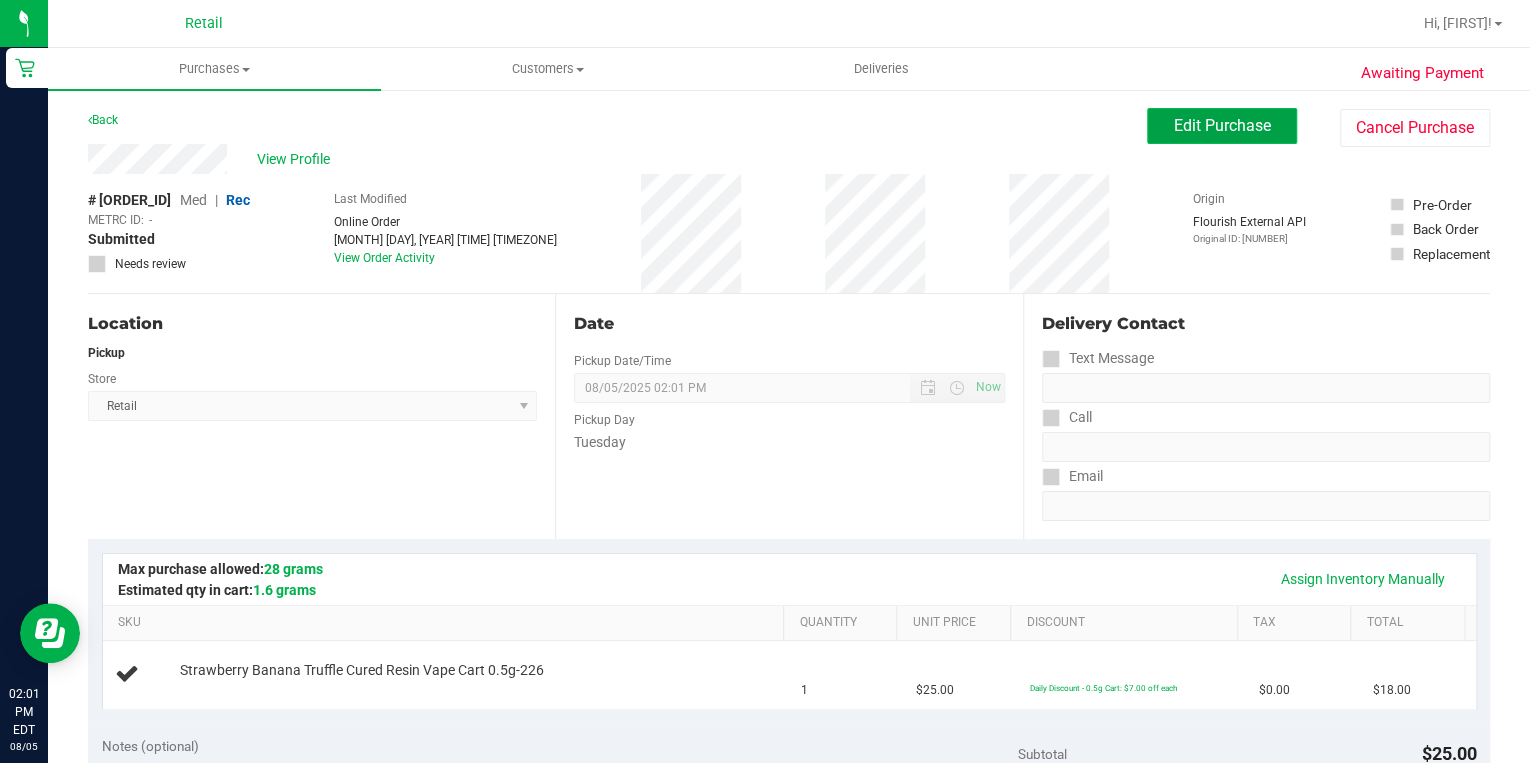 click on "Edit Purchase" at bounding box center (1222, 126) 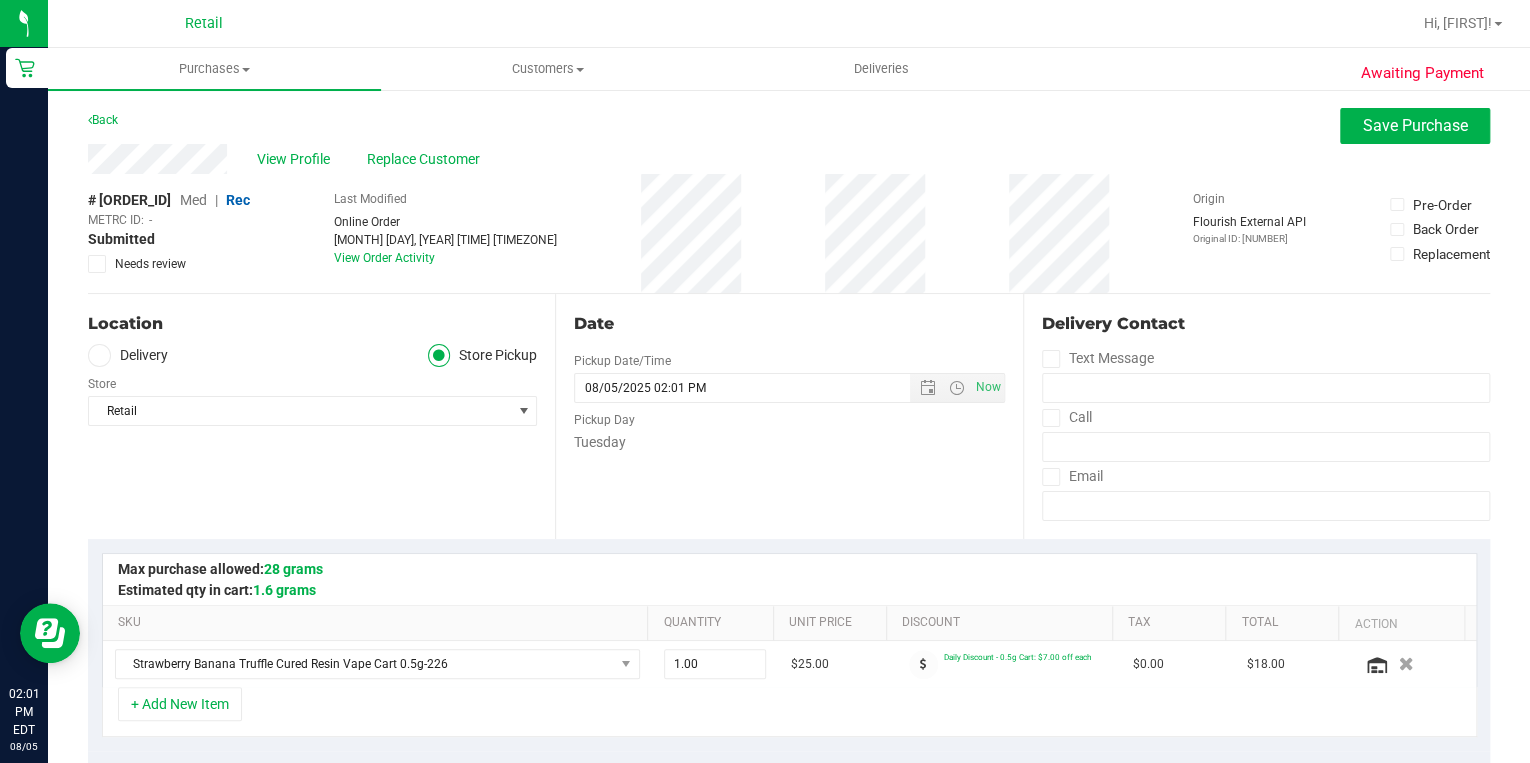click on "Med" at bounding box center (193, 200) 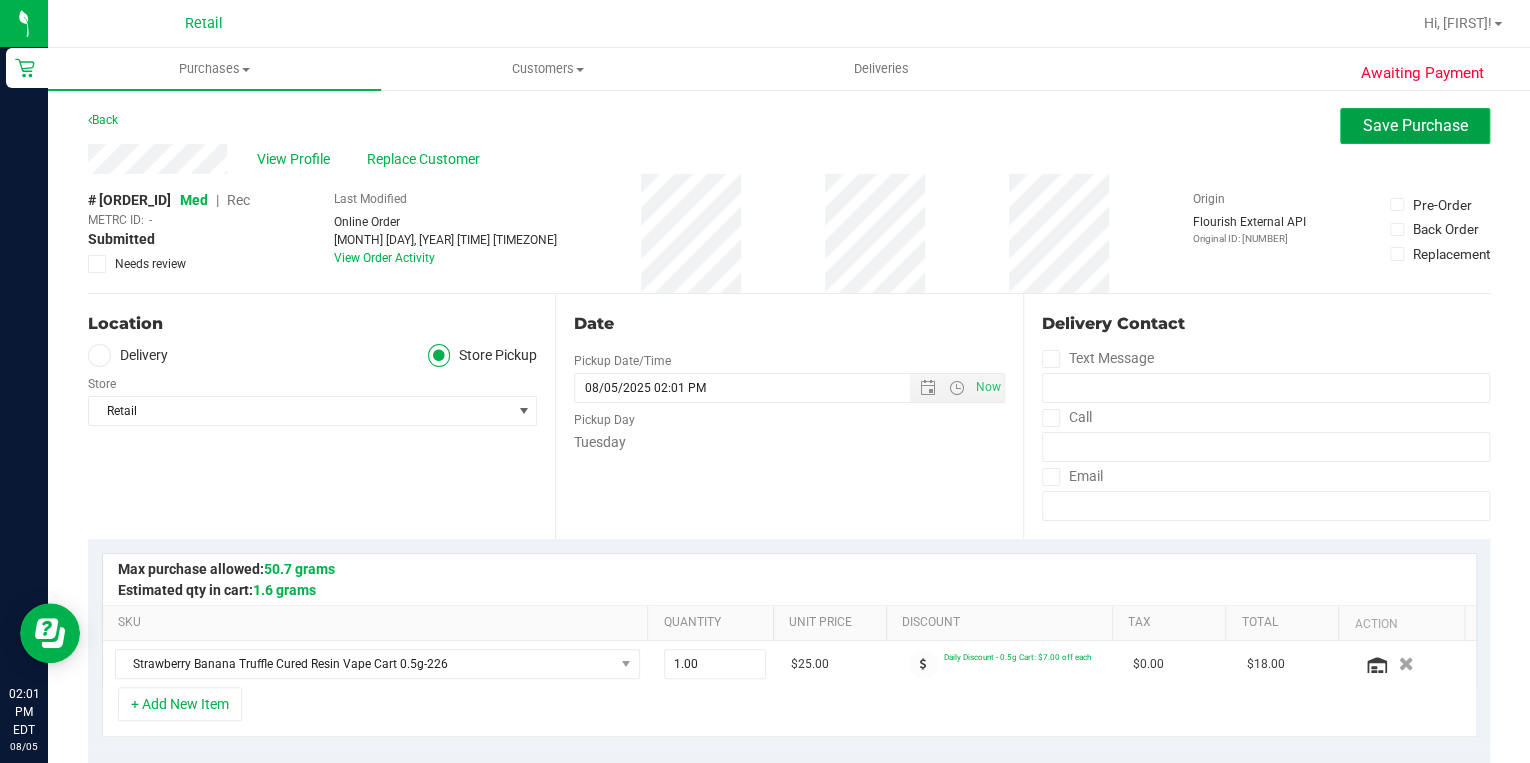 click on "Save Purchase" at bounding box center [1415, 125] 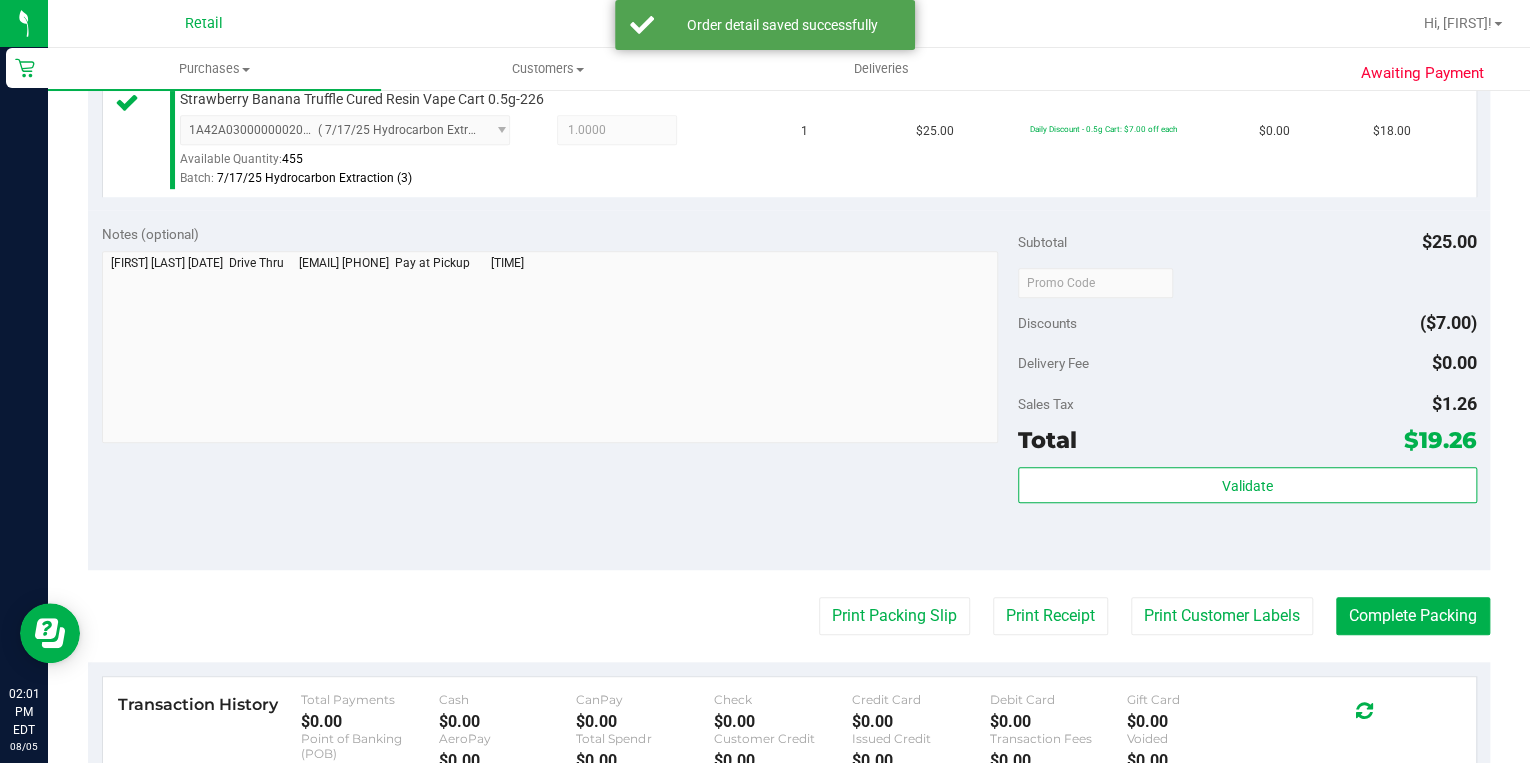 scroll, scrollTop: 560, scrollLeft: 0, axis: vertical 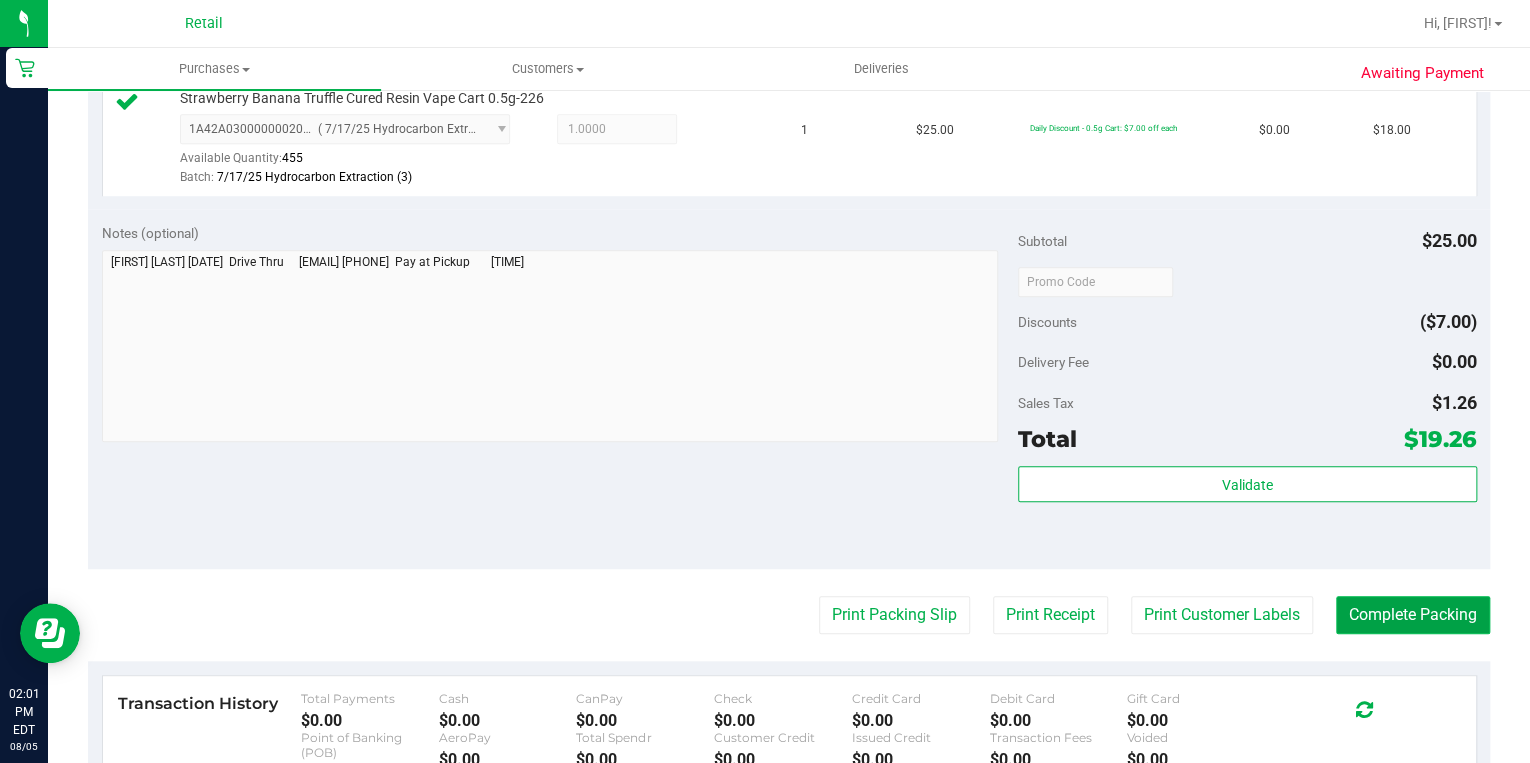 click on "Complete Packing" at bounding box center [1413, 615] 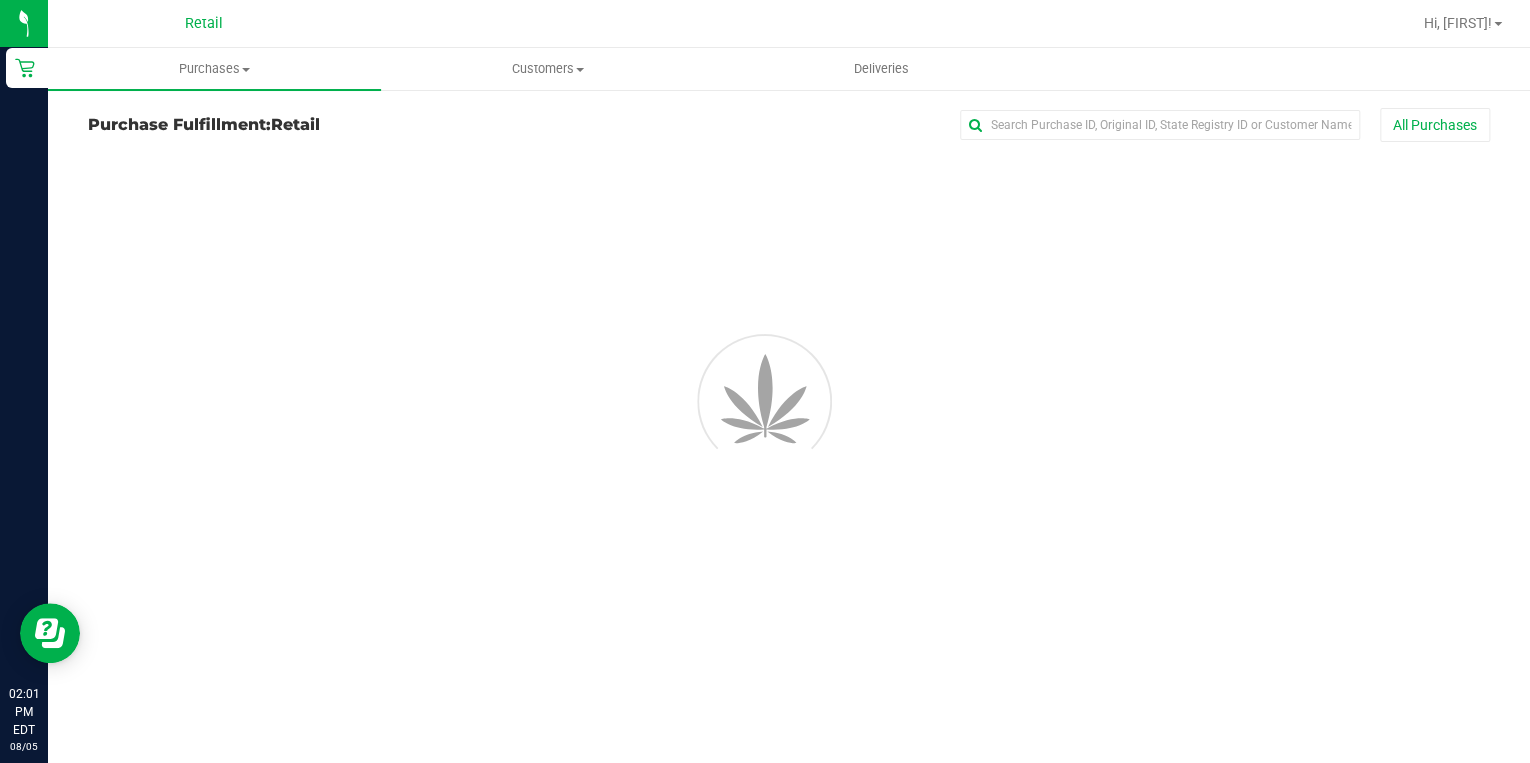 scroll, scrollTop: 0, scrollLeft: 0, axis: both 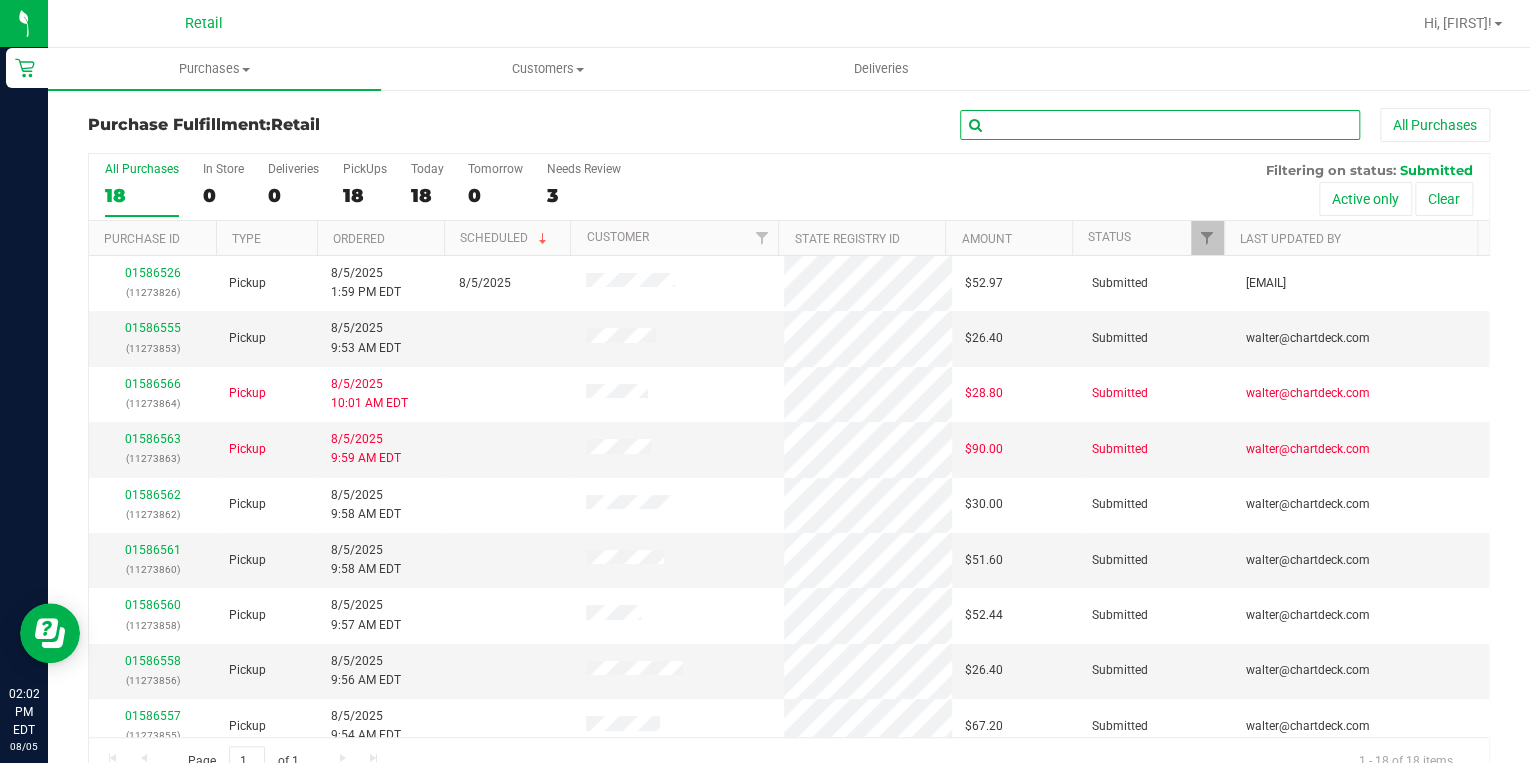 click at bounding box center (1160, 125) 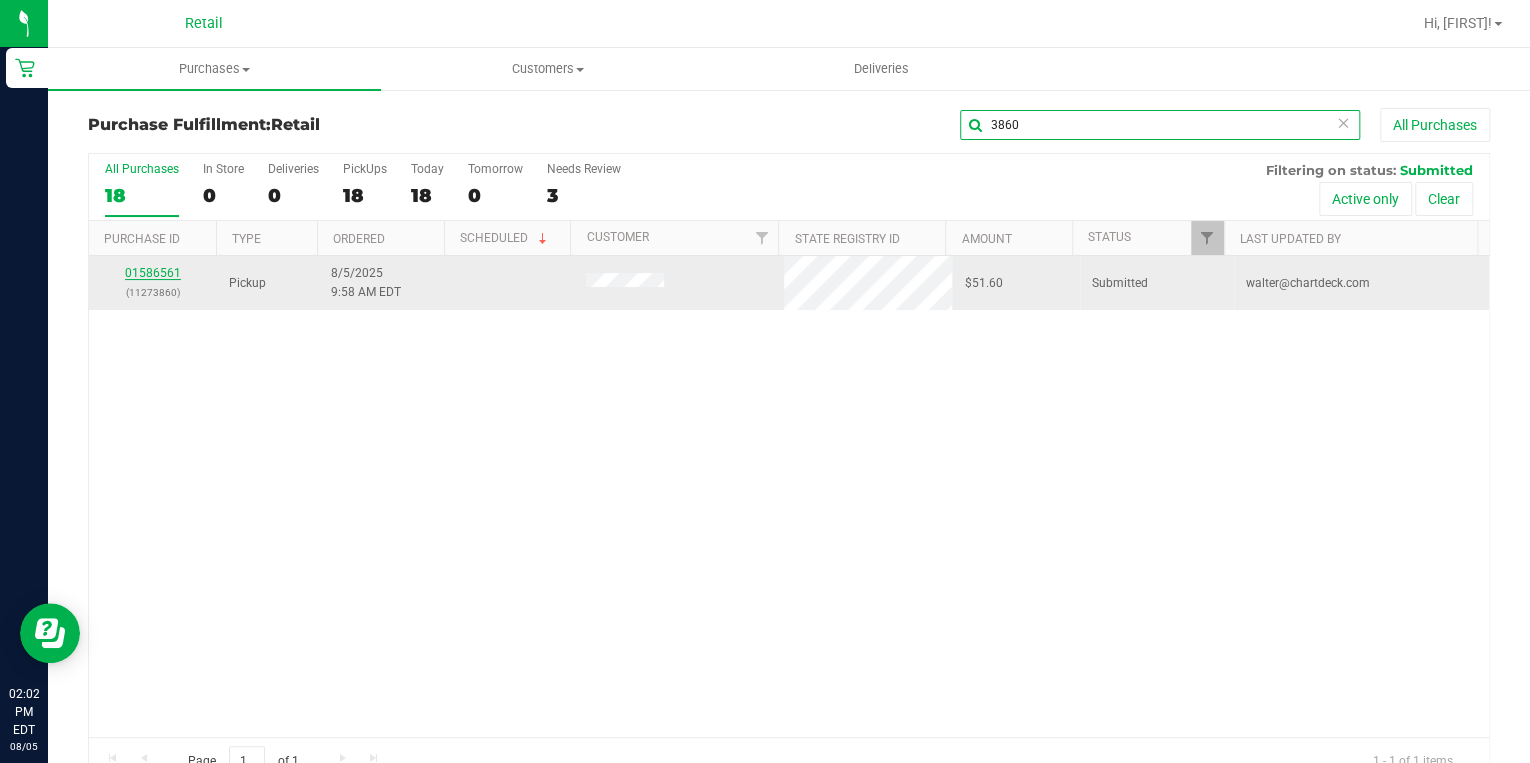 type on "3860" 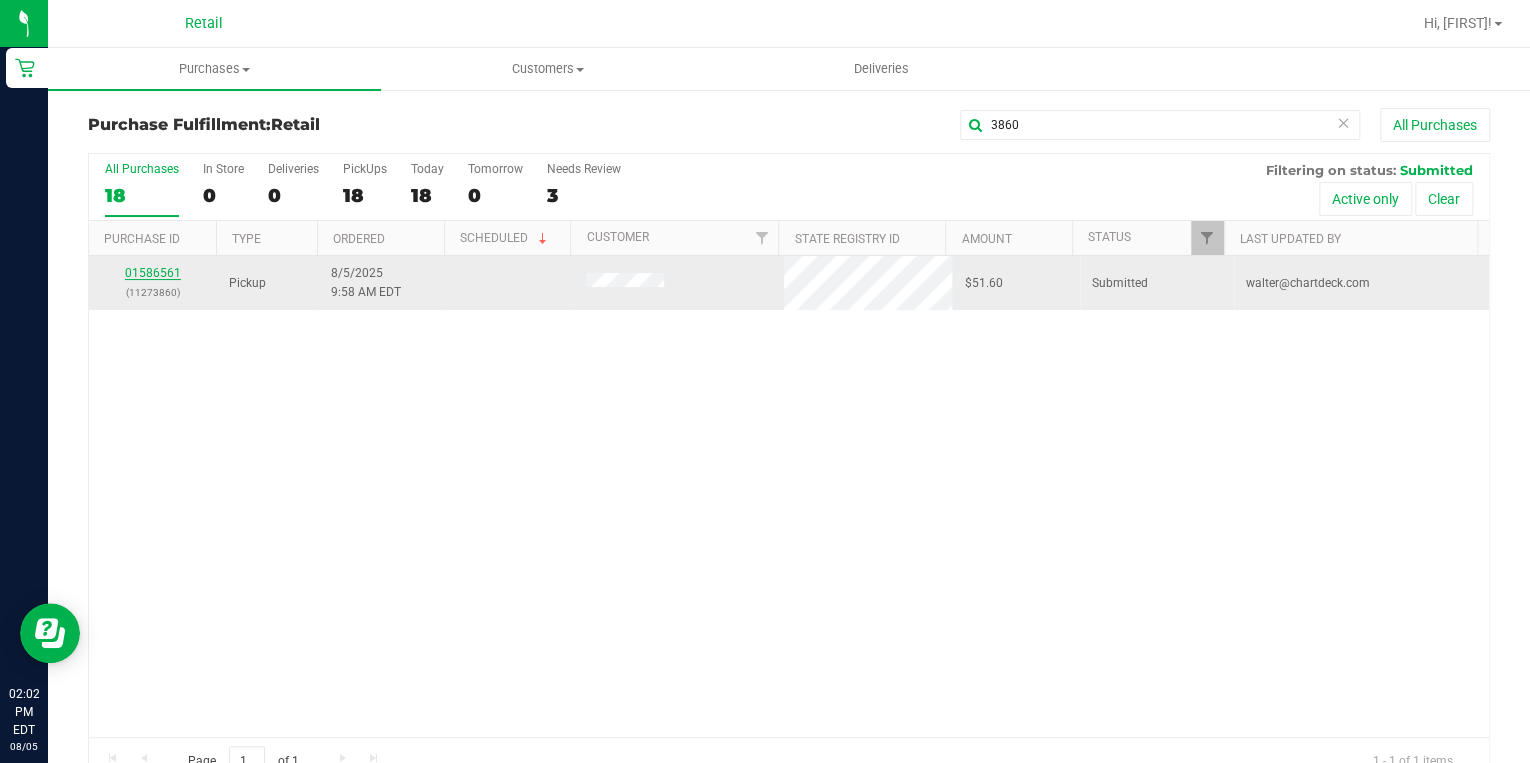 click on "01586561" at bounding box center [153, 273] 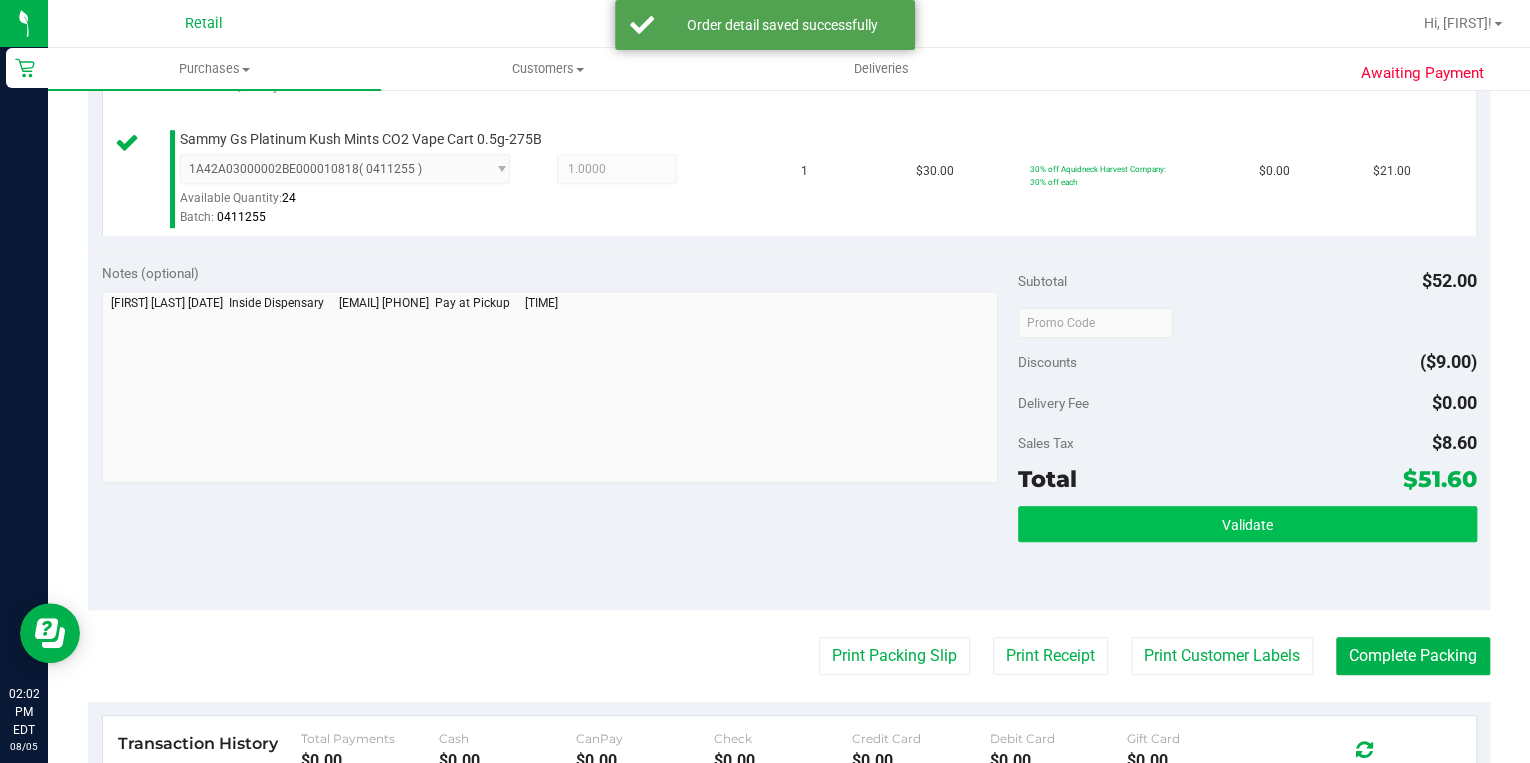 scroll, scrollTop: 640, scrollLeft: 0, axis: vertical 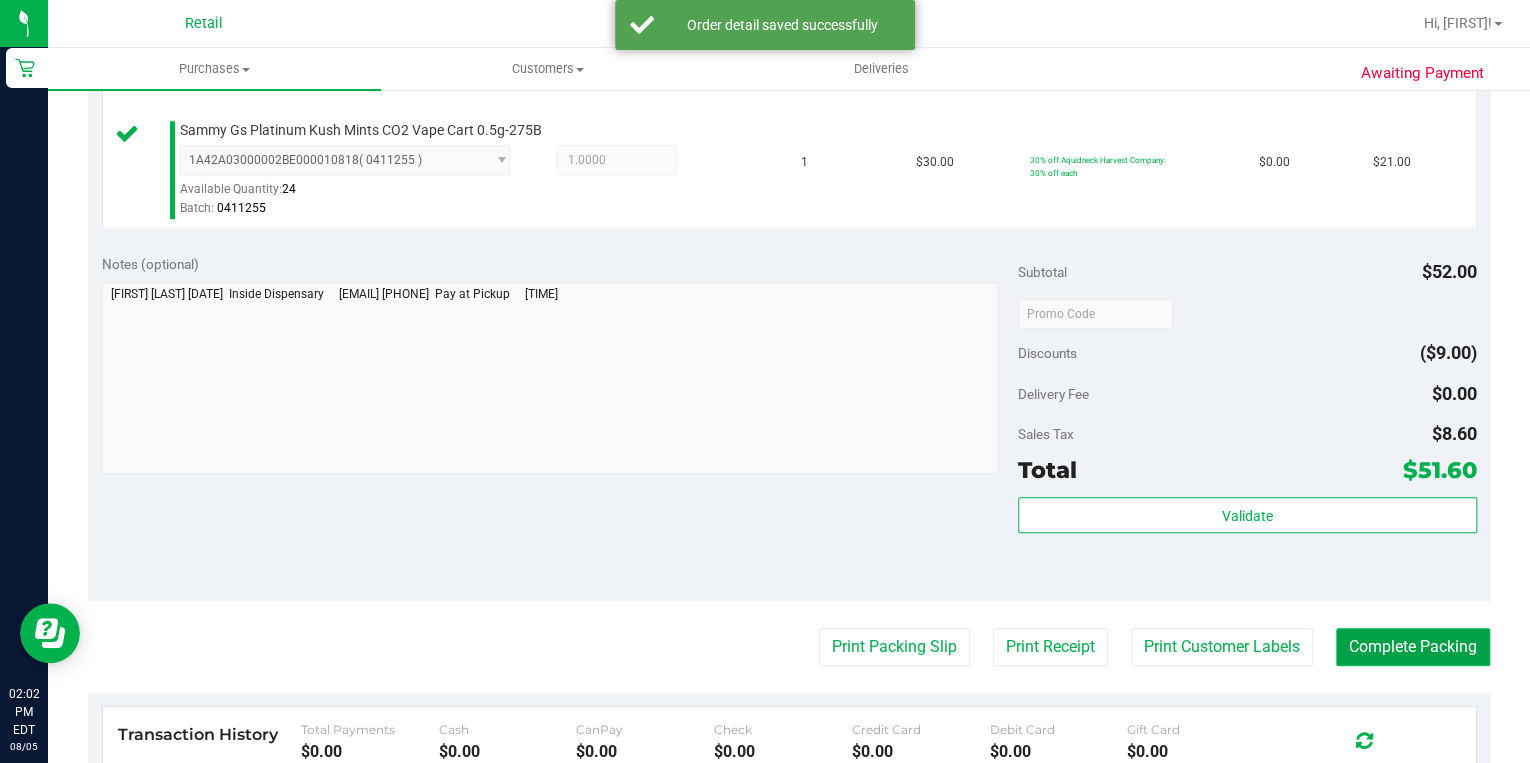 click on "Complete Packing" at bounding box center [1413, 647] 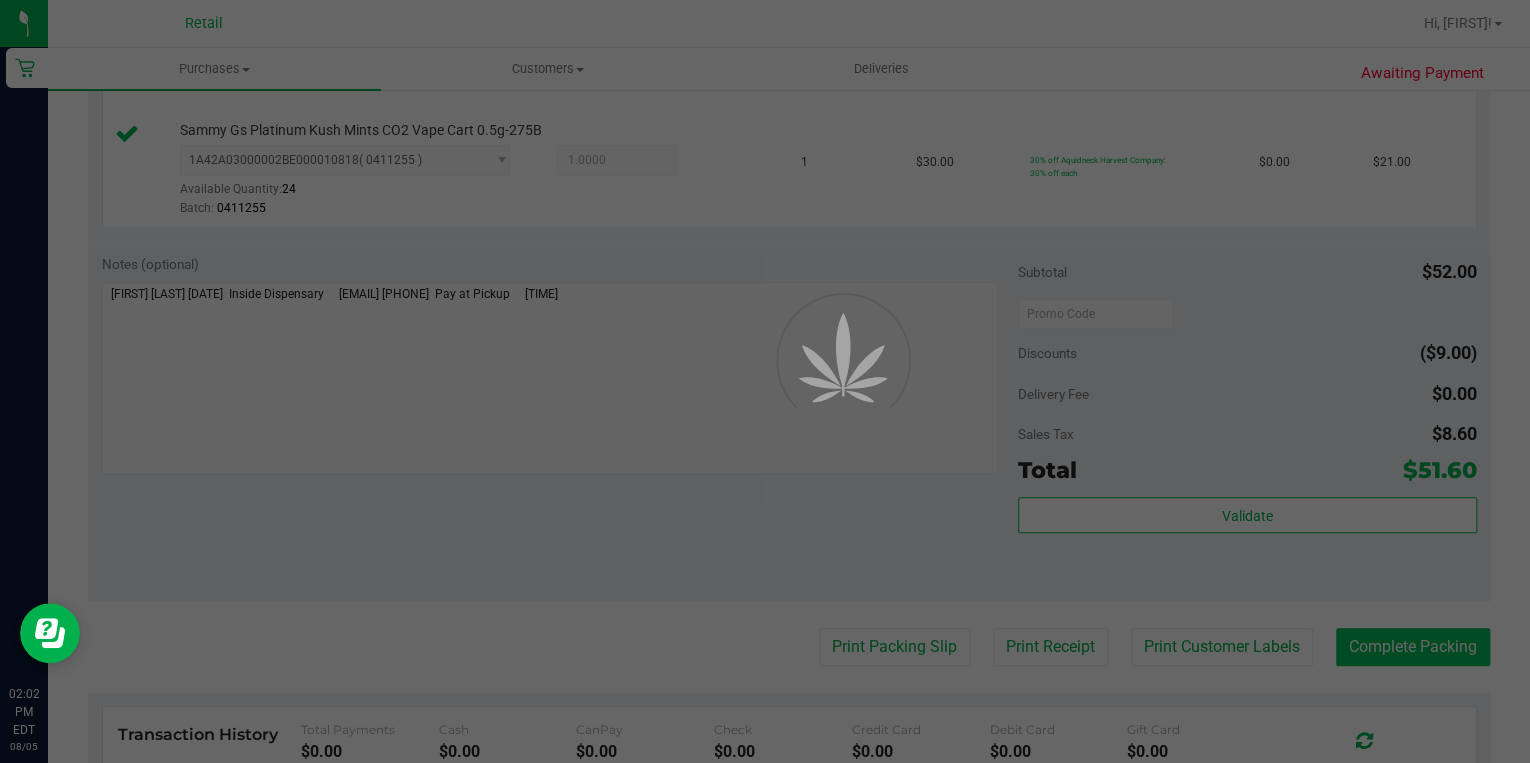 scroll, scrollTop: 0, scrollLeft: 0, axis: both 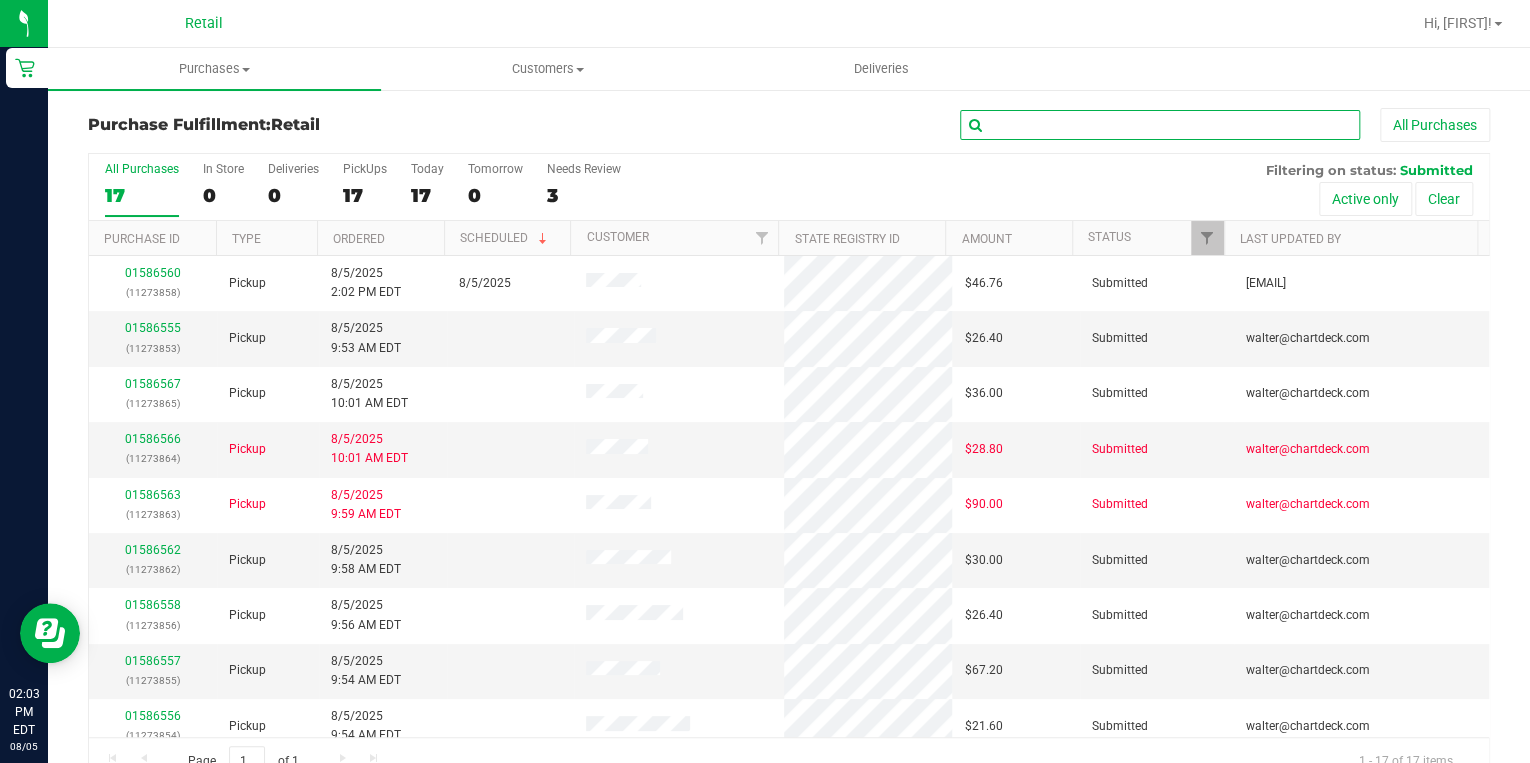 click at bounding box center (1160, 125) 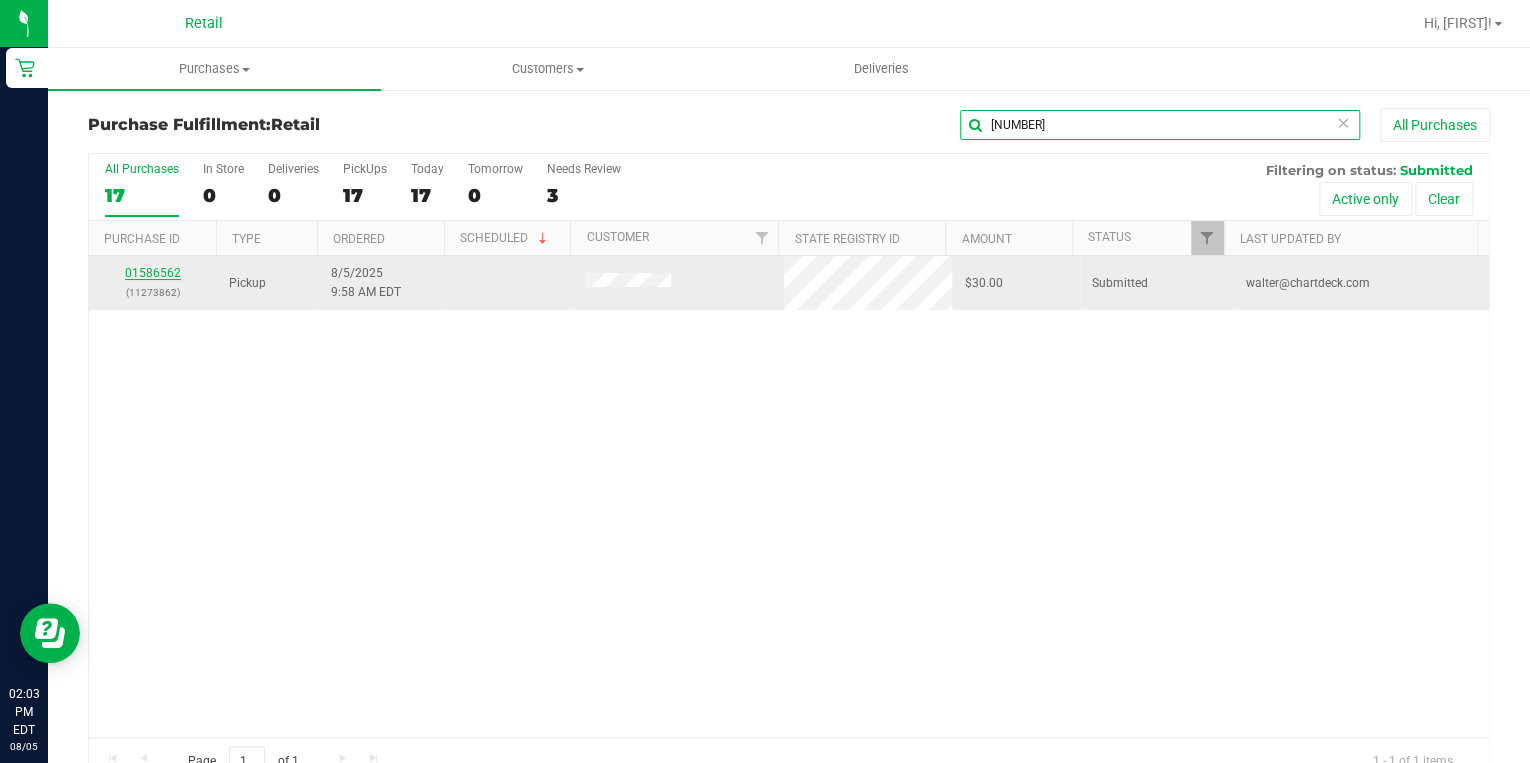 type on "3862" 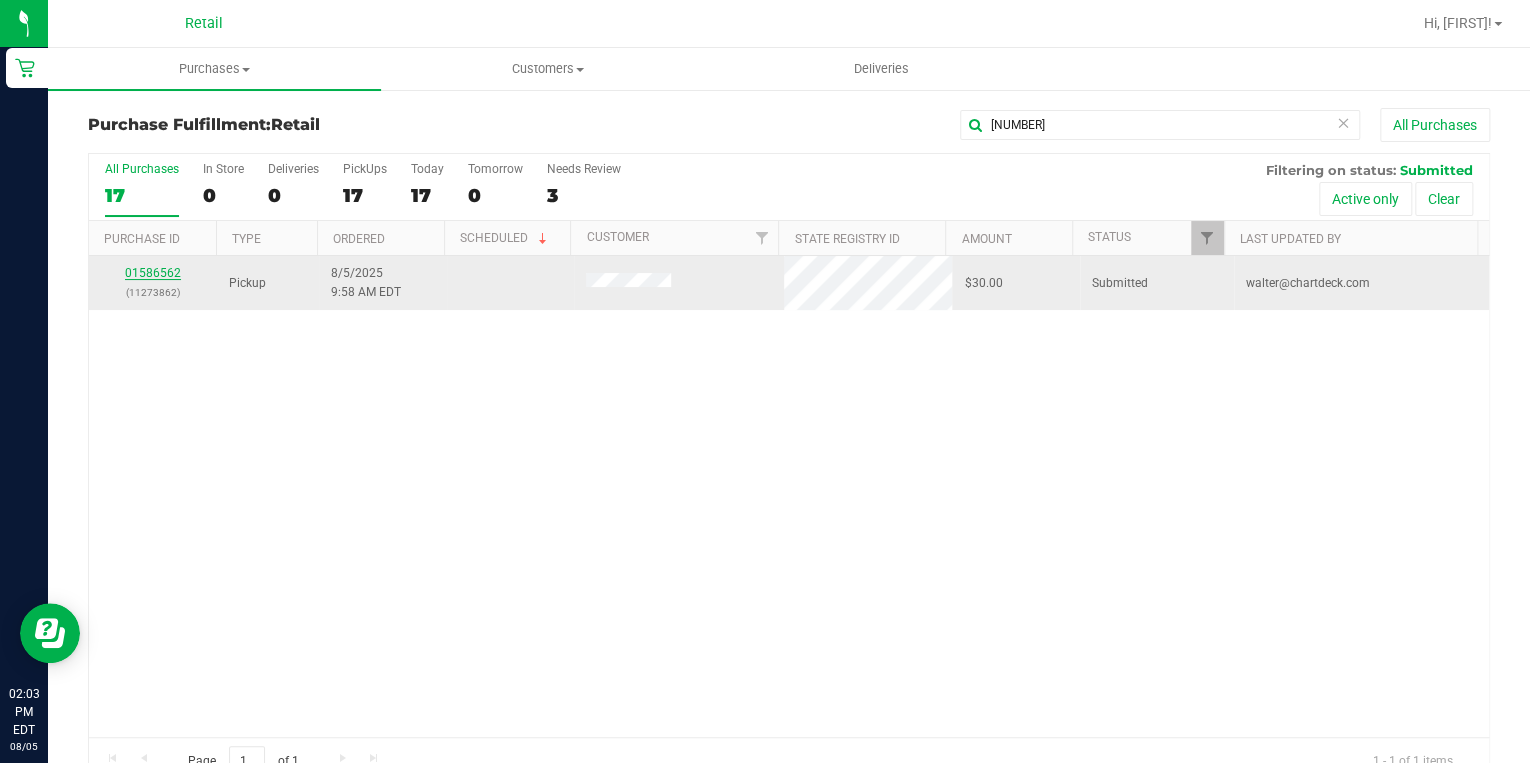 click on "01586562" at bounding box center [153, 273] 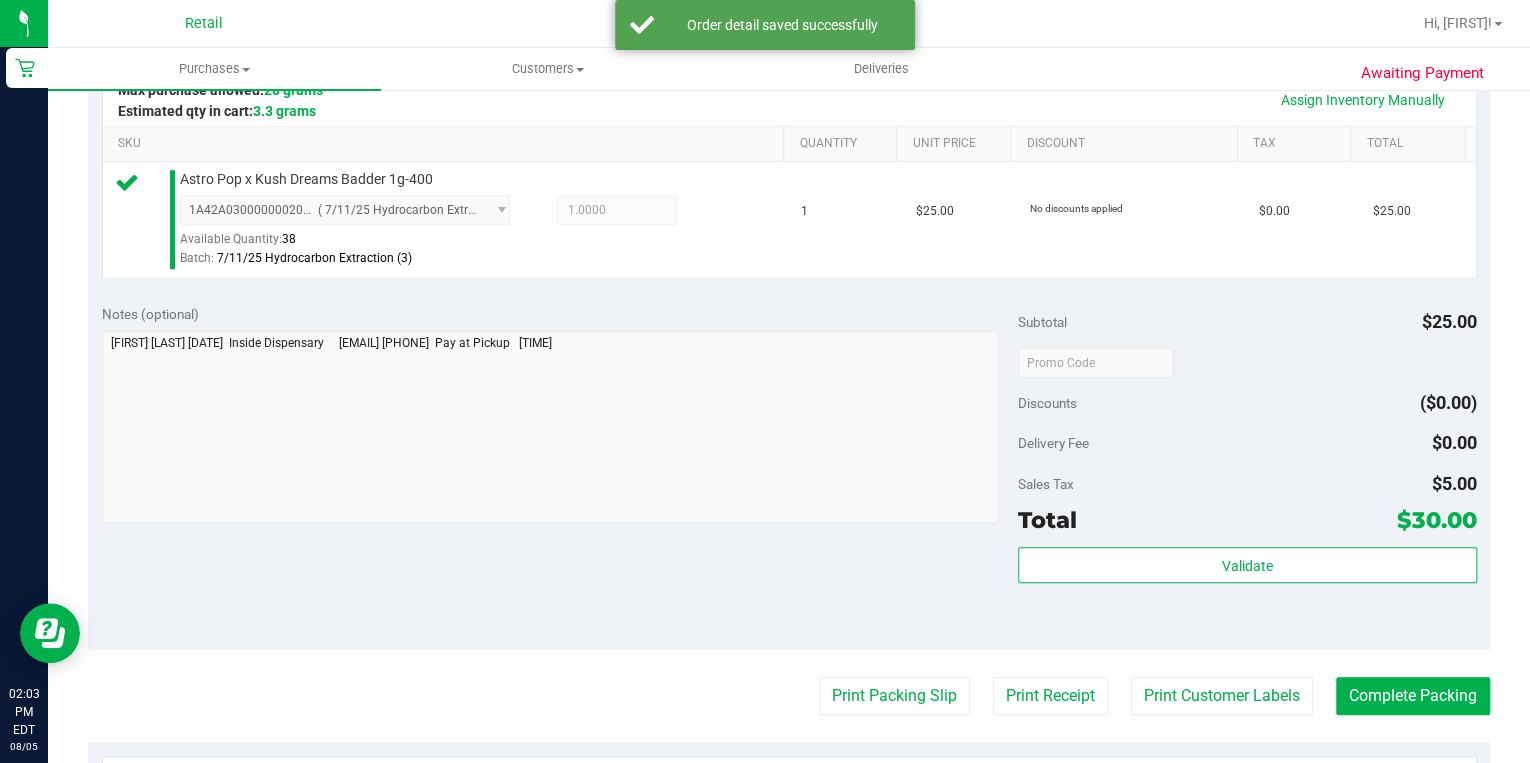 scroll, scrollTop: 480, scrollLeft: 0, axis: vertical 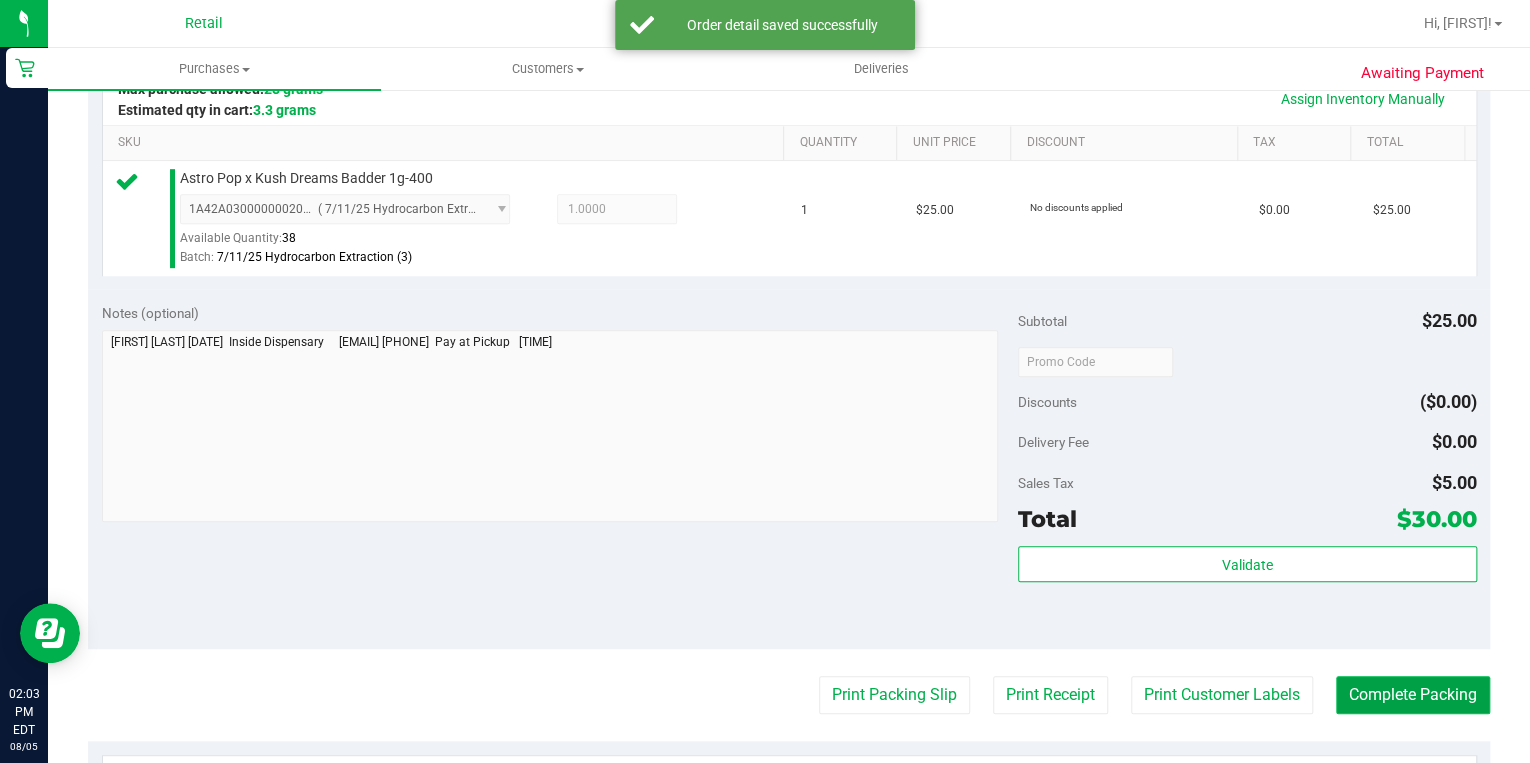 click on "Complete Packing" at bounding box center (1413, 695) 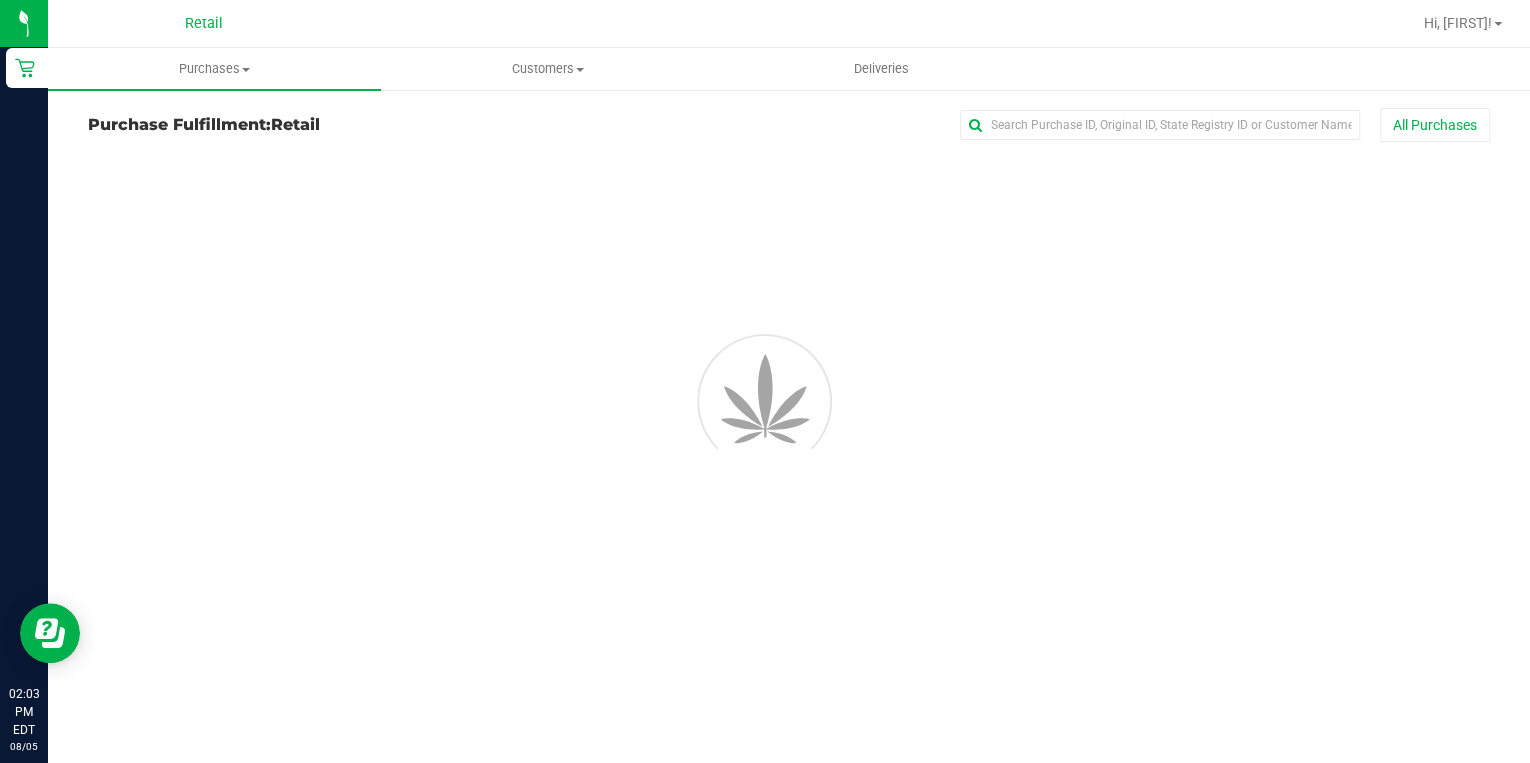 scroll, scrollTop: 0, scrollLeft: 0, axis: both 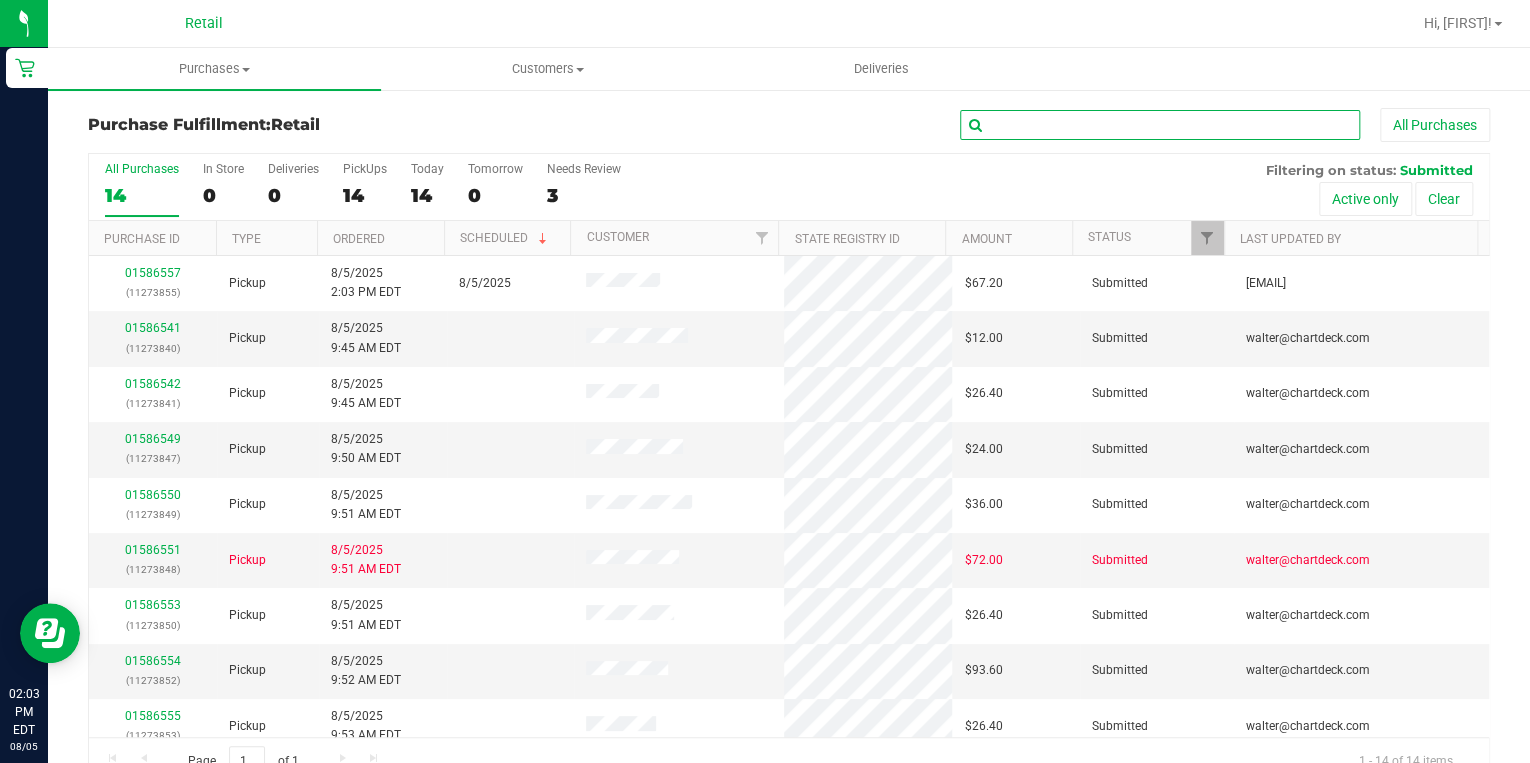 click at bounding box center (1160, 125) 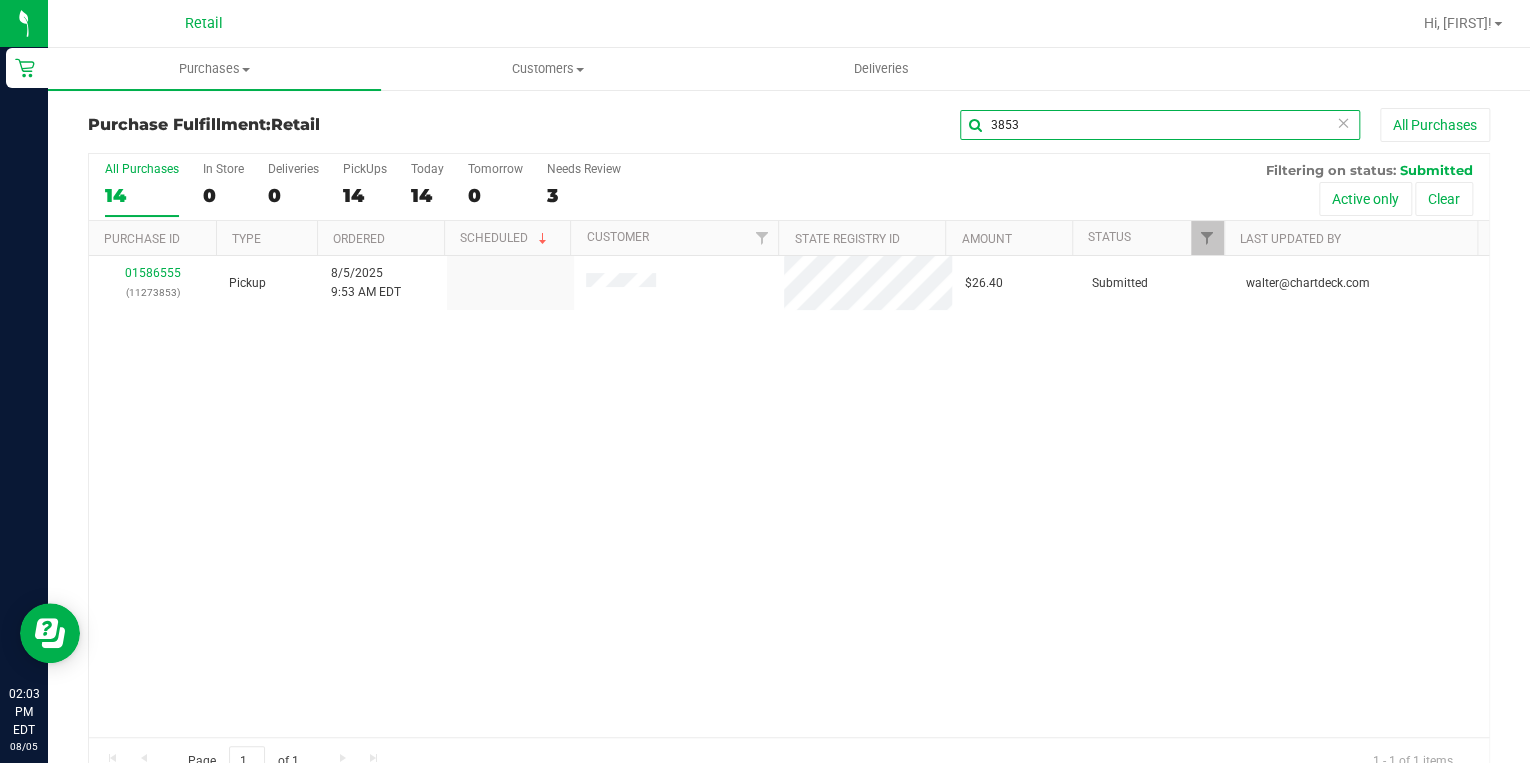 type on "3853" 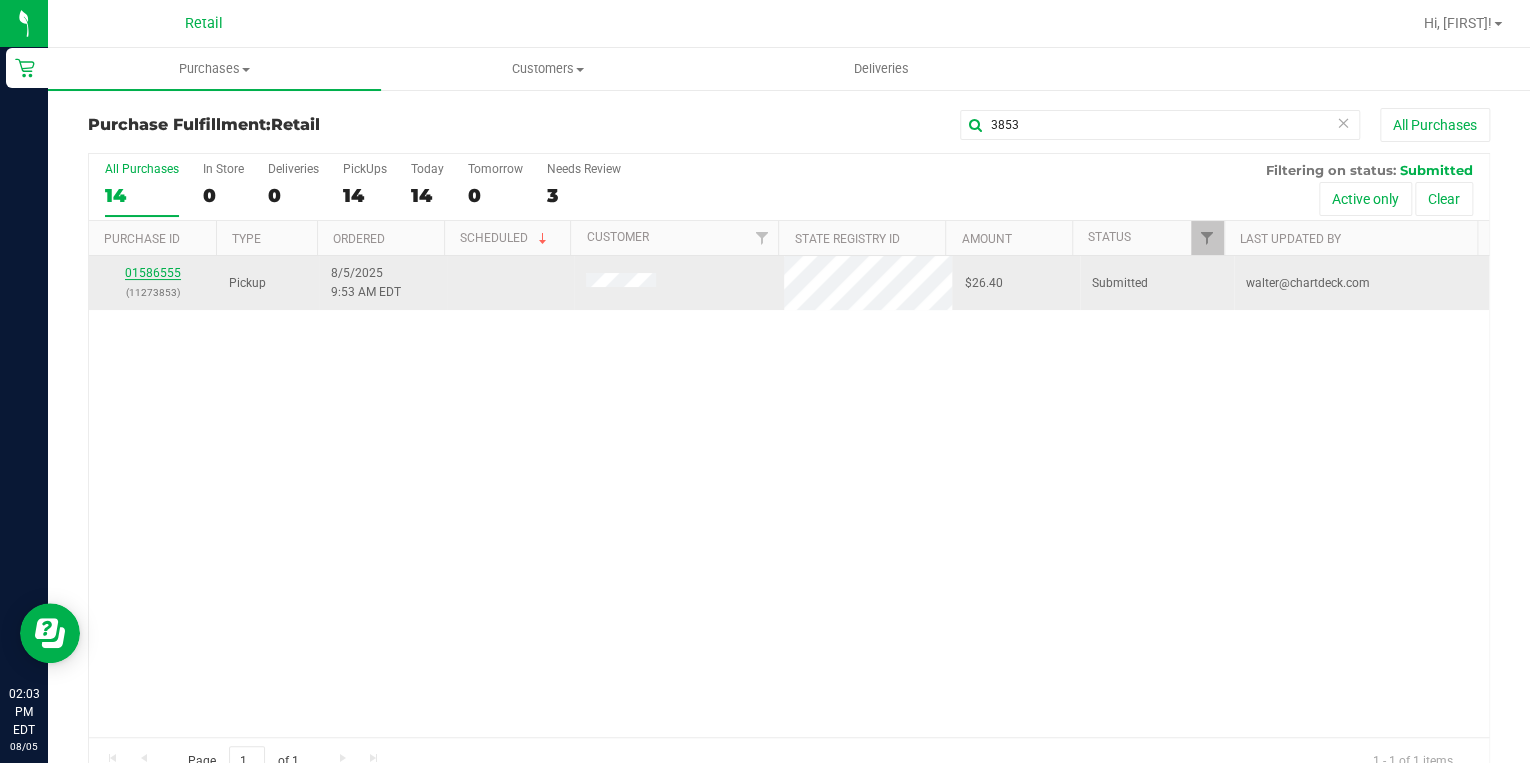 click on "01586555" at bounding box center [153, 273] 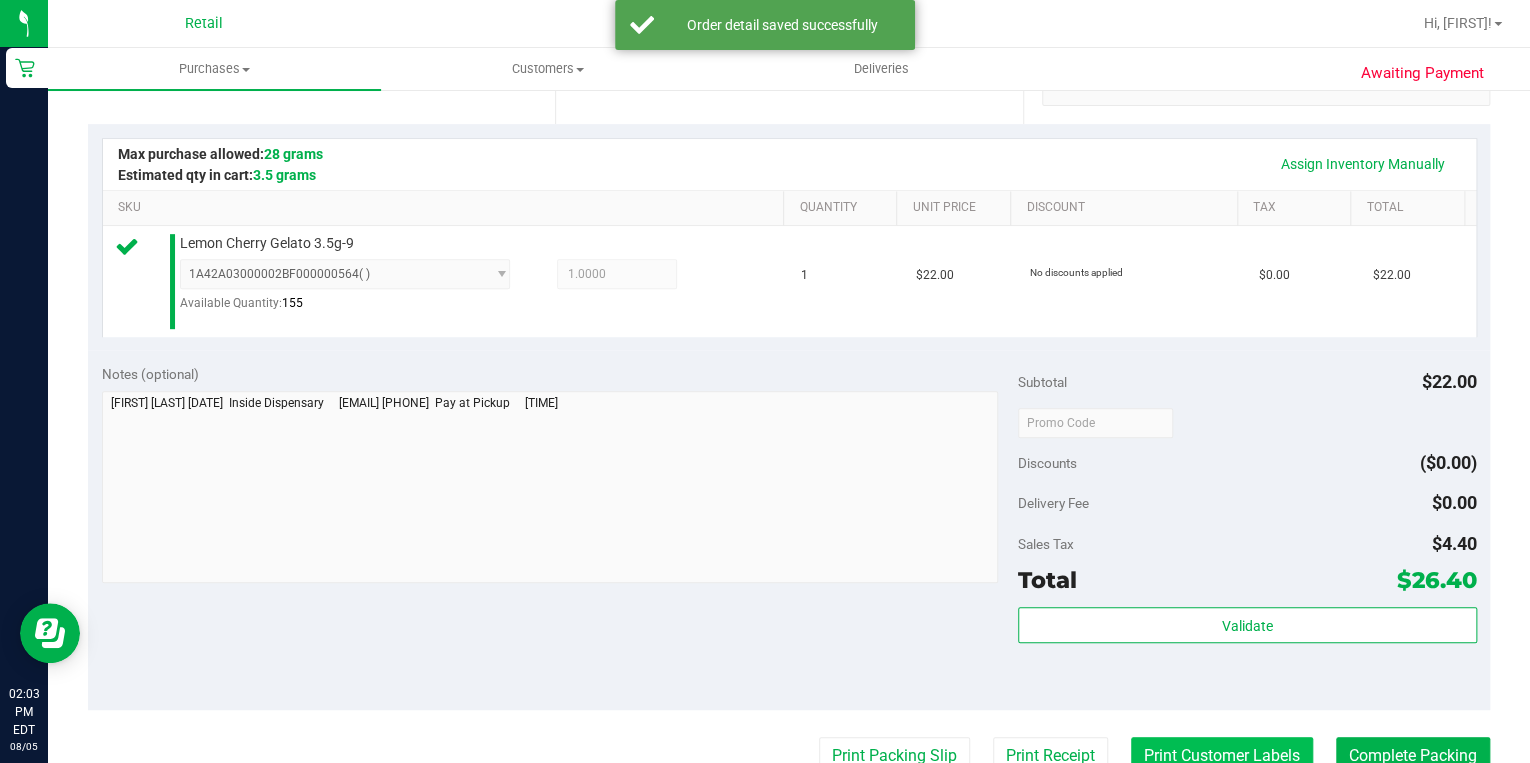 scroll, scrollTop: 560, scrollLeft: 0, axis: vertical 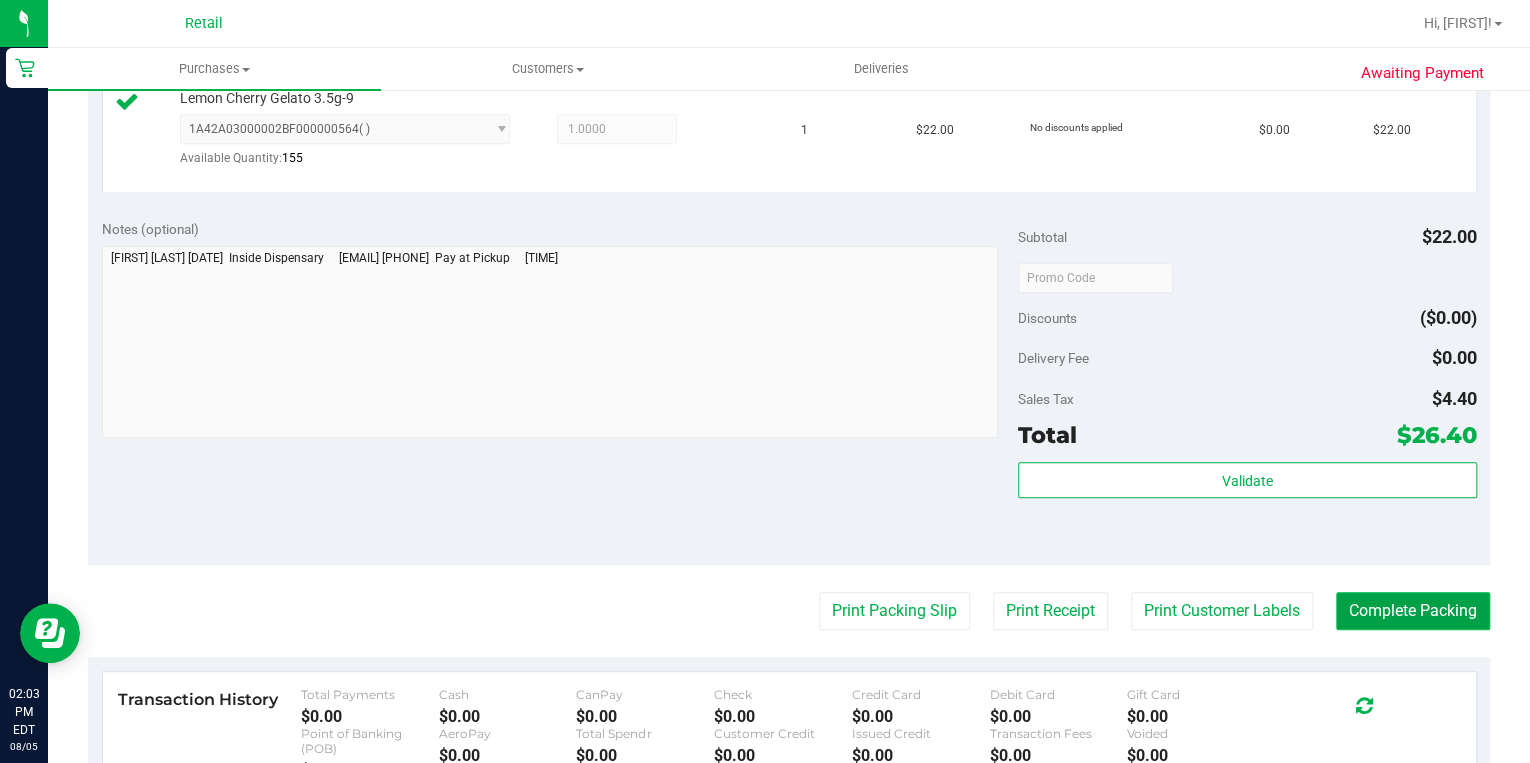 click on "Complete Packing" at bounding box center [1413, 611] 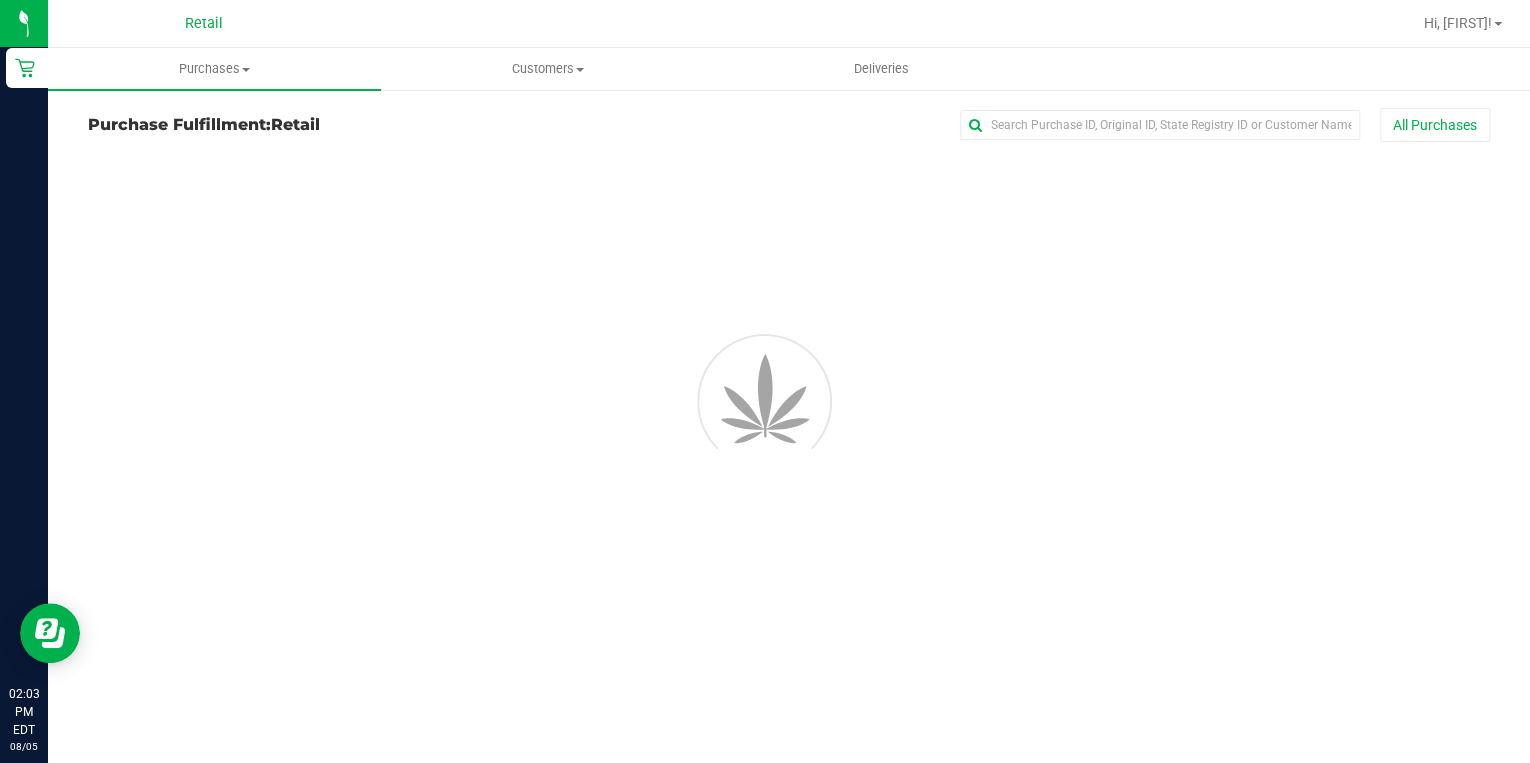 scroll, scrollTop: 0, scrollLeft: 0, axis: both 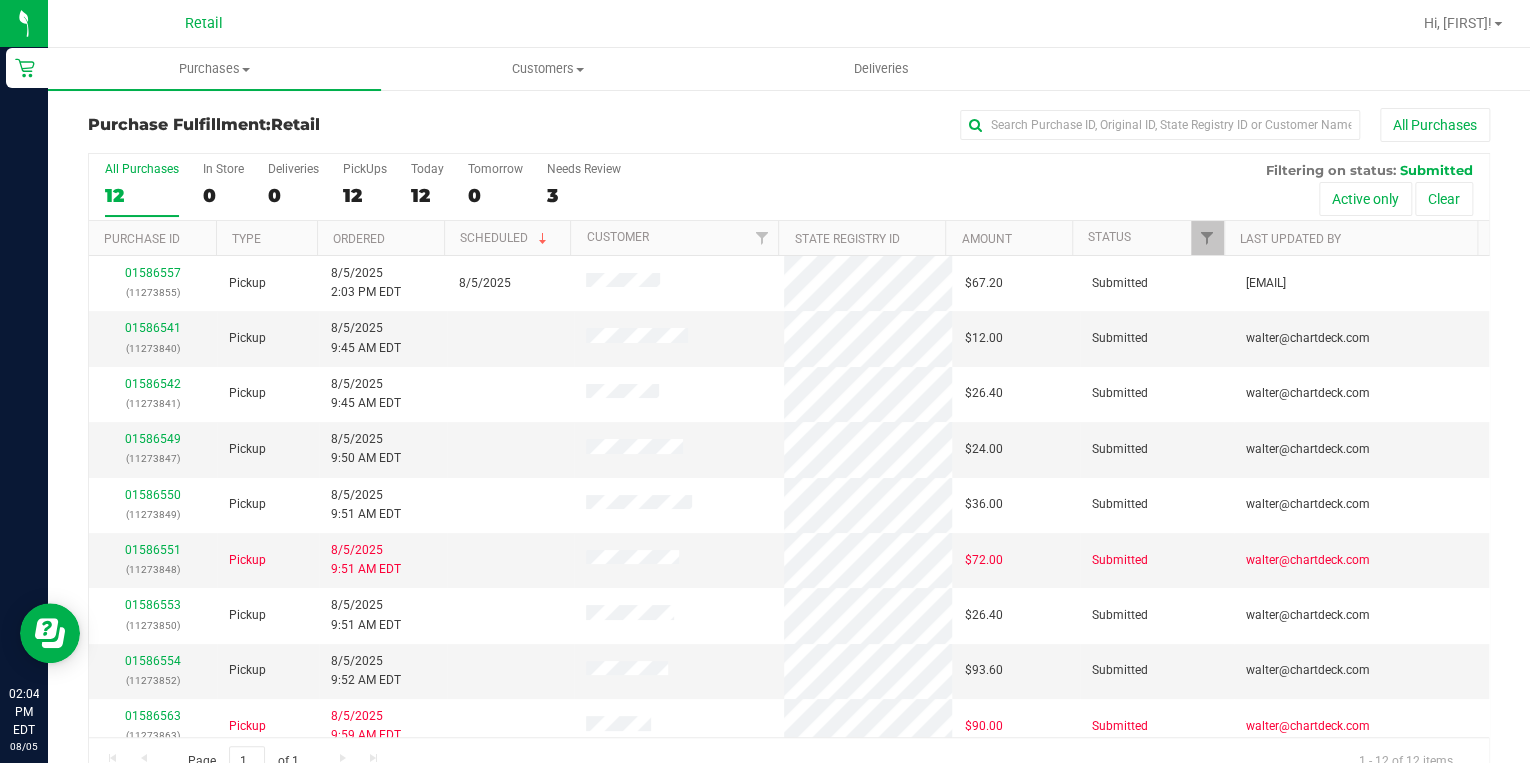 click on "Purchase Fulfillment:
Retail
All Purchases
All Purchases
12
In Store
0
Deliveries
0
PickUps
12
Today
12
Tomorrow
0" at bounding box center [789, 447] 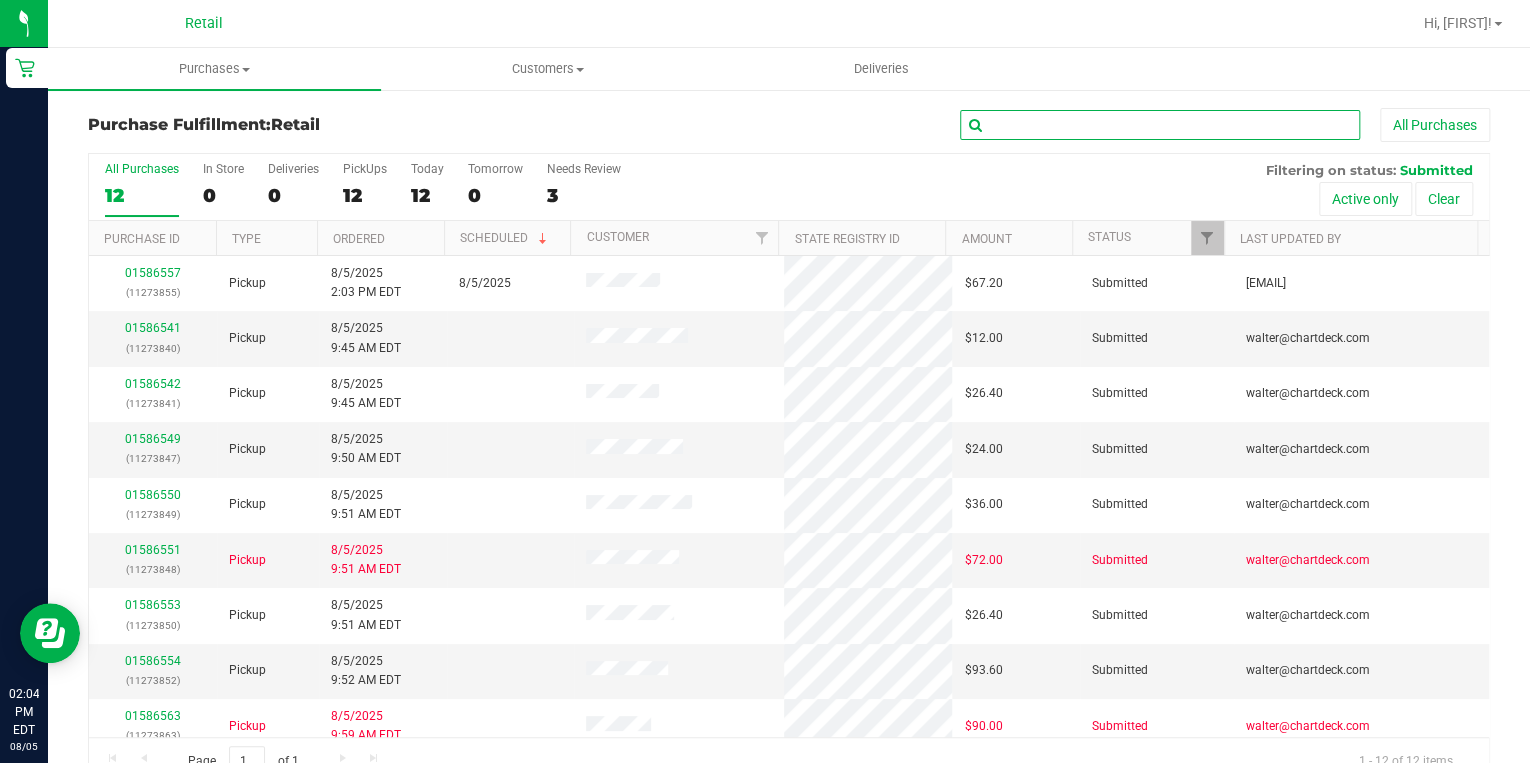 click at bounding box center (1160, 125) 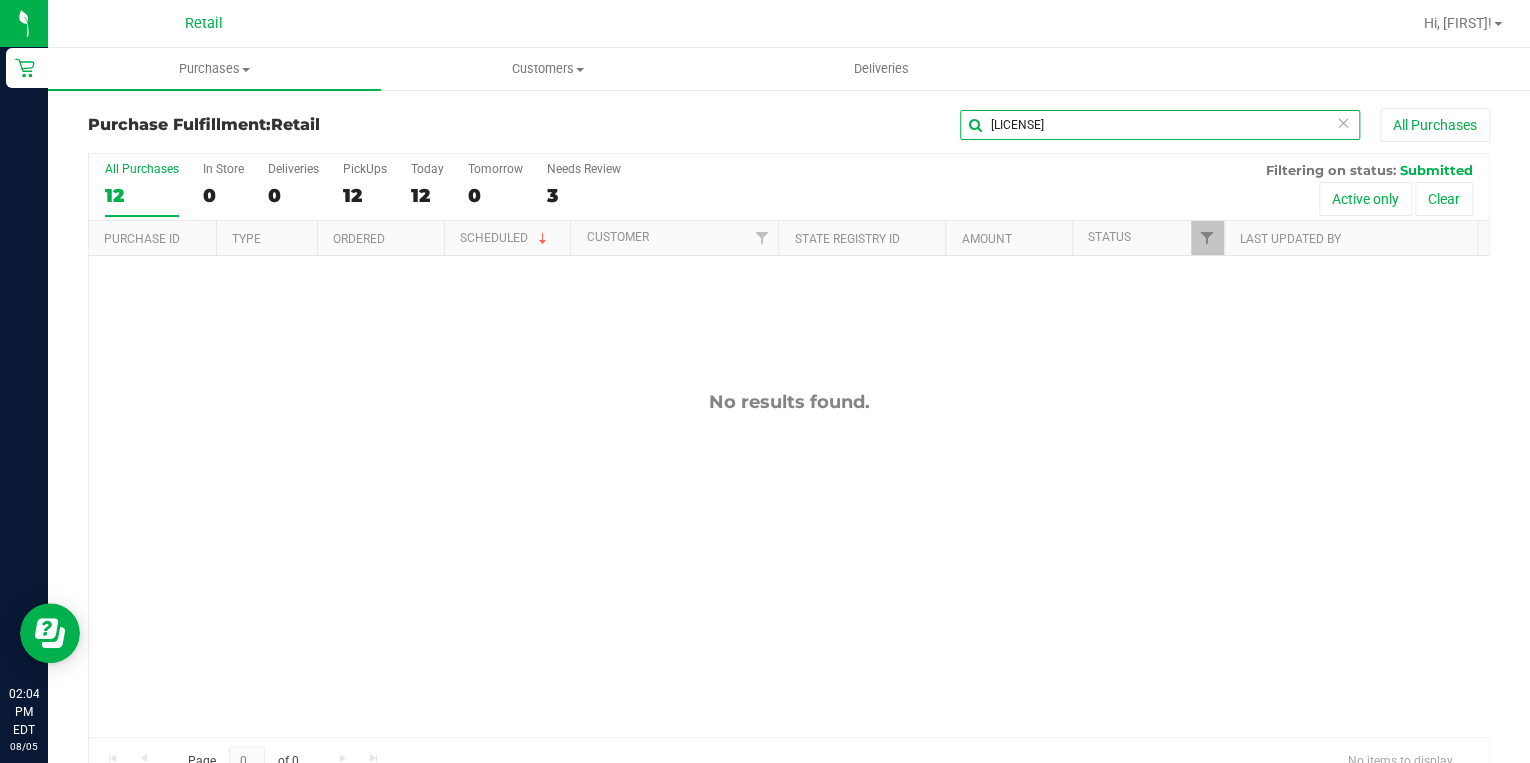 click on "38501A42A03000002BF000000564" at bounding box center [1160, 125] 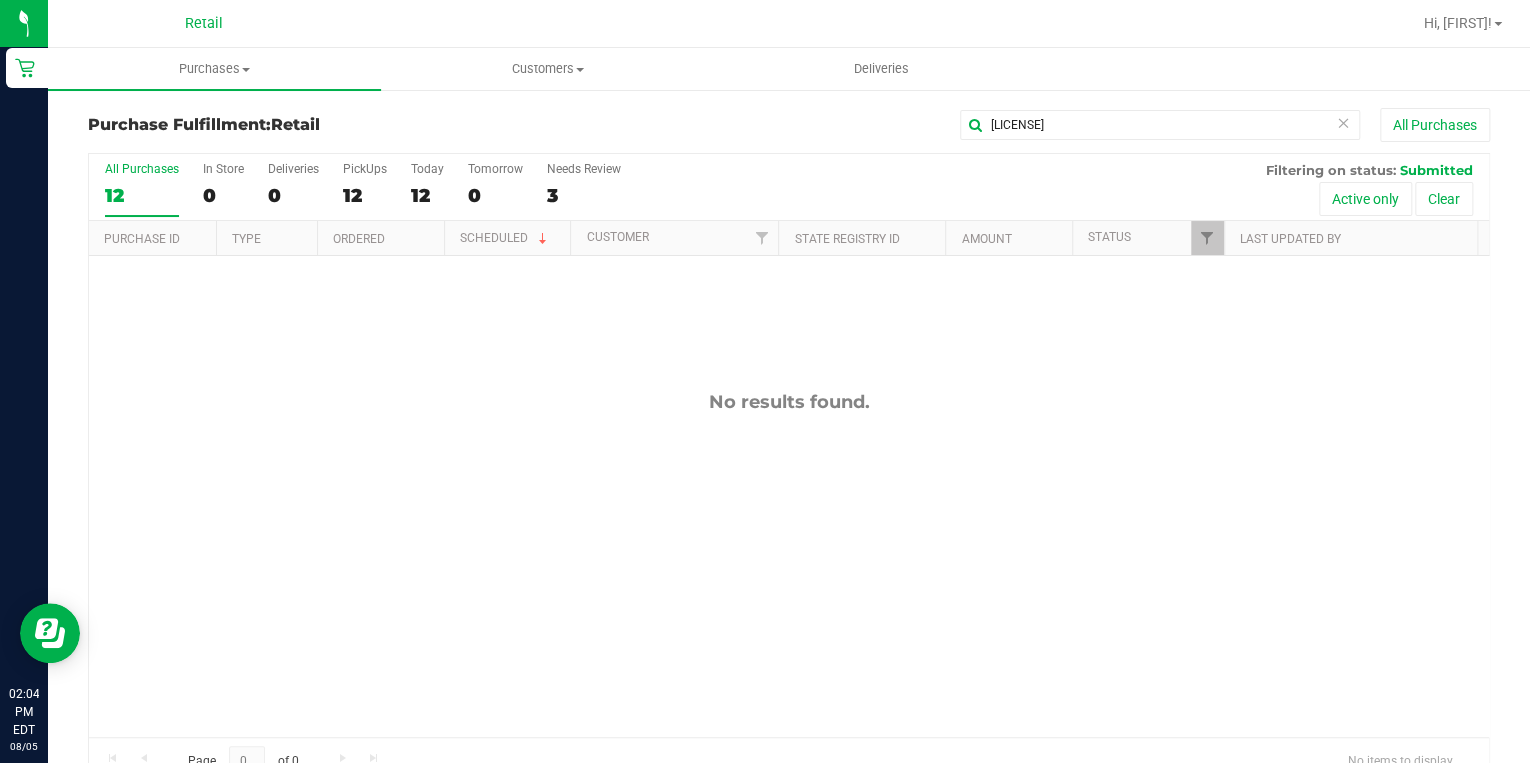 click at bounding box center [1343, 122] 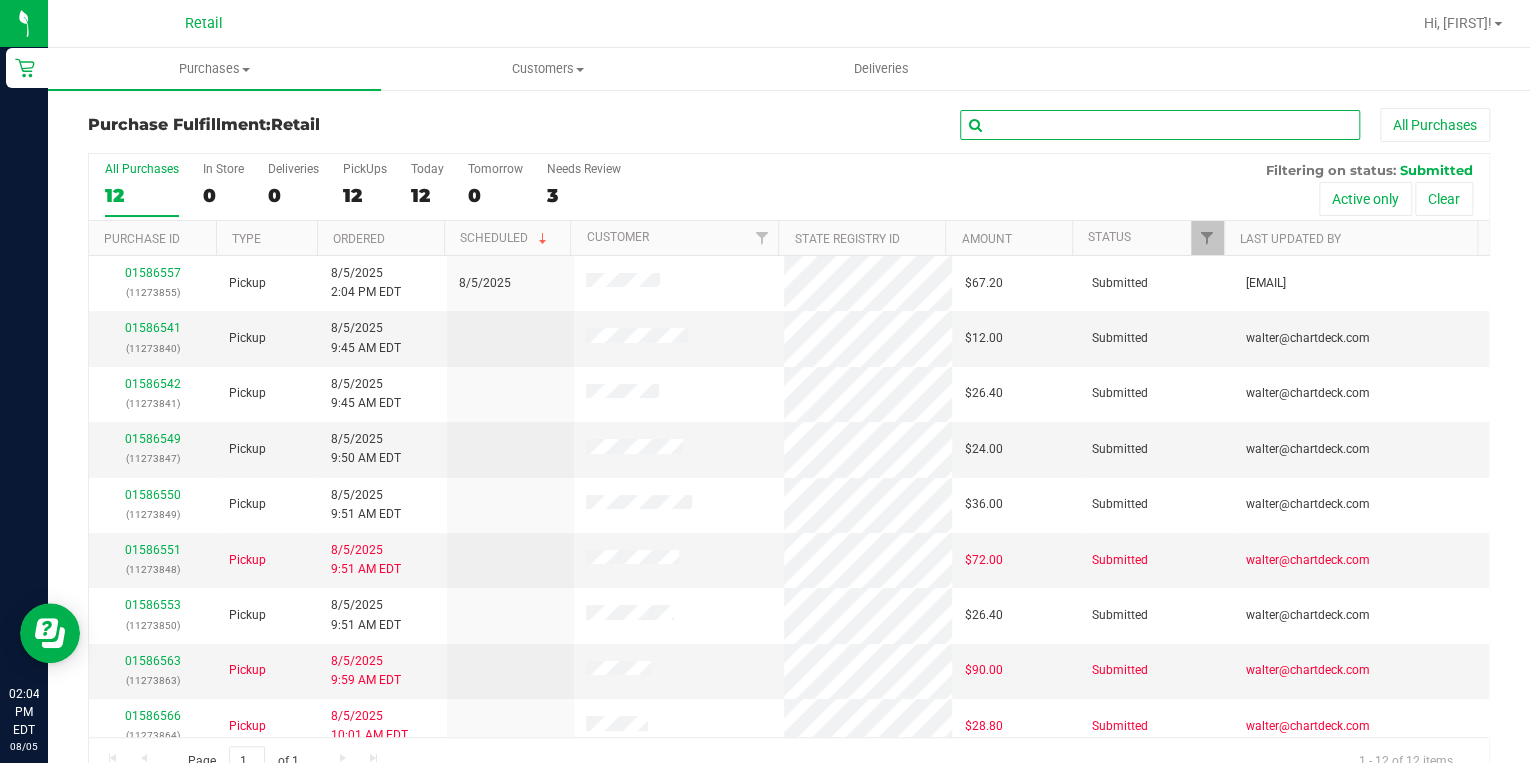 click at bounding box center (1160, 125) 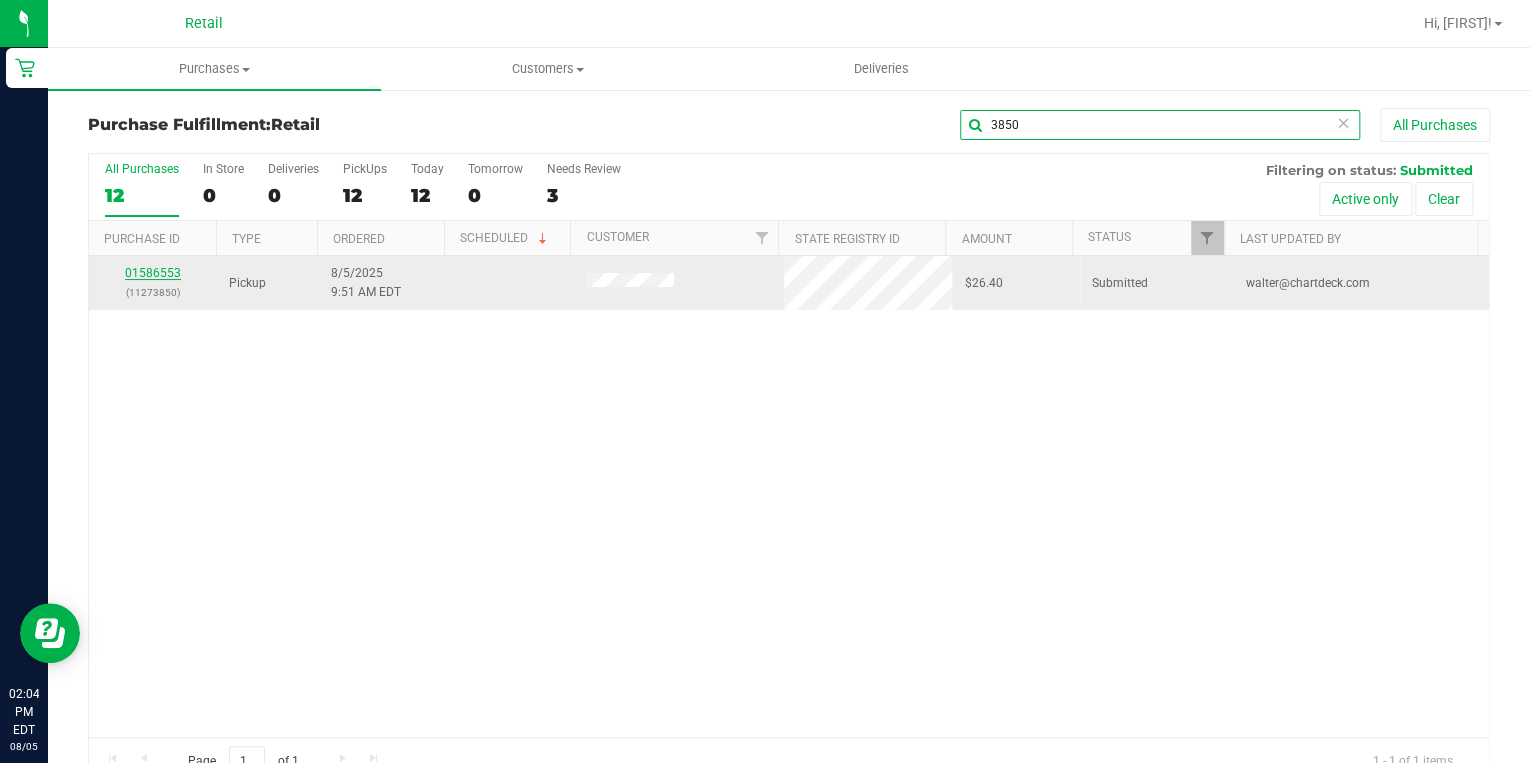 type on "3850" 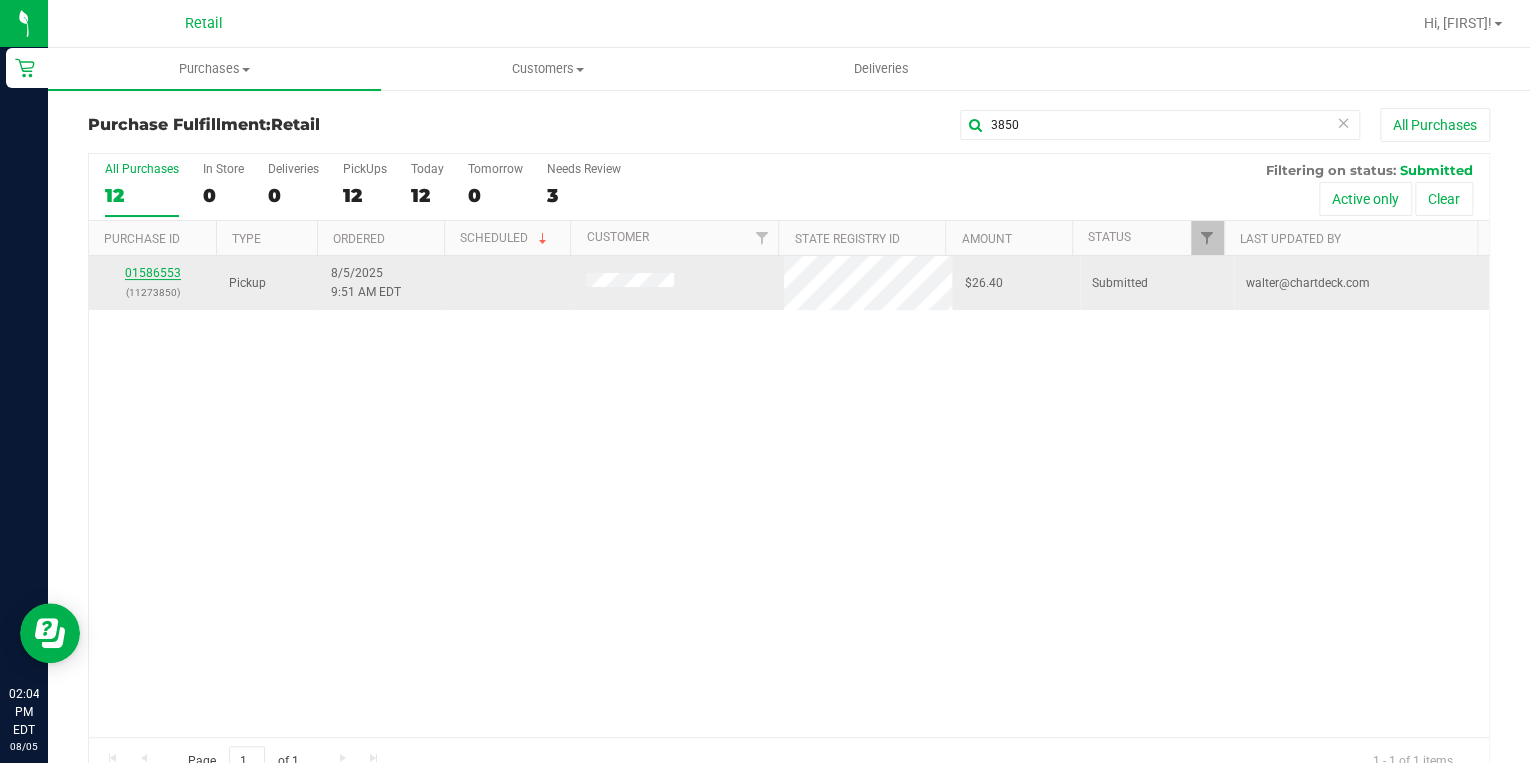 click on "01586553" at bounding box center [153, 273] 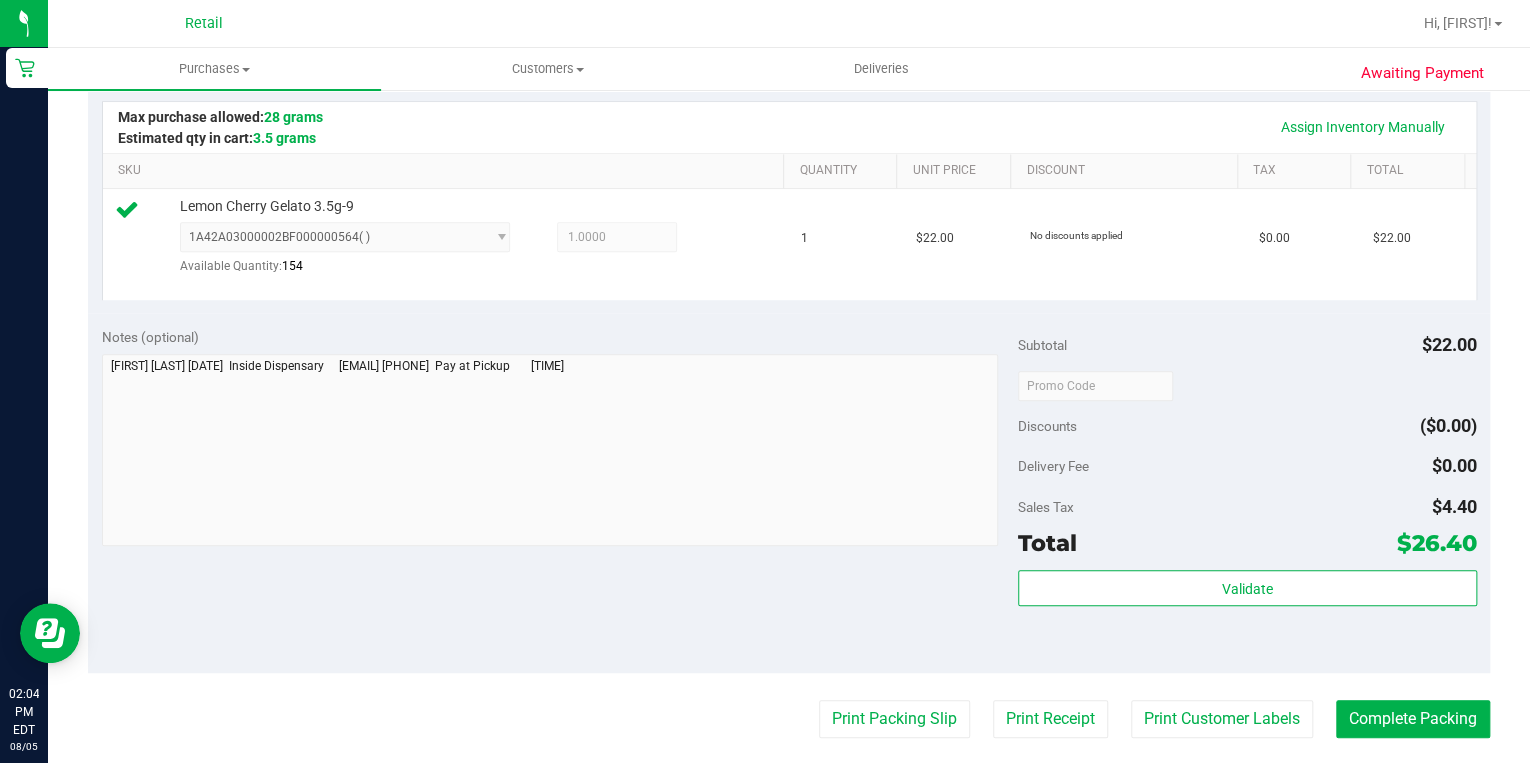 scroll, scrollTop: 480, scrollLeft: 0, axis: vertical 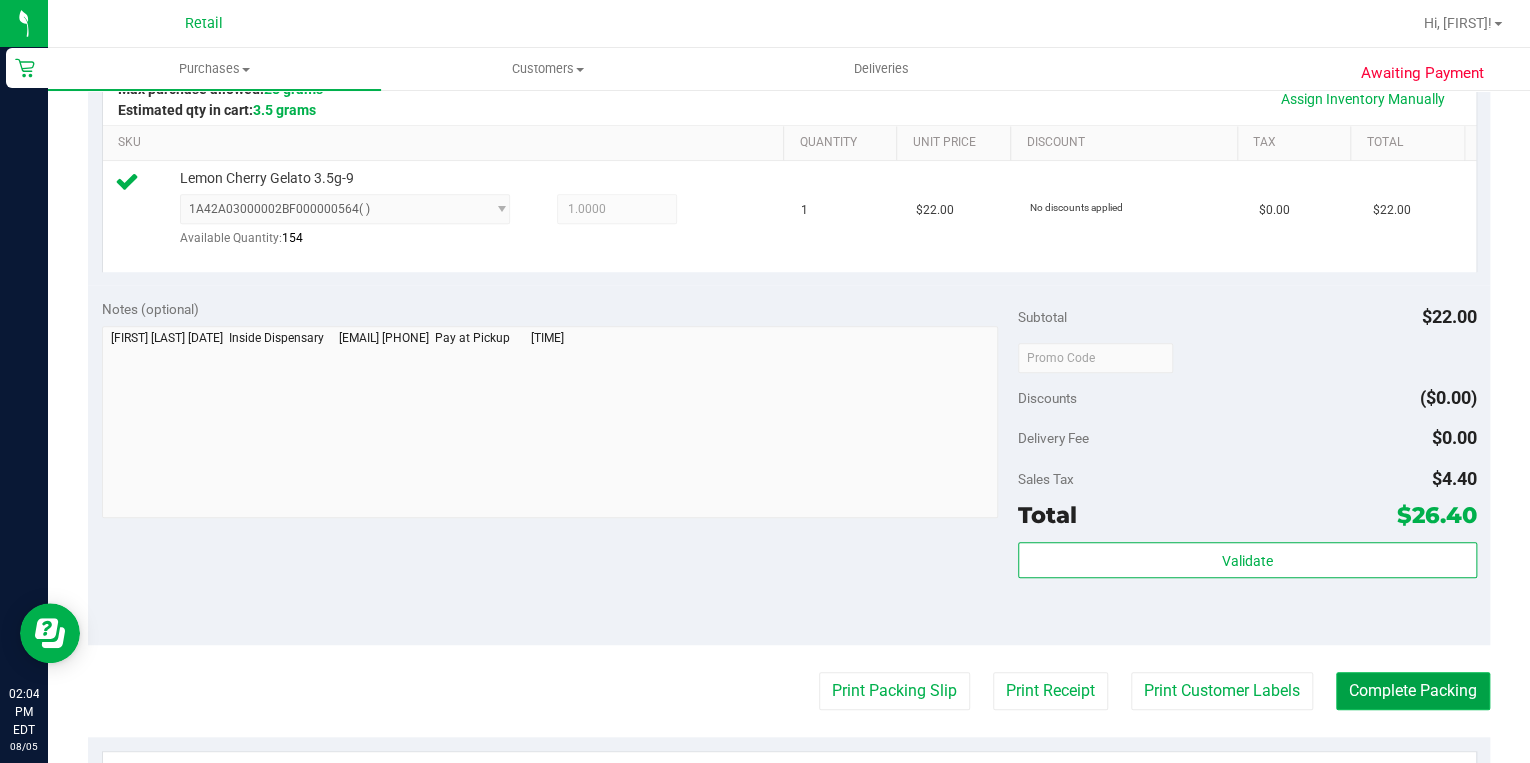 click on "Complete Packing" at bounding box center [1413, 691] 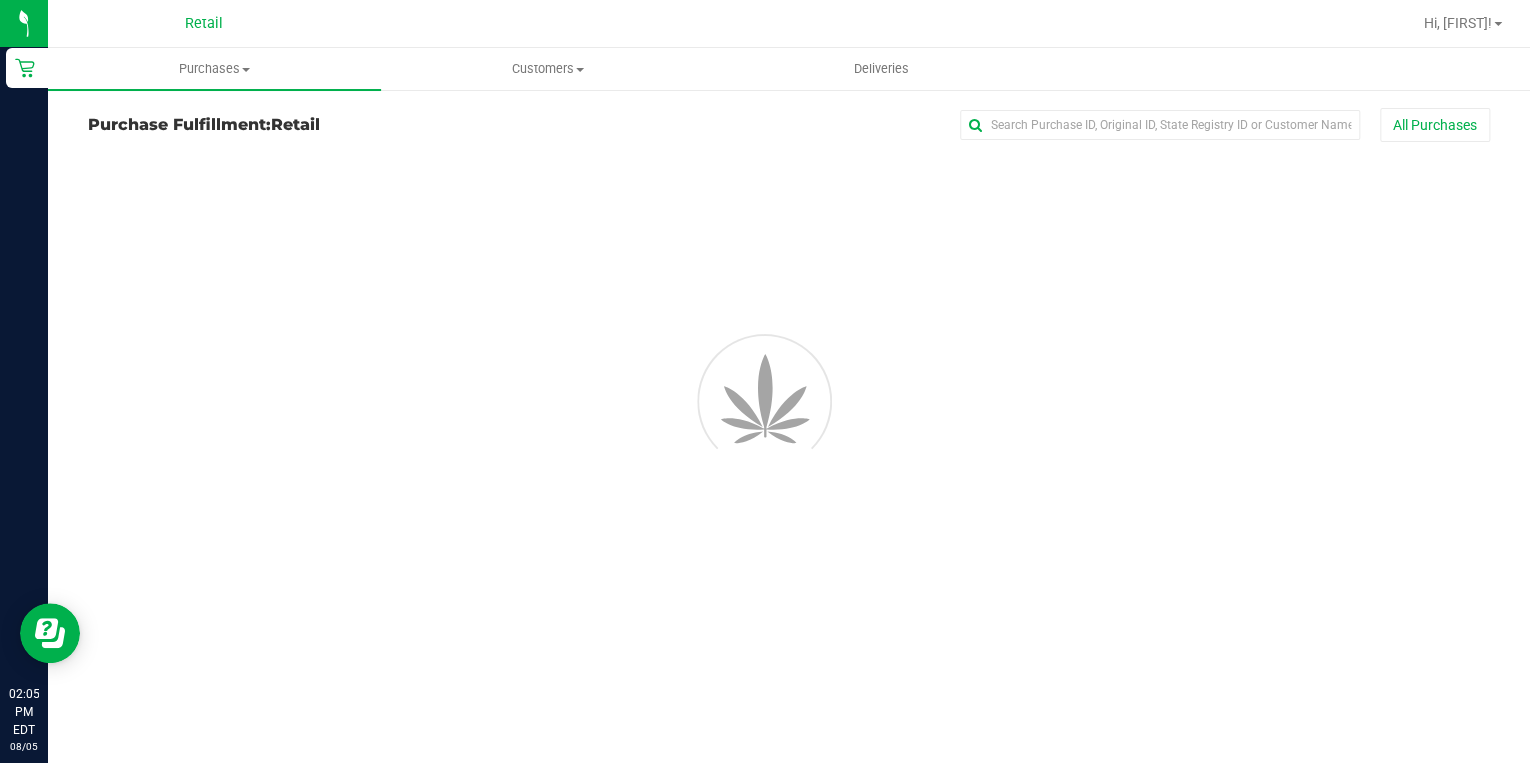 scroll, scrollTop: 0, scrollLeft: 0, axis: both 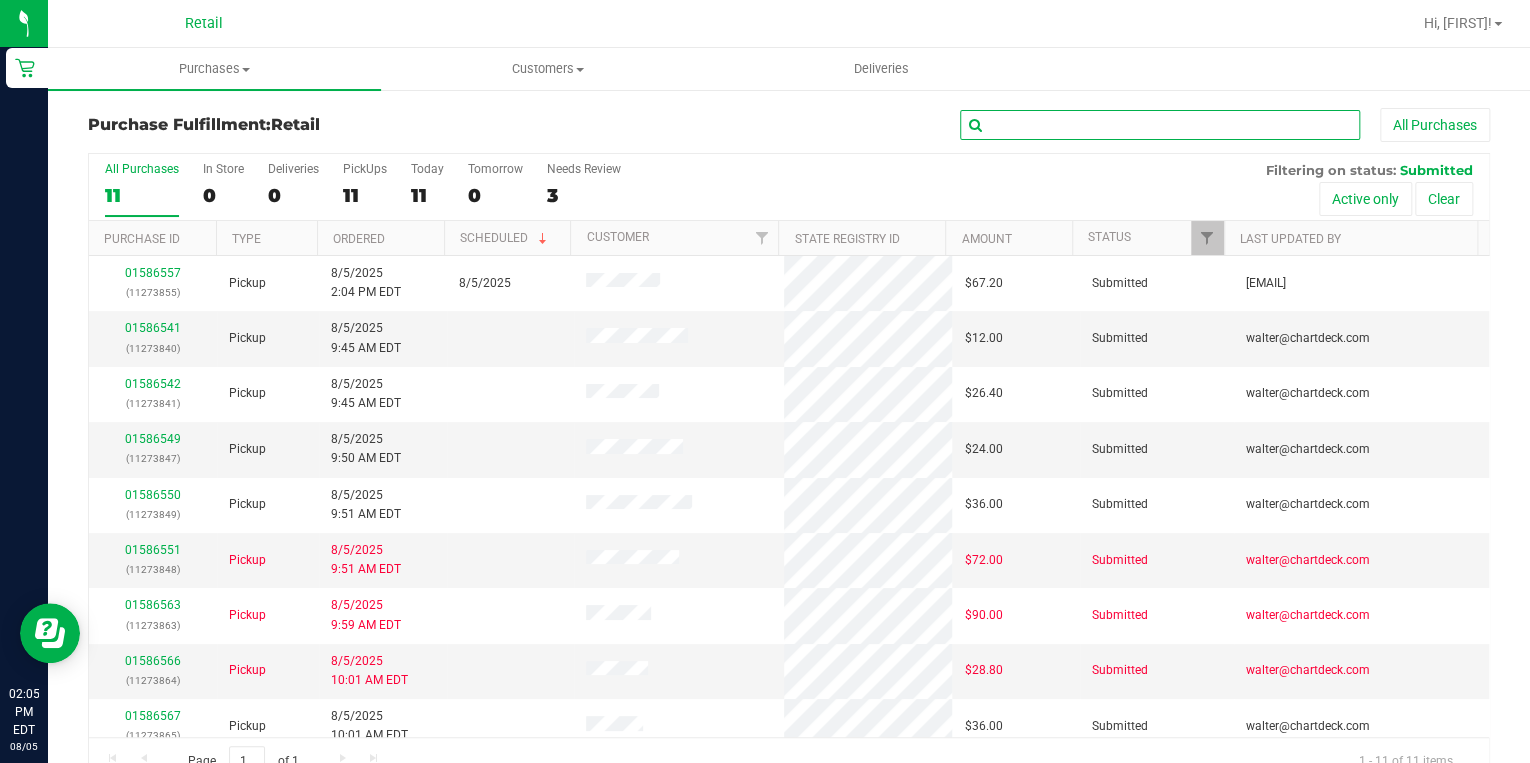 click at bounding box center [1160, 125] 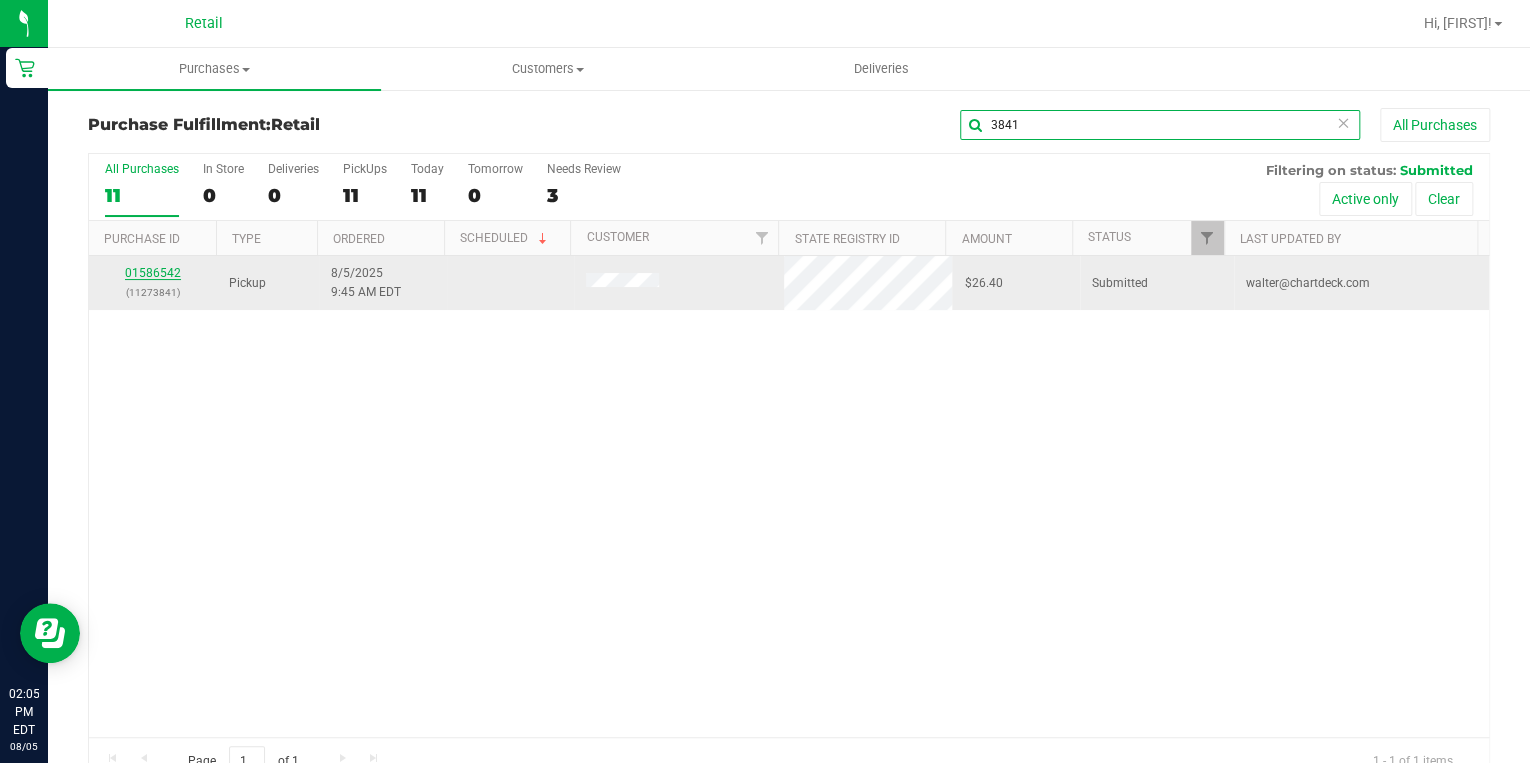 type on "3841" 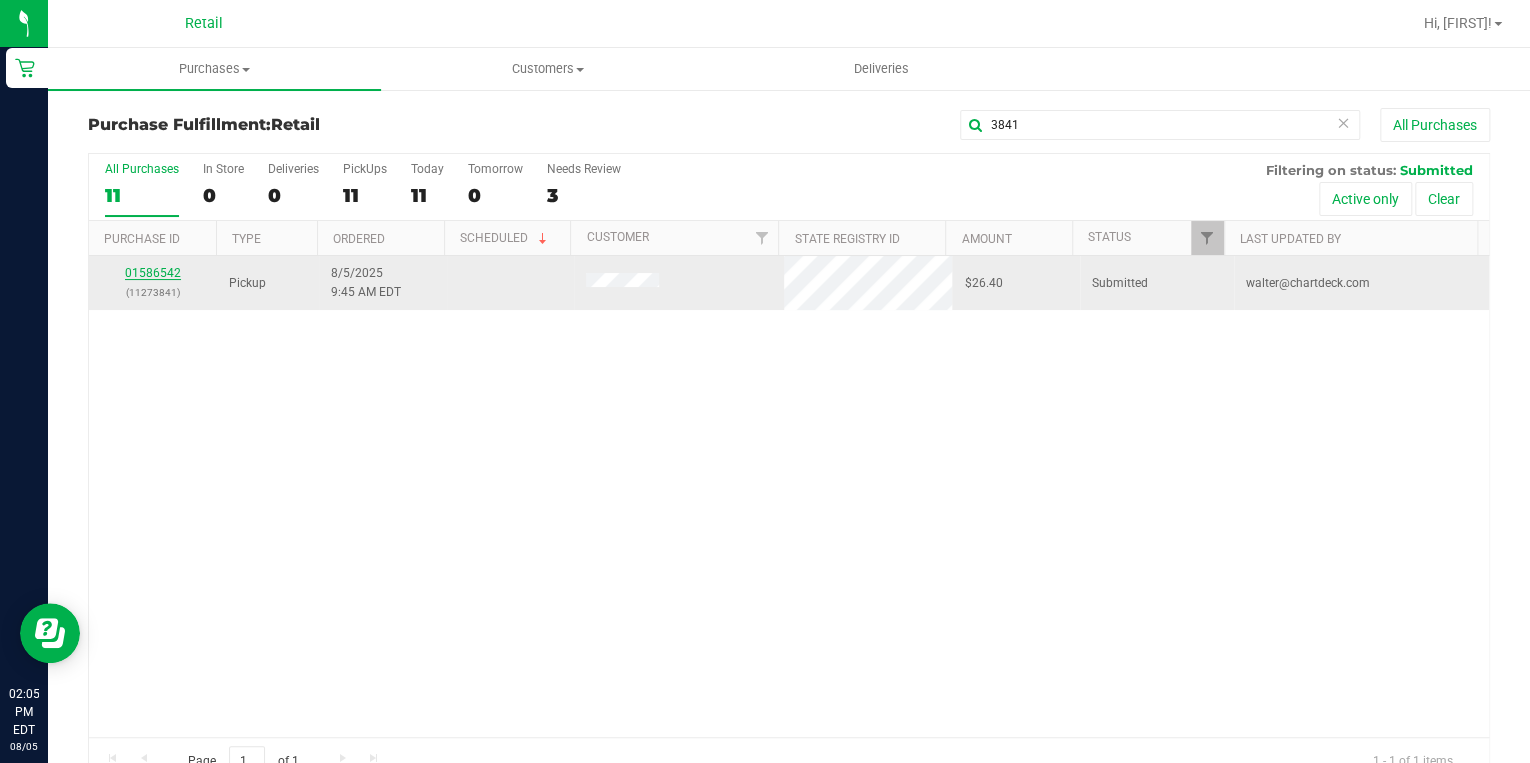 click on "01586542" at bounding box center (153, 273) 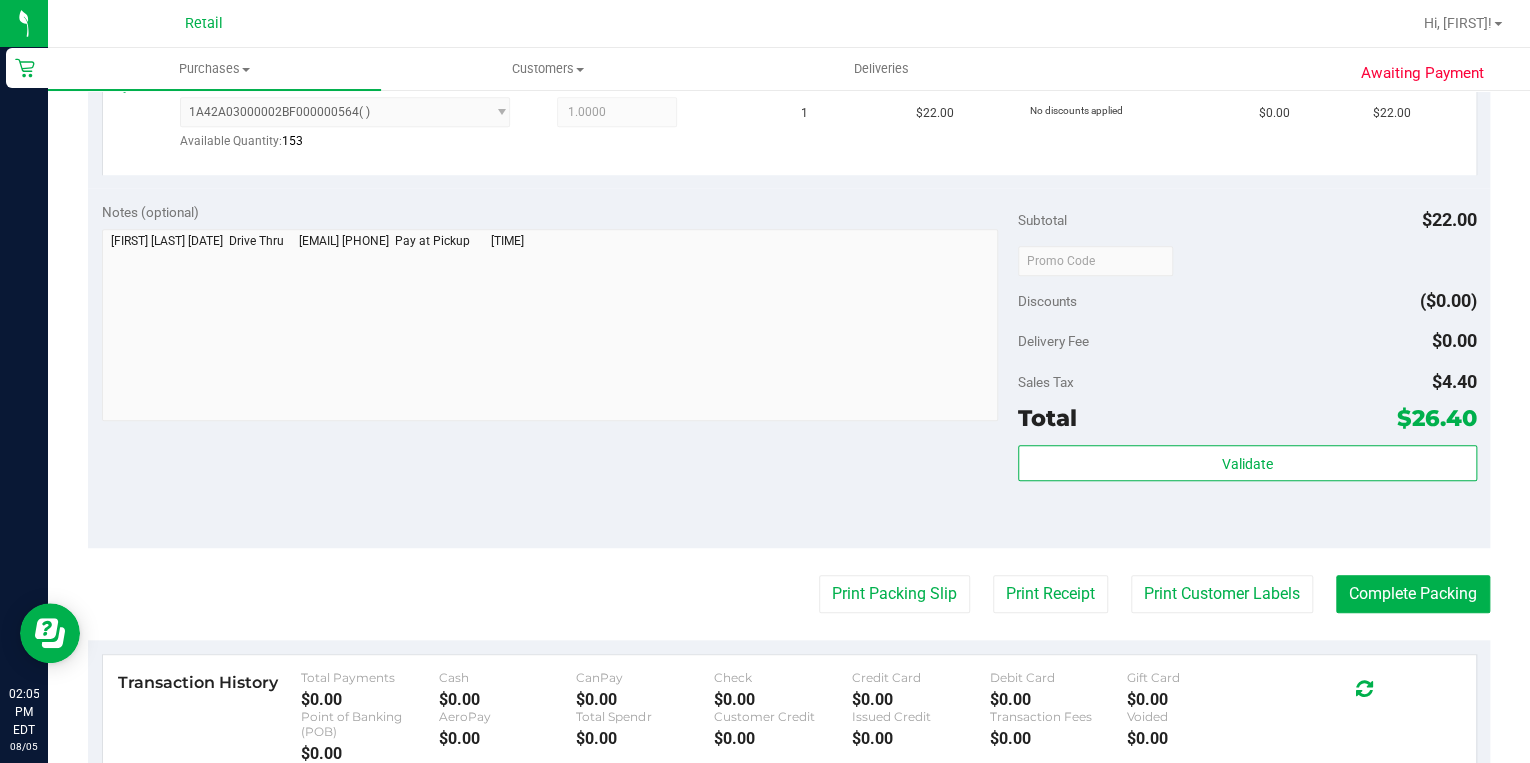 scroll, scrollTop: 640, scrollLeft: 0, axis: vertical 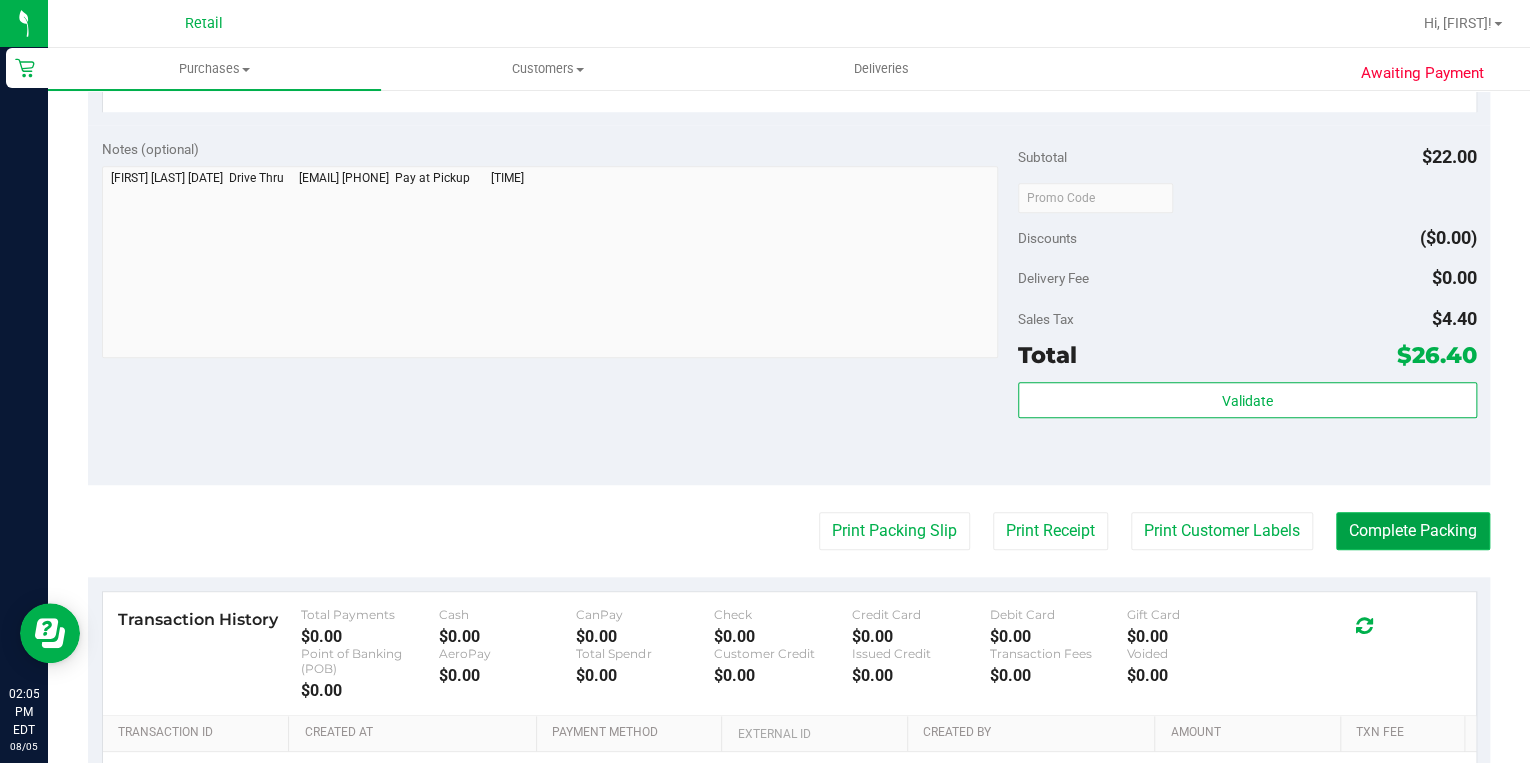 click on "Complete Packing" at bounding box center [1413, 531] 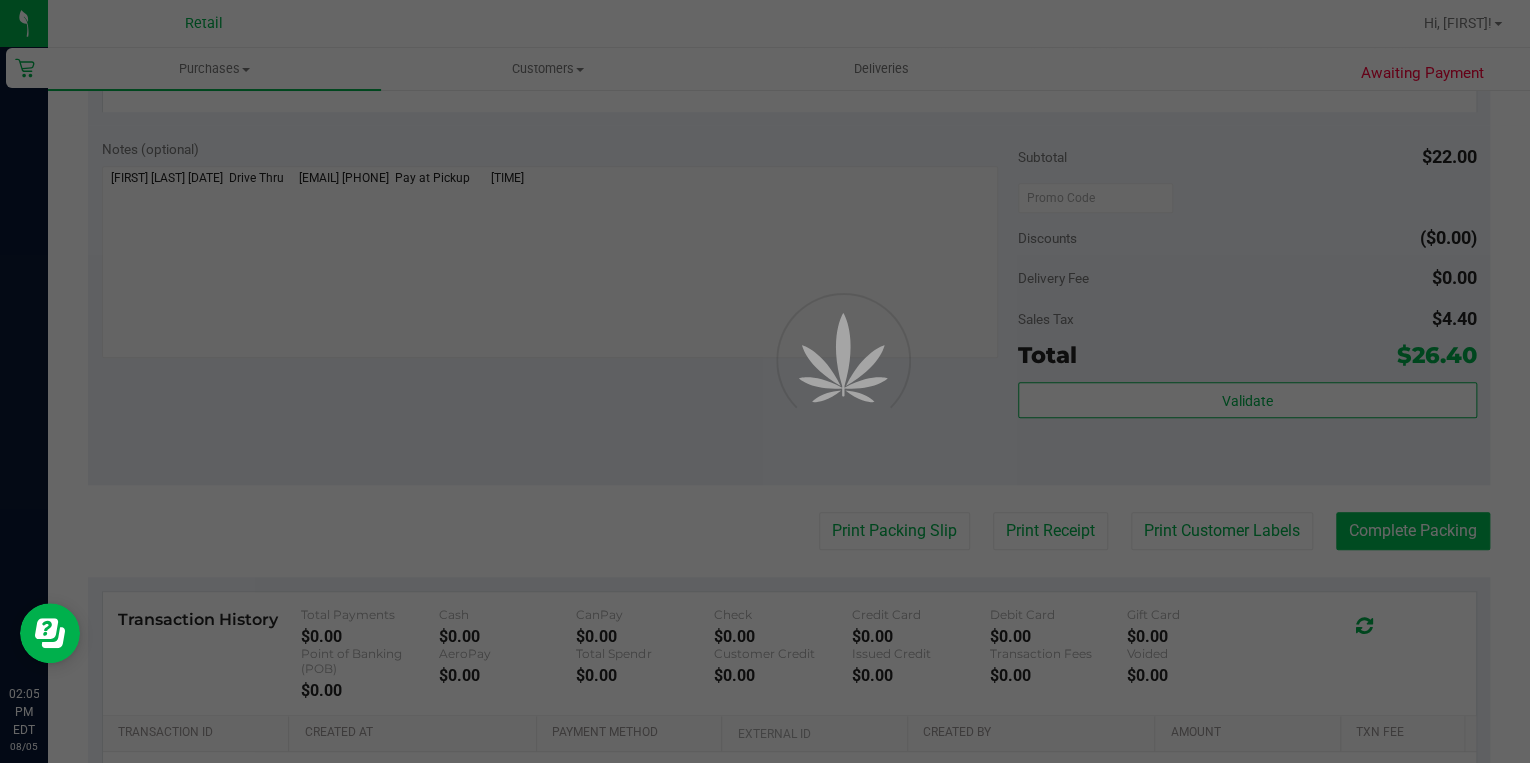 scroll, scrollTop: 0, scrollLeft: 0, axis: both 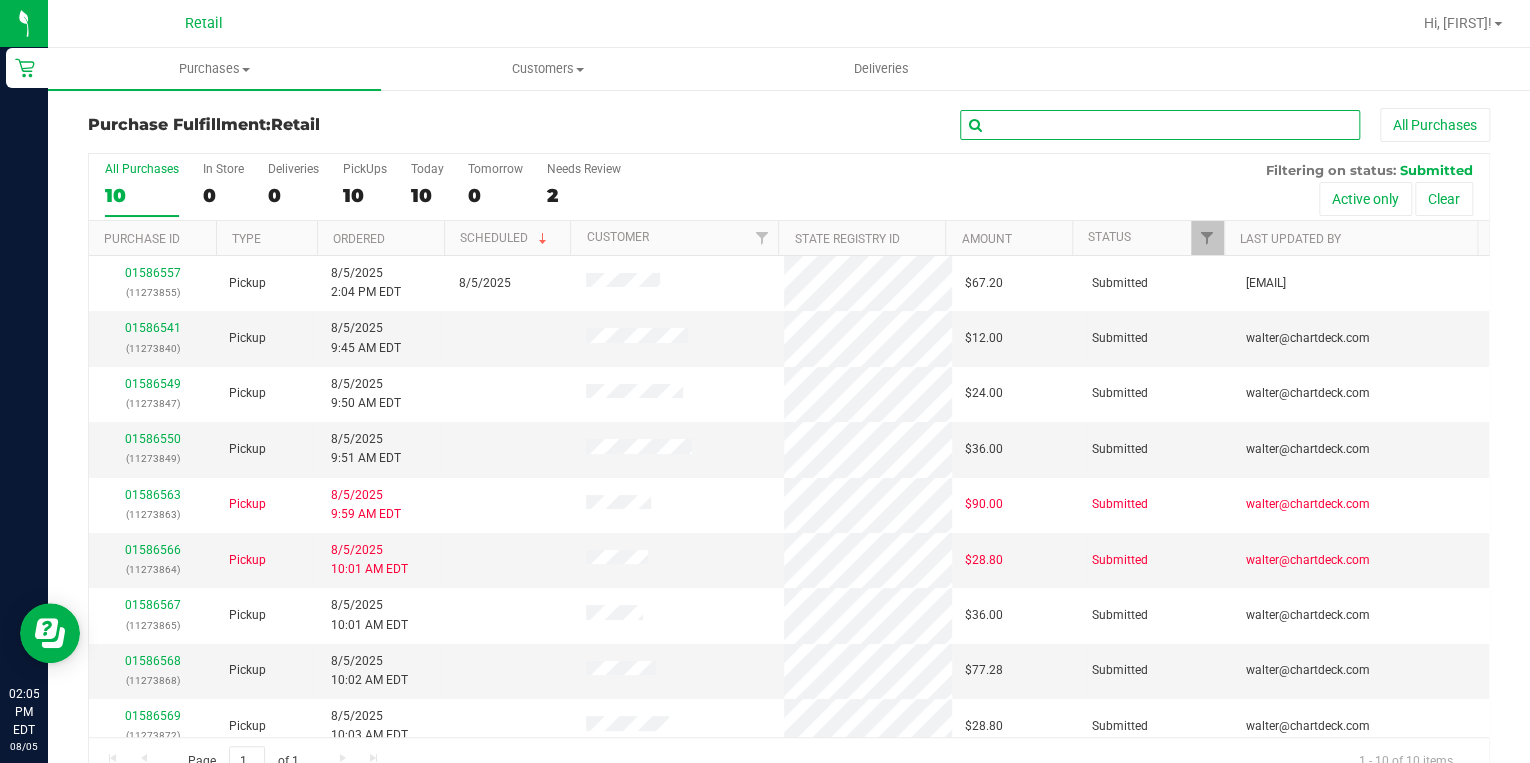 click at bounding box center [1160, 125] 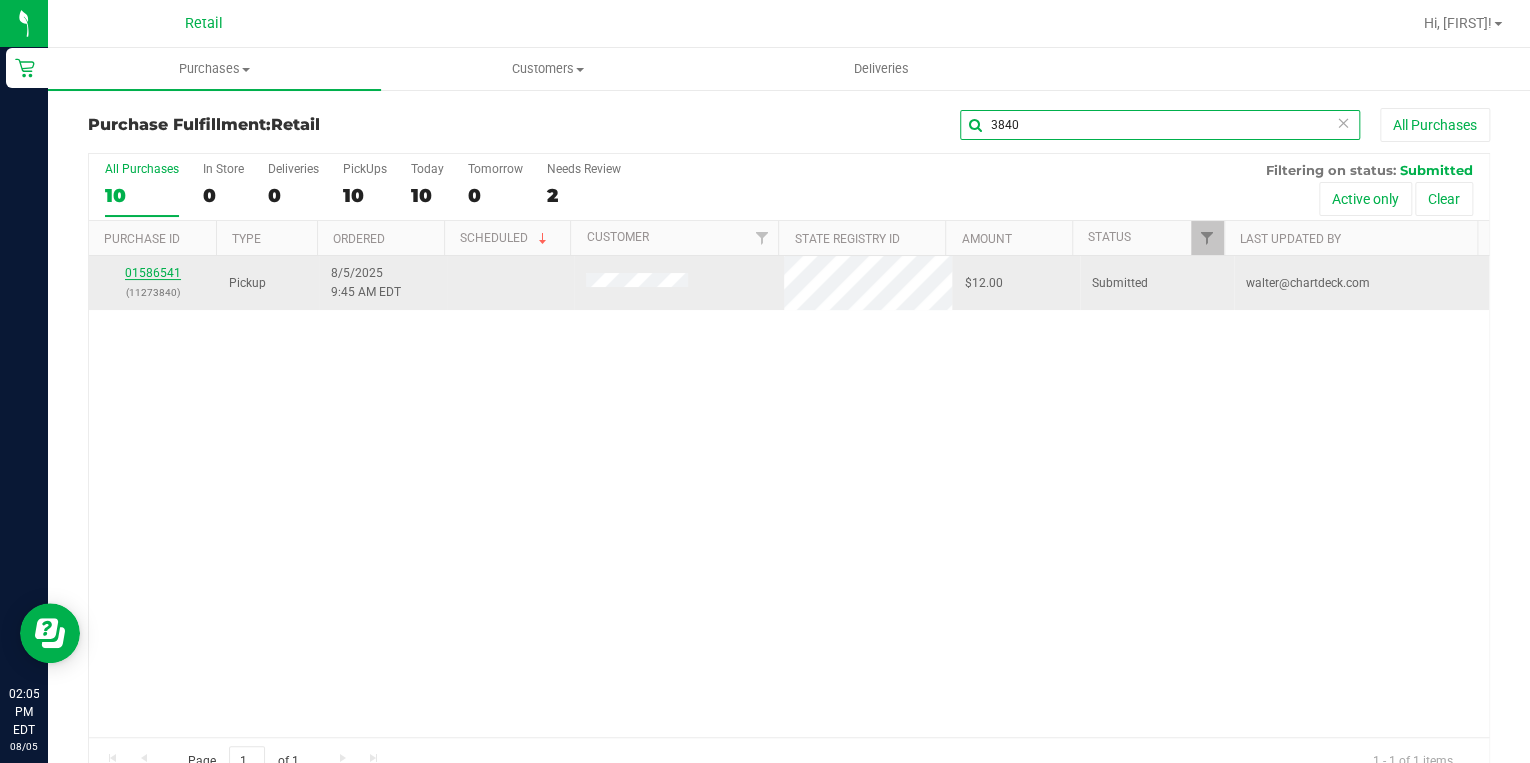 type on "3840" 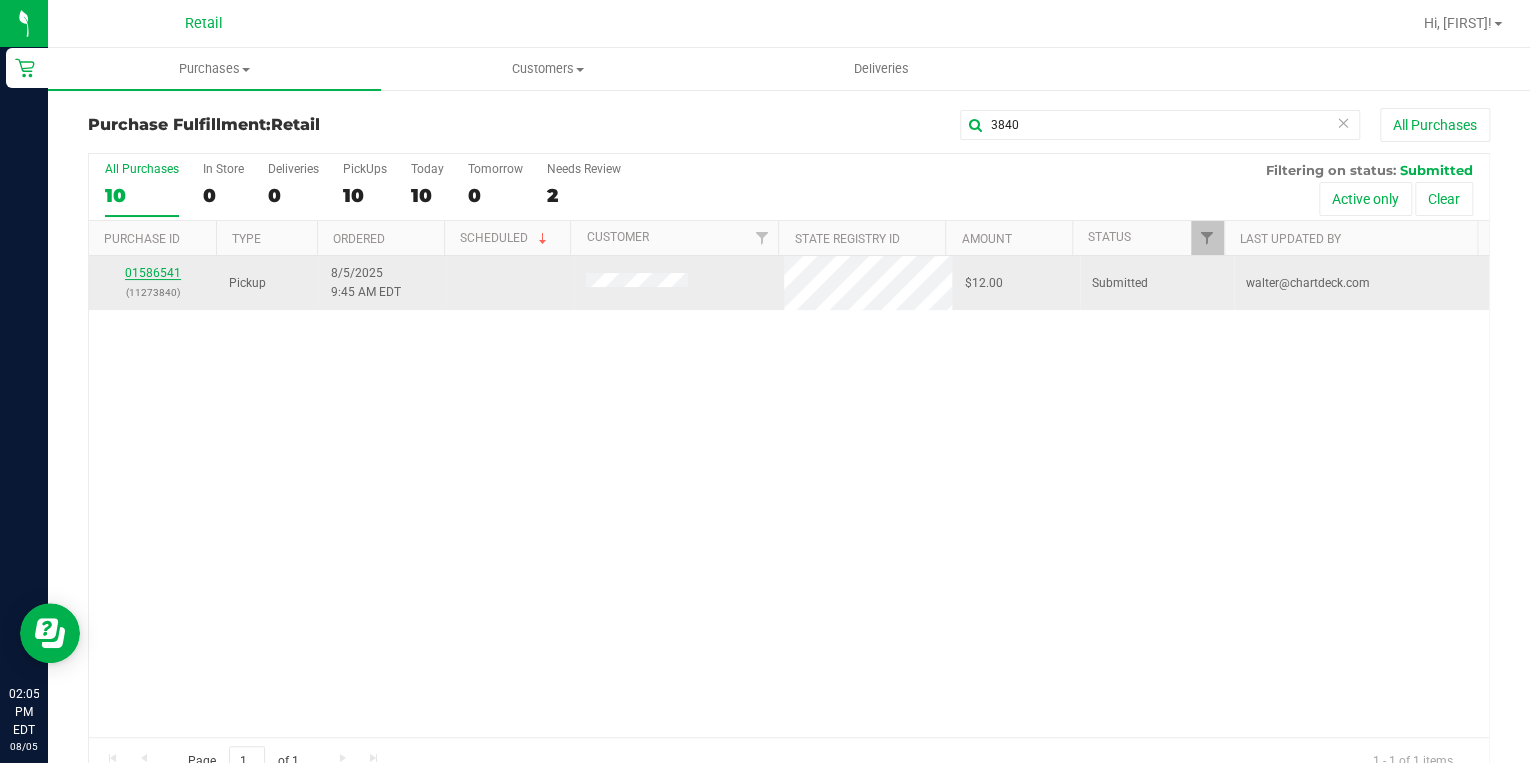 click on "01586541" at bounding box center [153, 273] 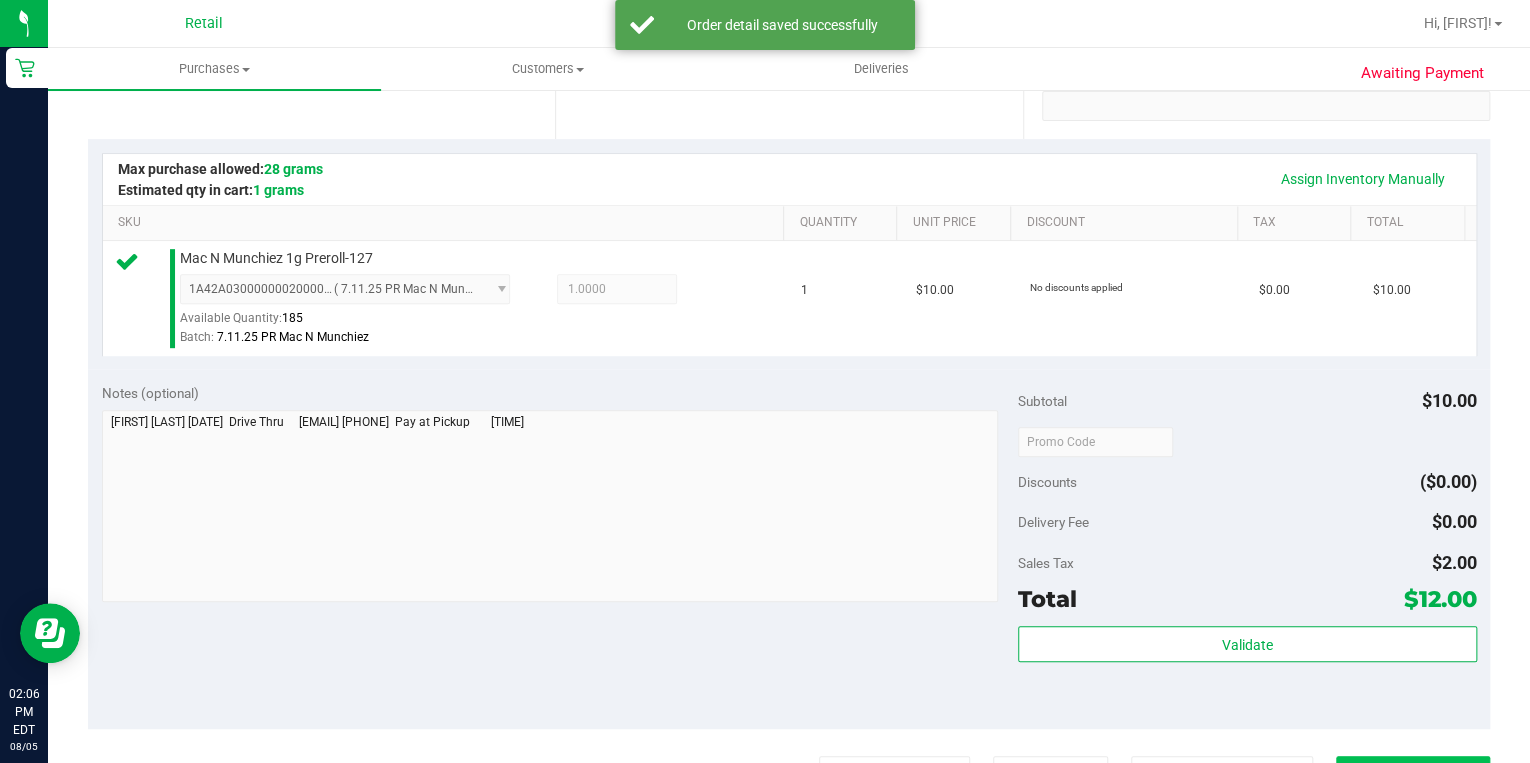 scroll, scrollTop: 480, scrollLeft: 0, axis: vertical 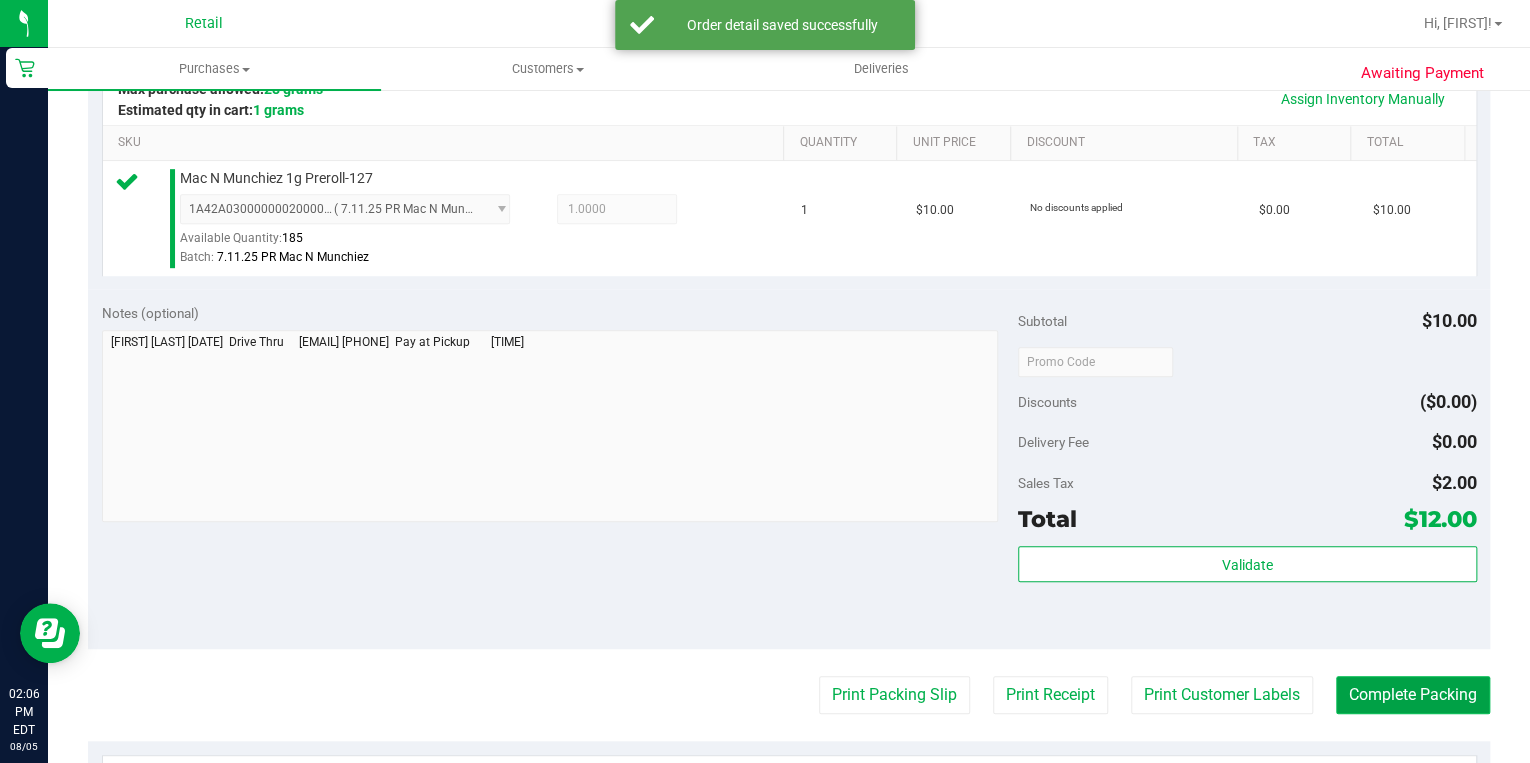 click on "Complete Packing" at bounding box center [1413, 695] 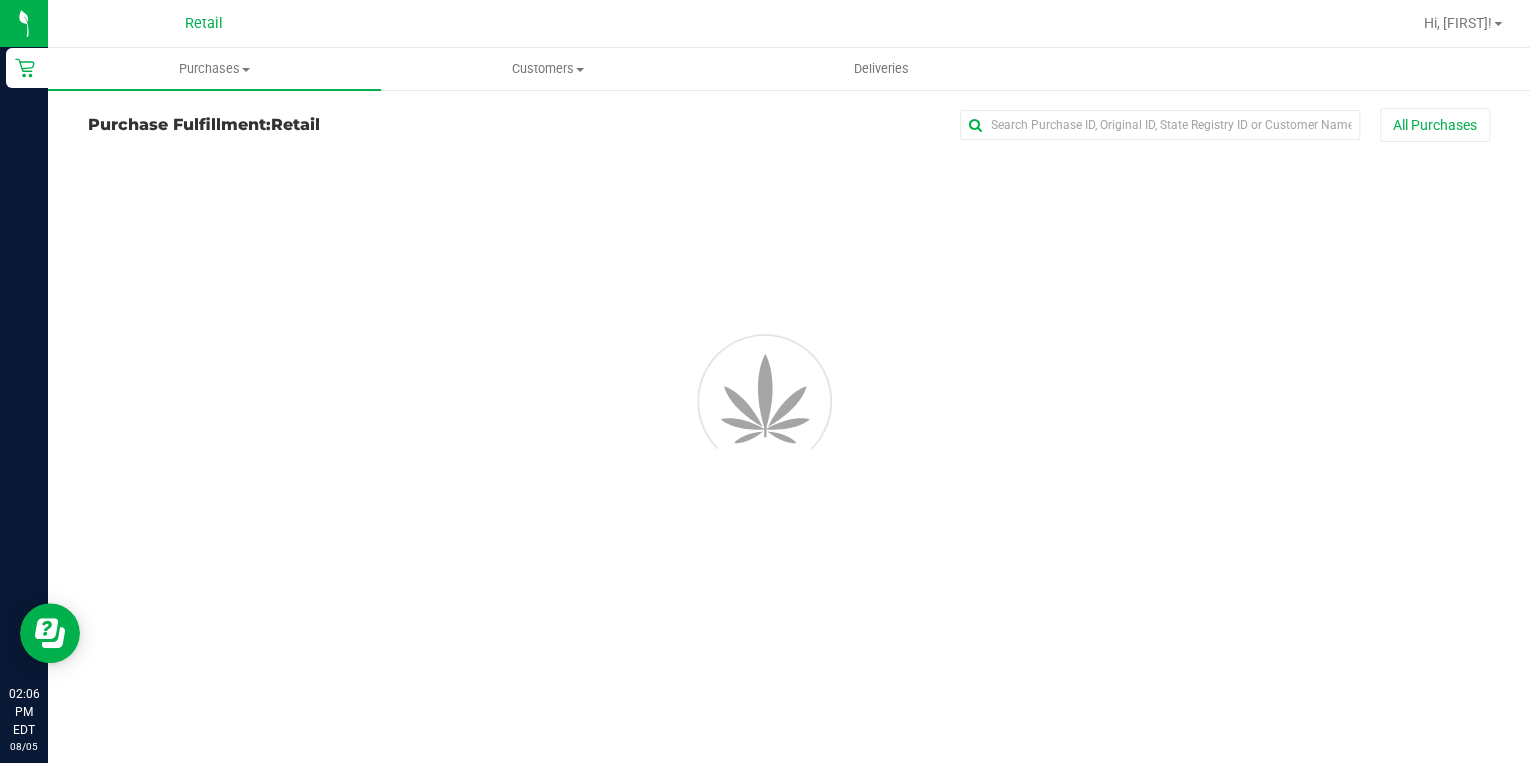 scroll, scrollTop: 0, scrollLeft: 0, axis: both 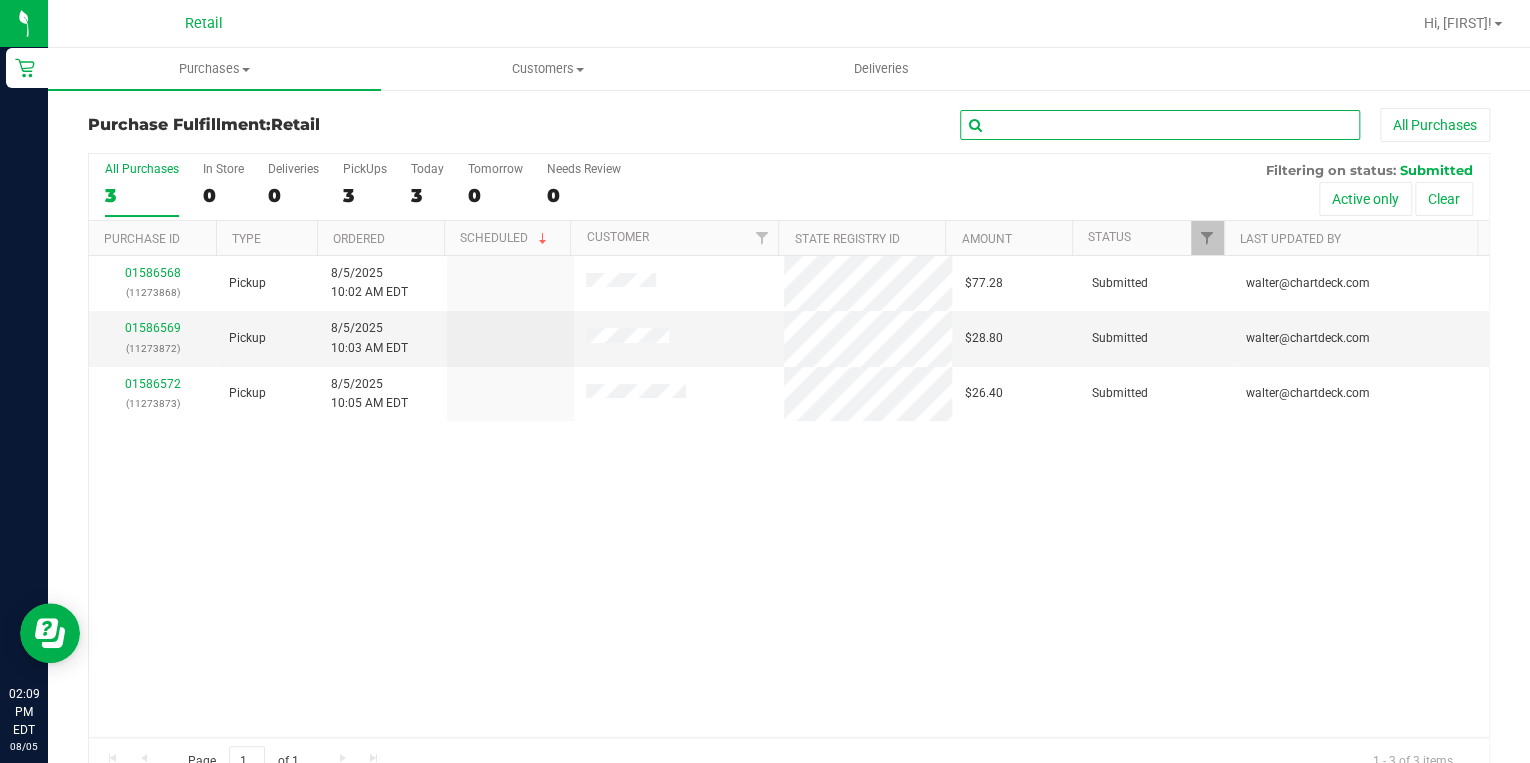 click at bounding box center (1160, 125) 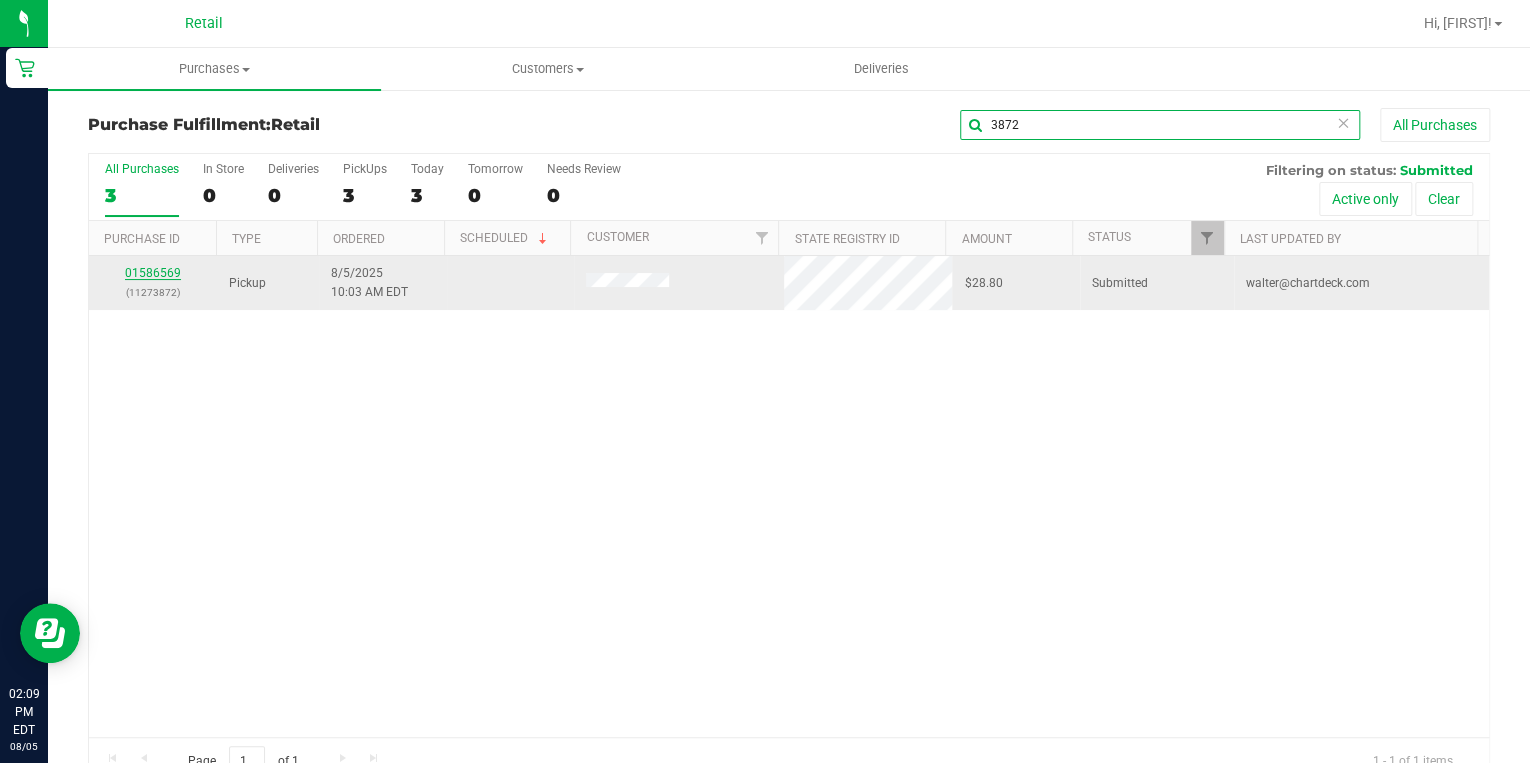 type on "3872" 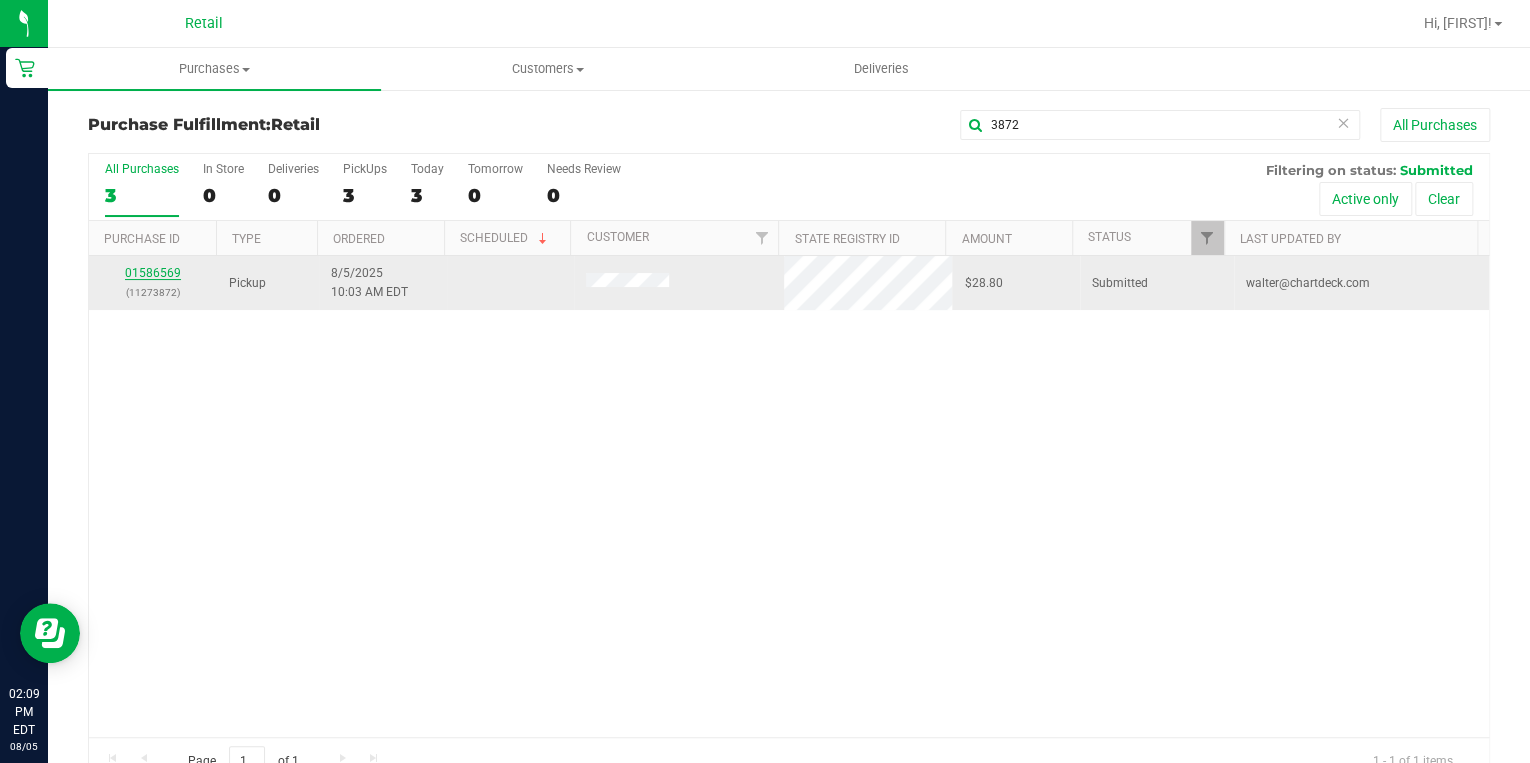click on "01586569" at bounding box center (153, 273) 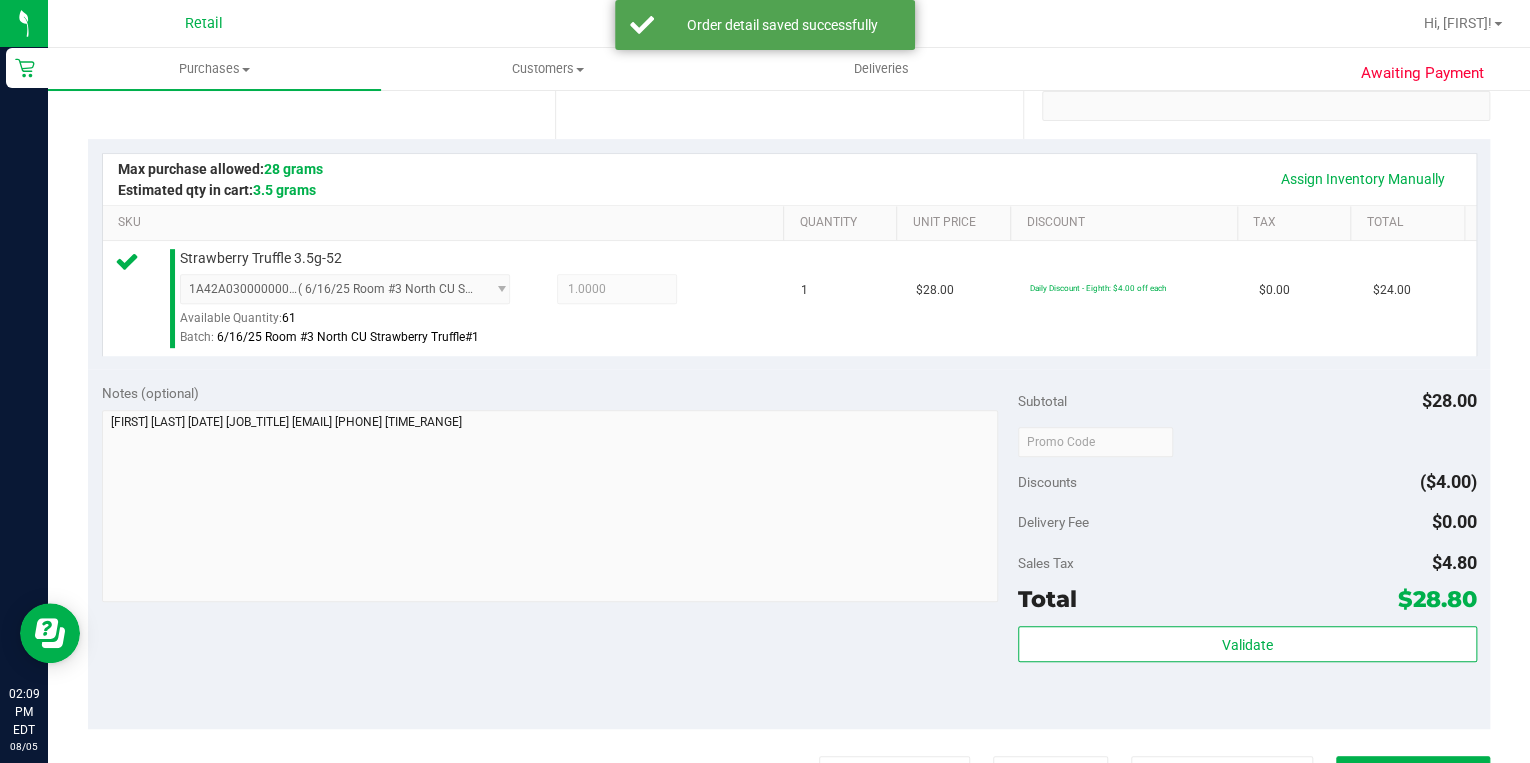 scroll, scrollTop: 560, scrollLeft: 0, axis: vertical 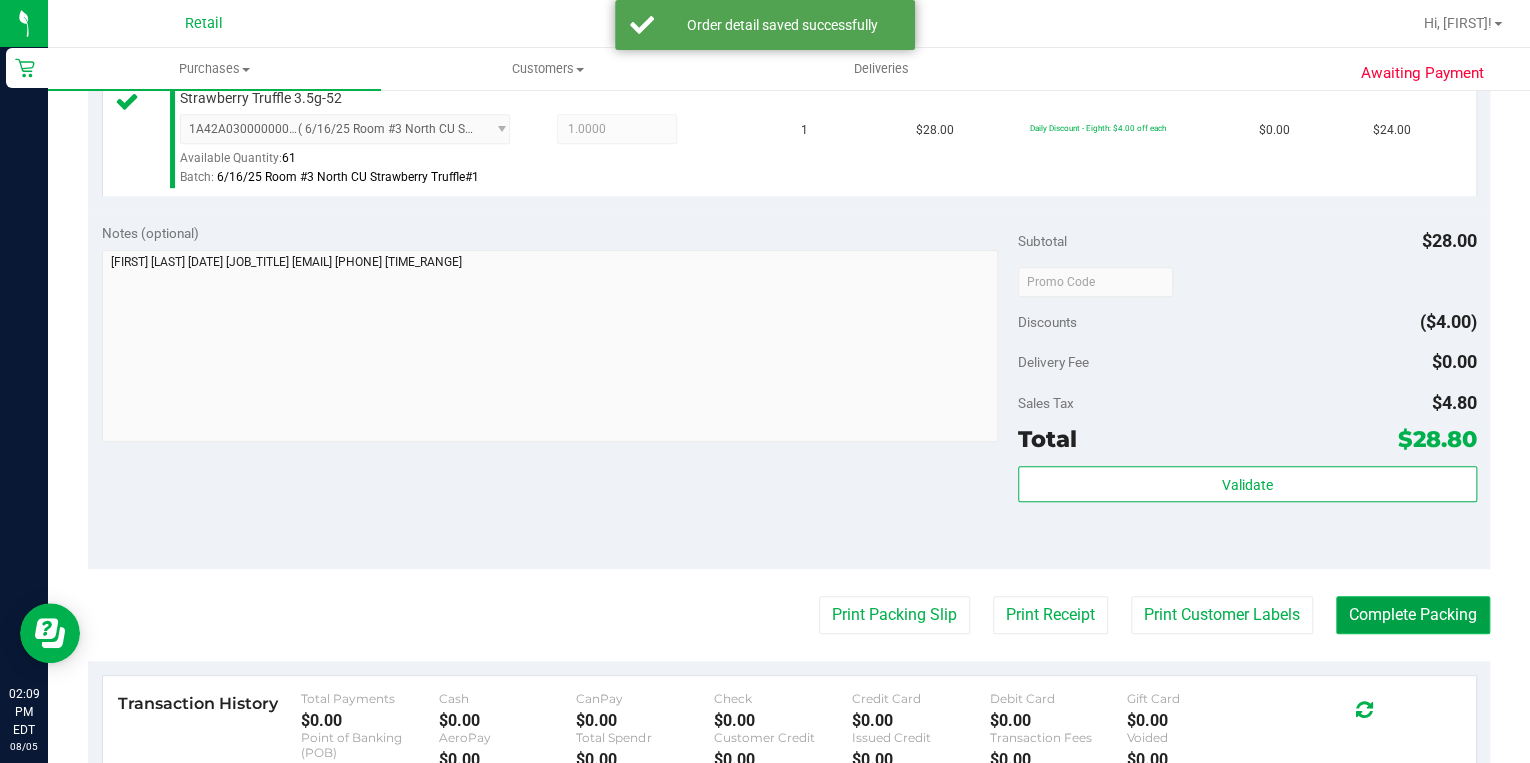 click on "Complete Packing" at bounding box center [1413, 615] 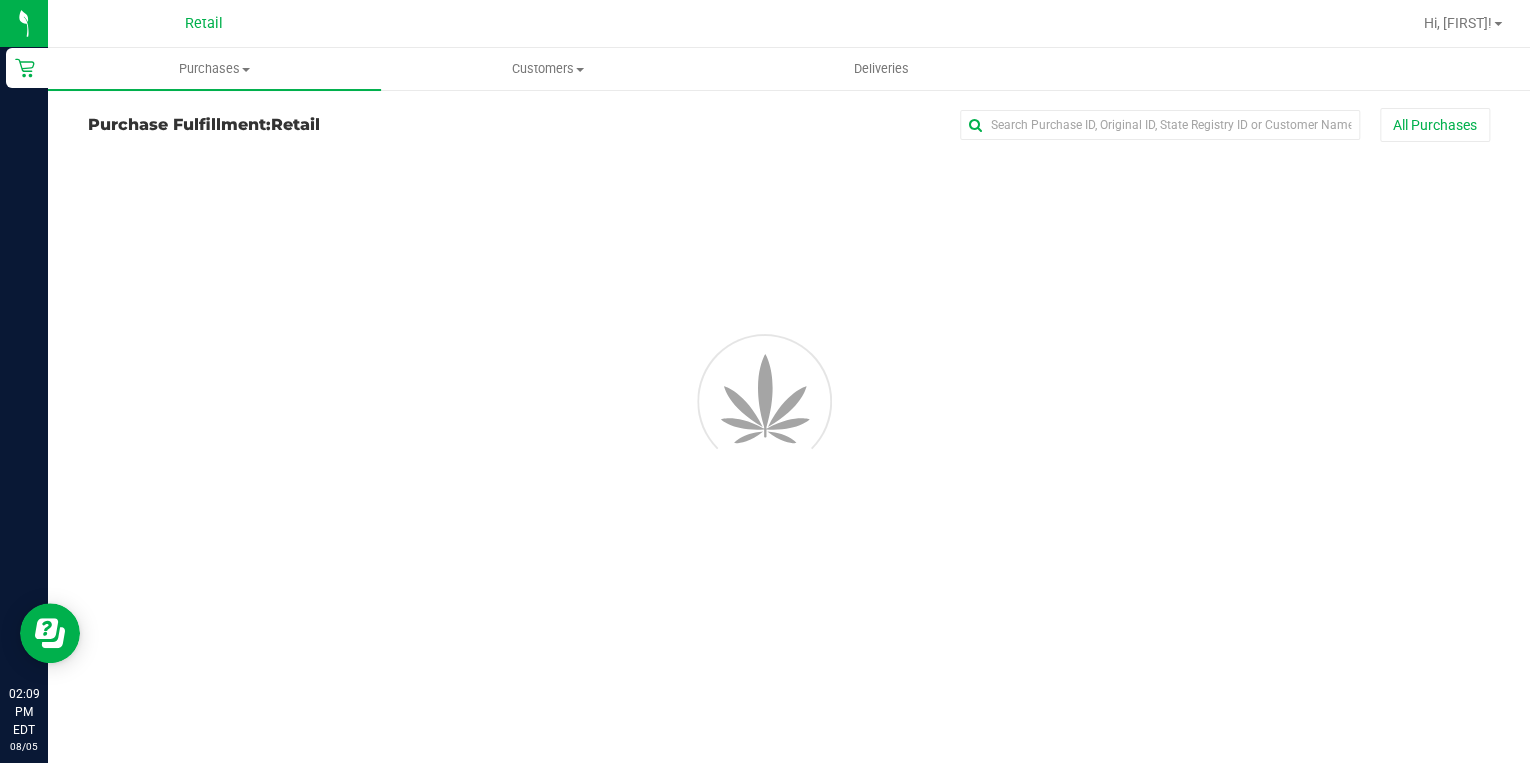 scroll, scrollTop: 0, scrollLeft: 0, axis: both 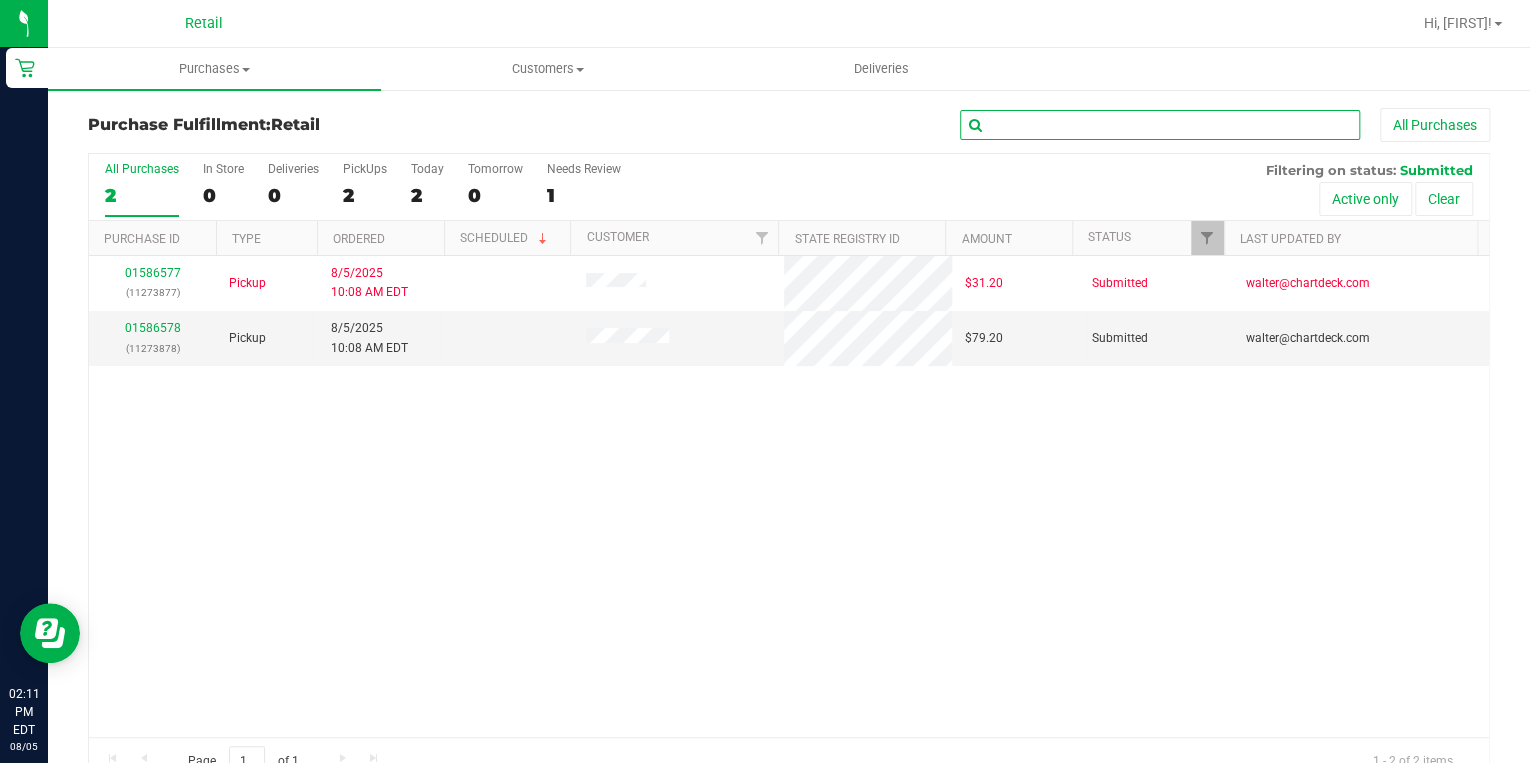 click at bounding box center (1160, 125) 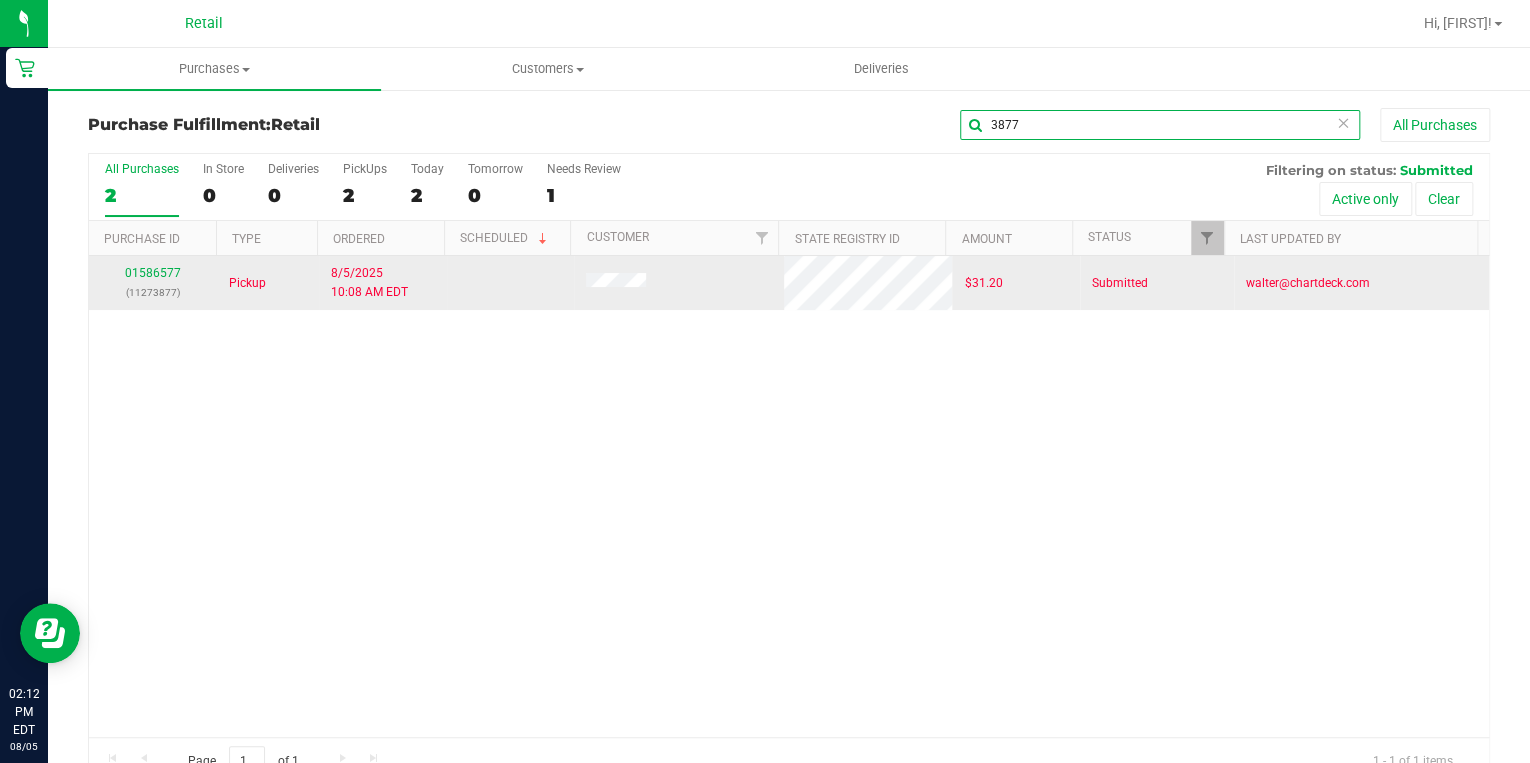 type on "3877" 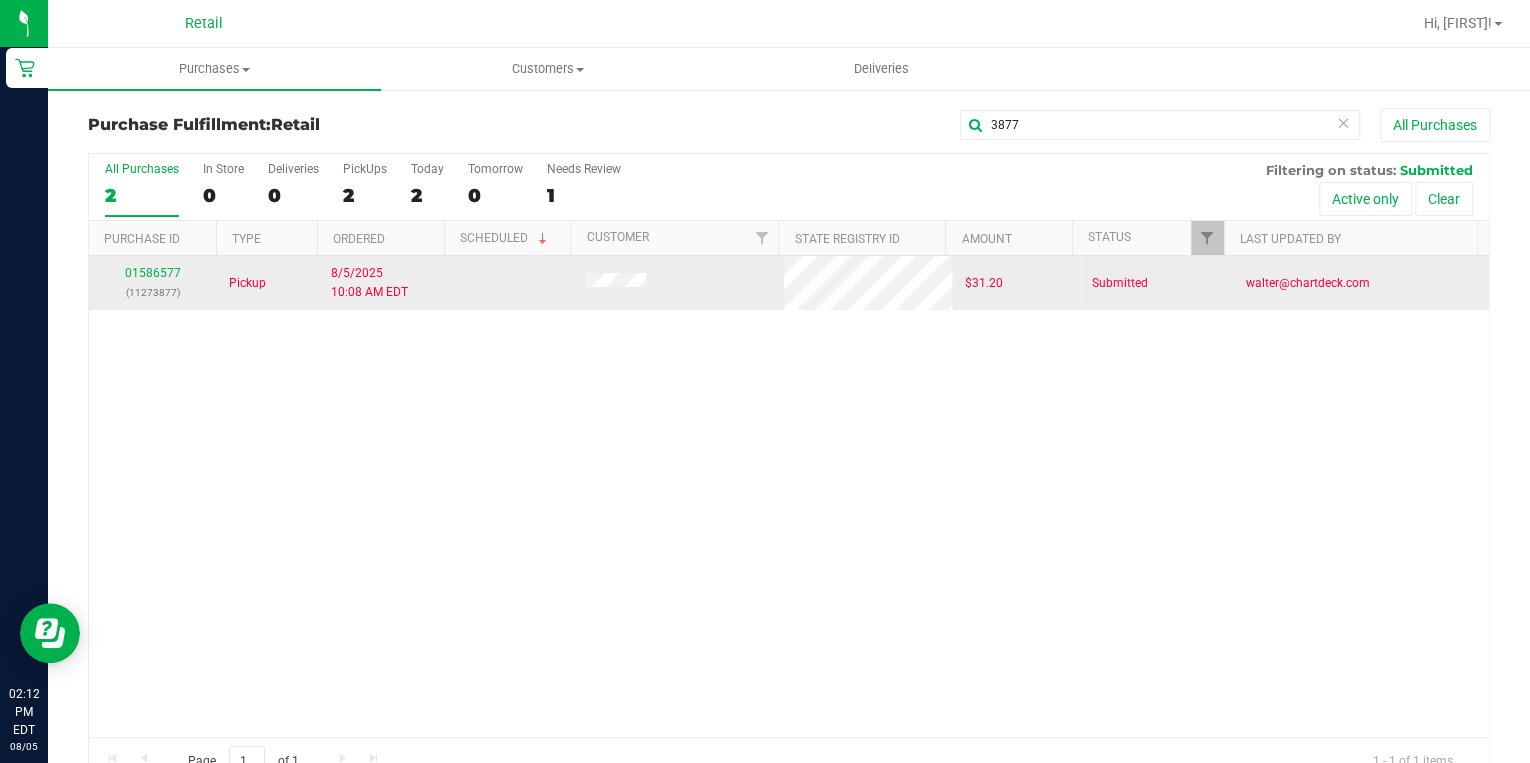click on "[NUMBER]
([NUMBER])" at bounding box center (153, 283) 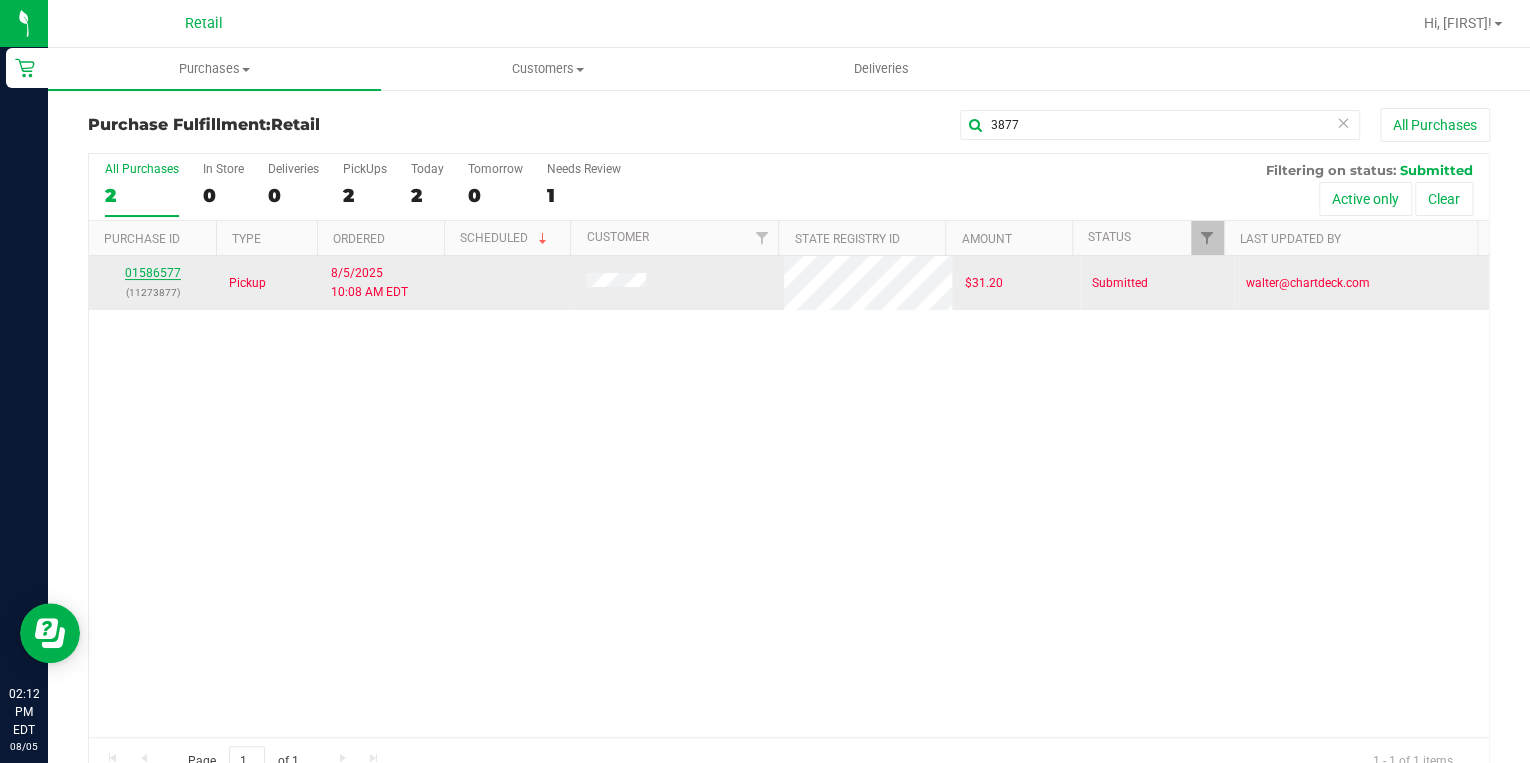 click on "01586577" at bounding box center (153, 273) 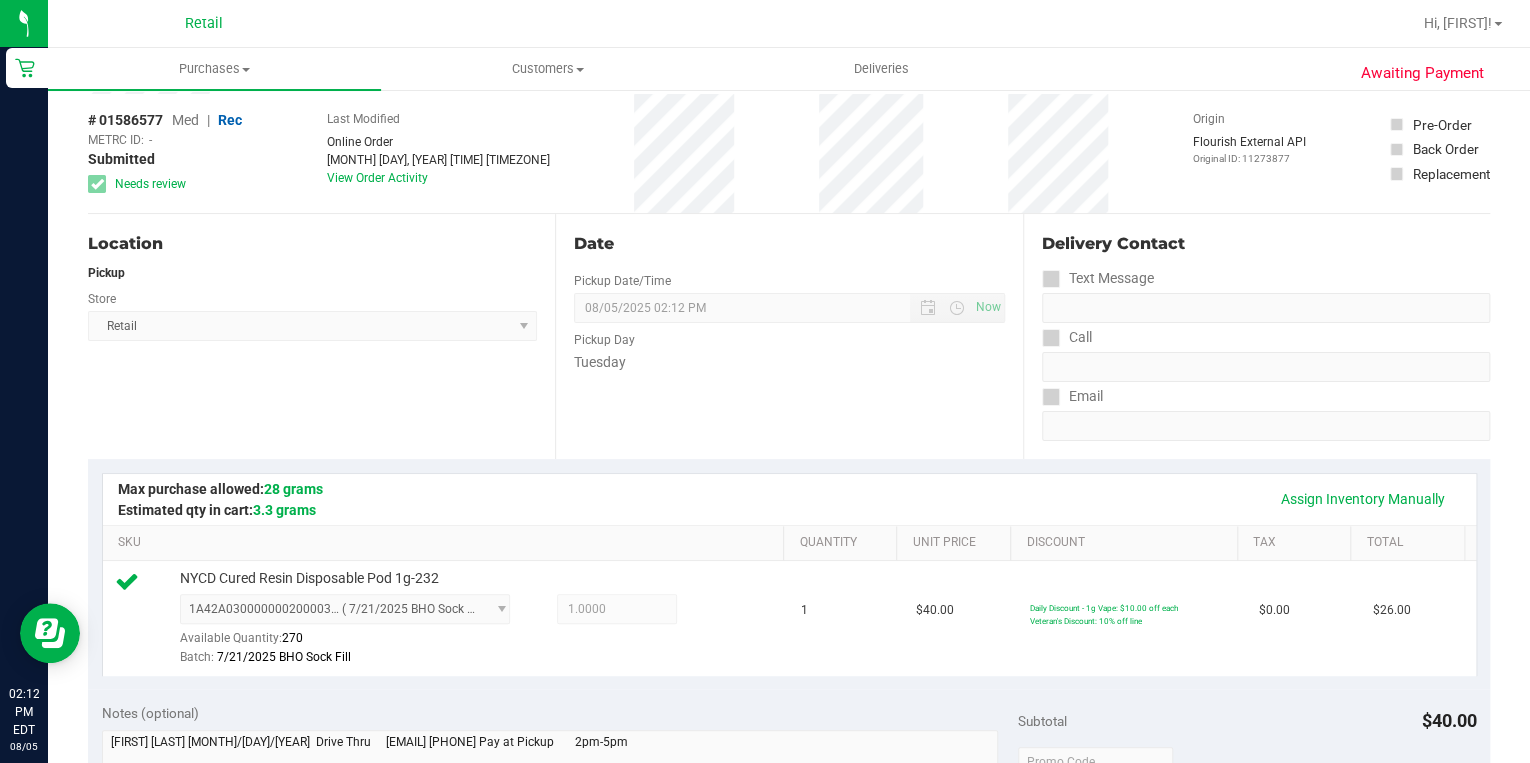 scroll, scrollTop: 0, scrollLeft: 0, axis: both 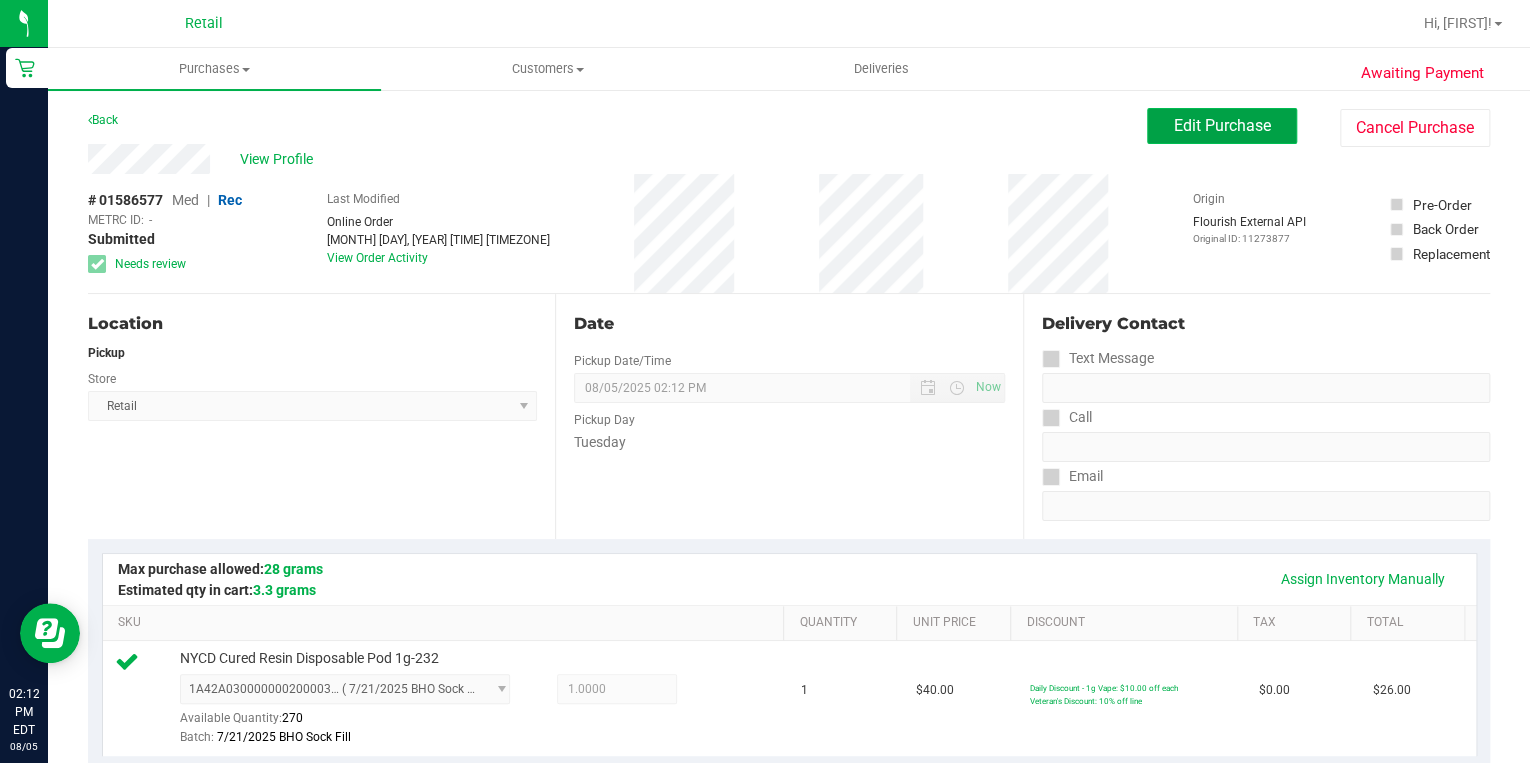 click on "Edit Purchase" at bounding box center [1222, 126] 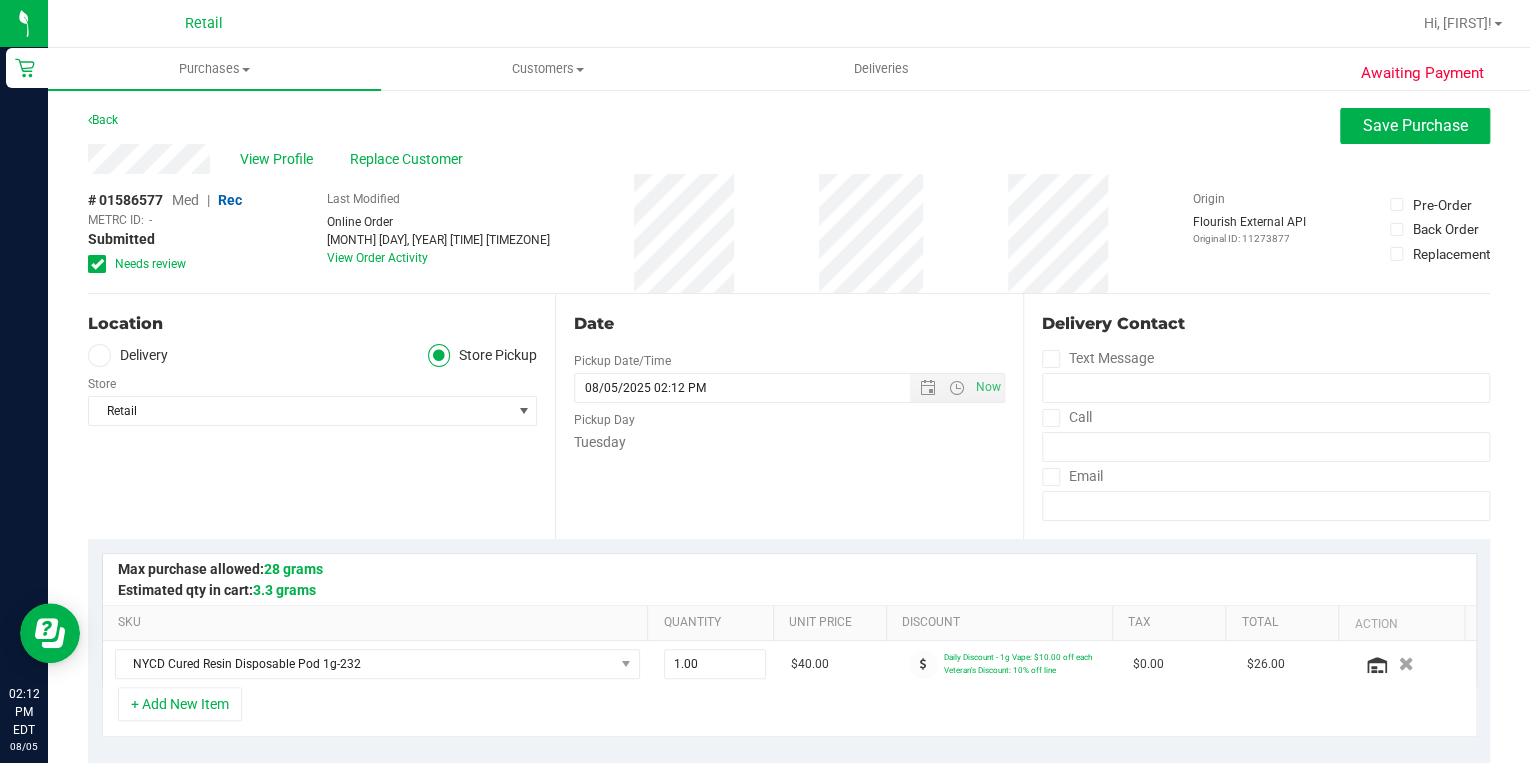 click on "Med" at bounding box center (185, 200) 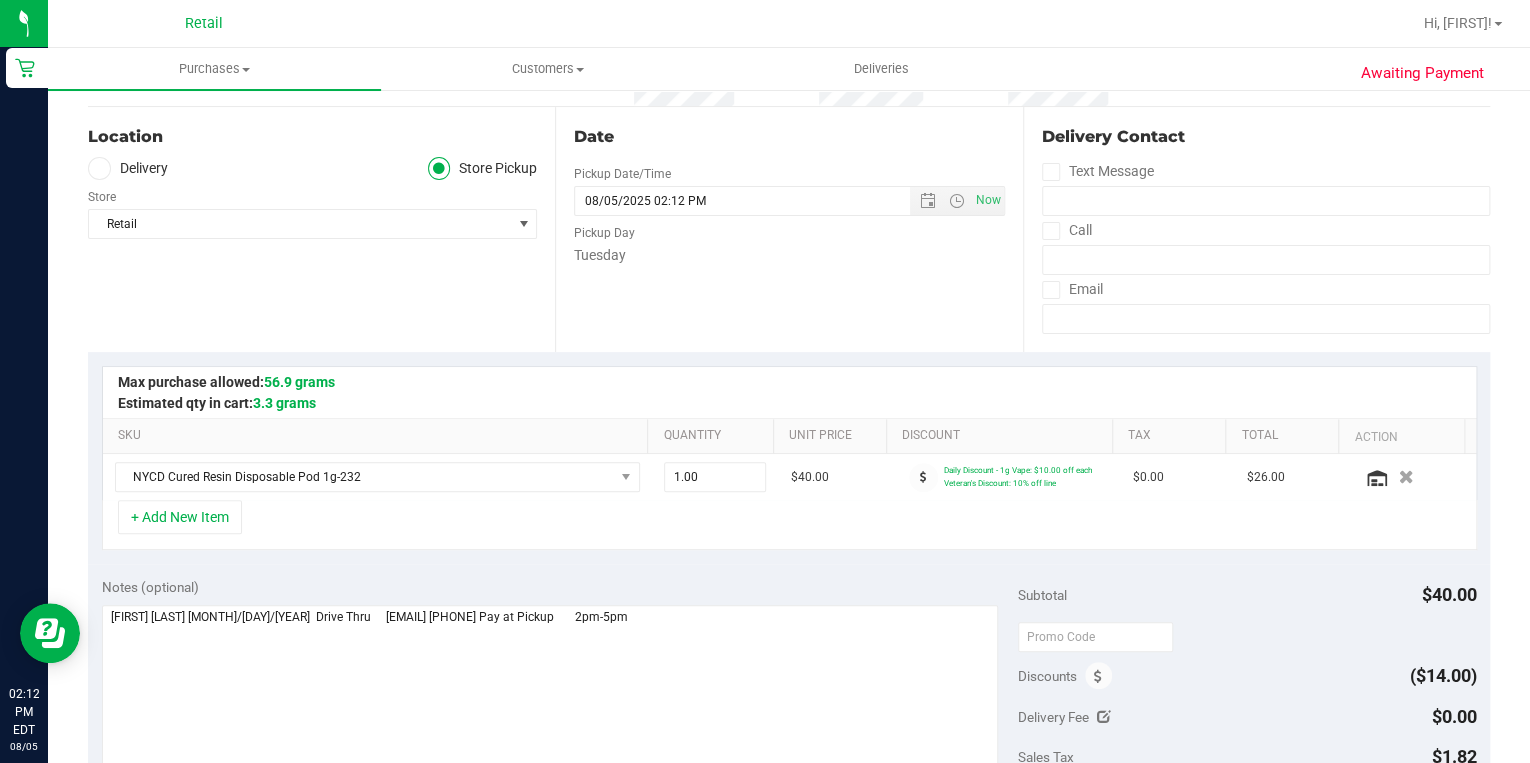 scroll, scrollTop: 0, scrollLeft: 0, axis: both 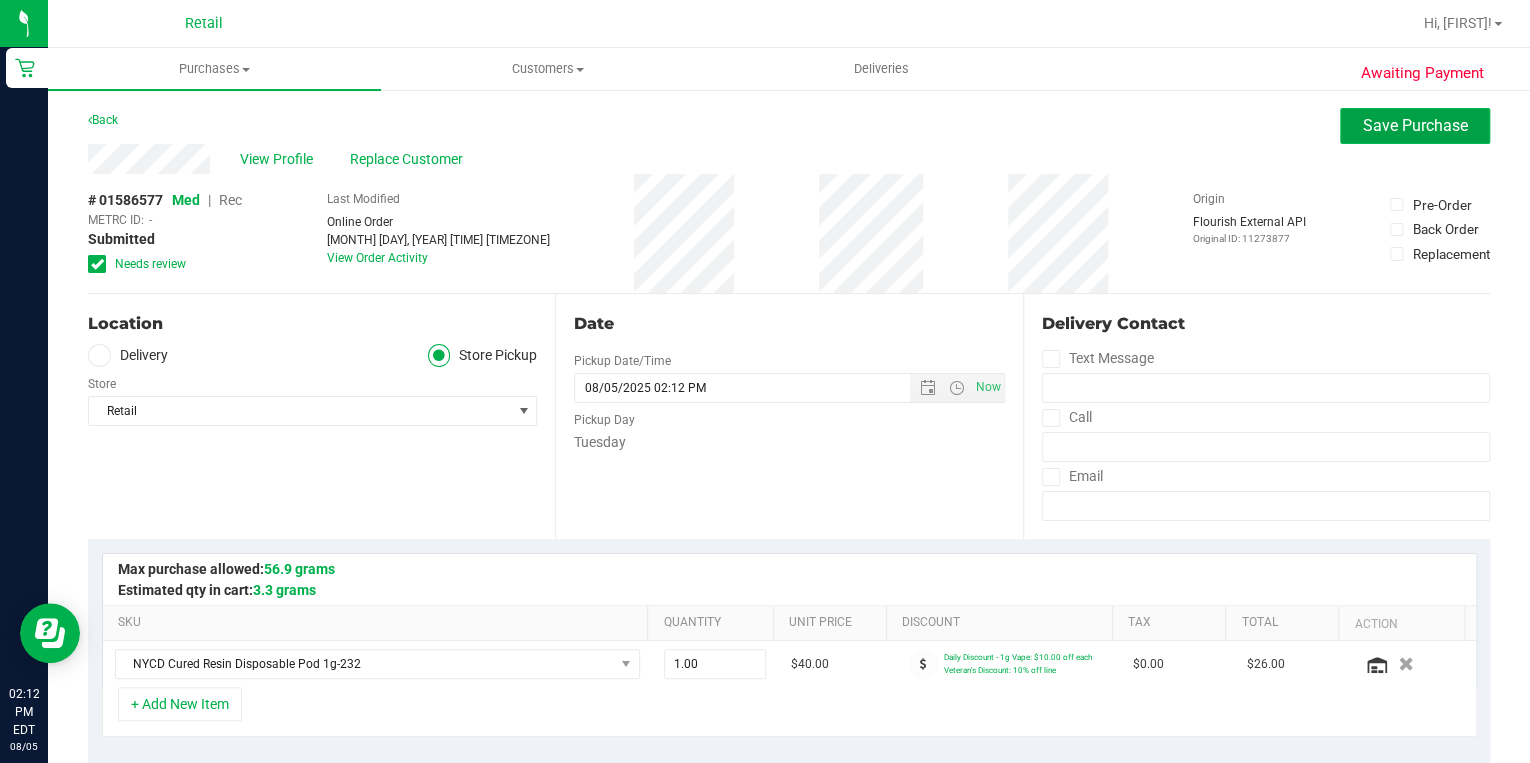 click on "Save Purchase" at bounding box center (1415, 126) 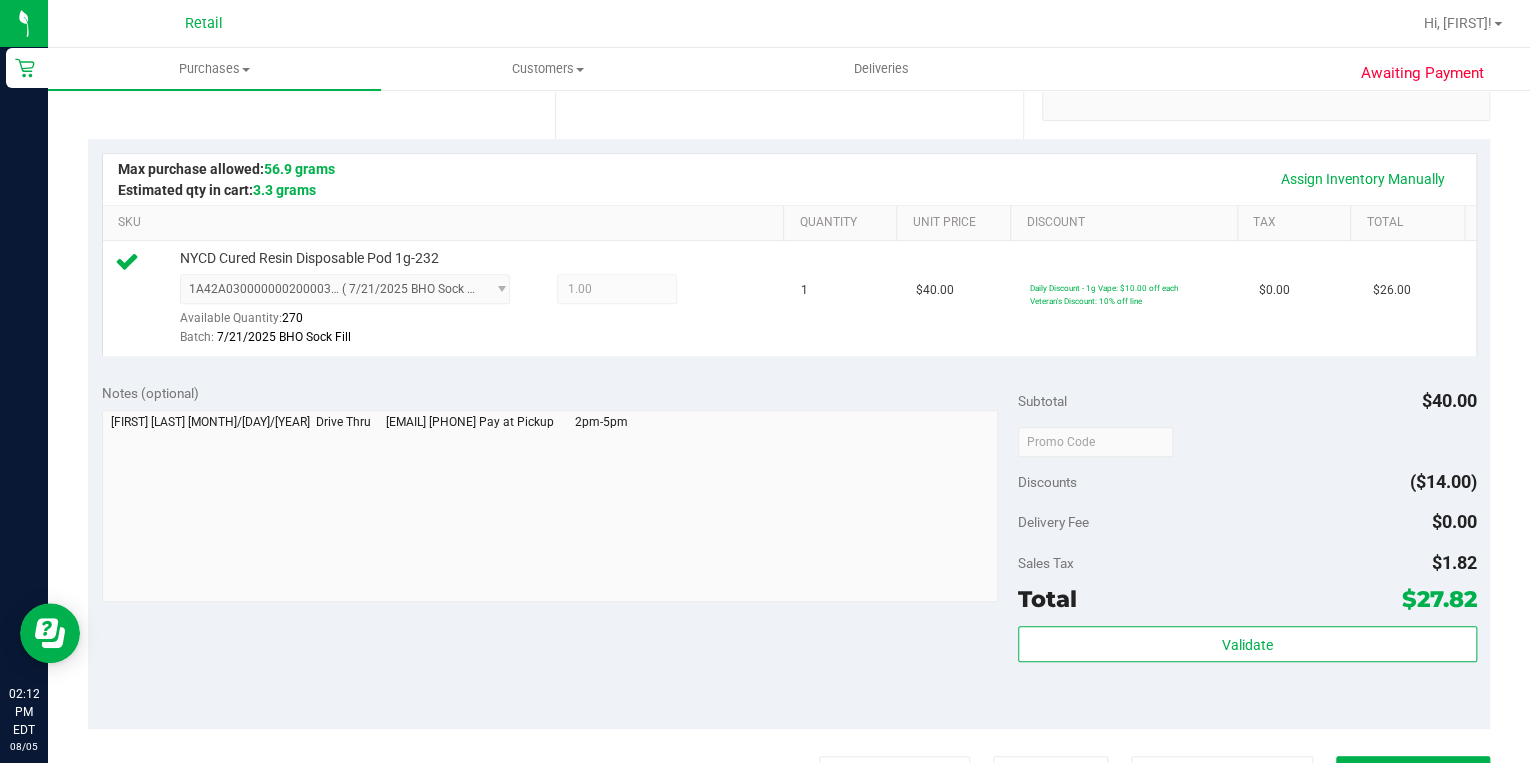 scroll, scrollTop: 720, scrollLeft: 0, axis: vertical 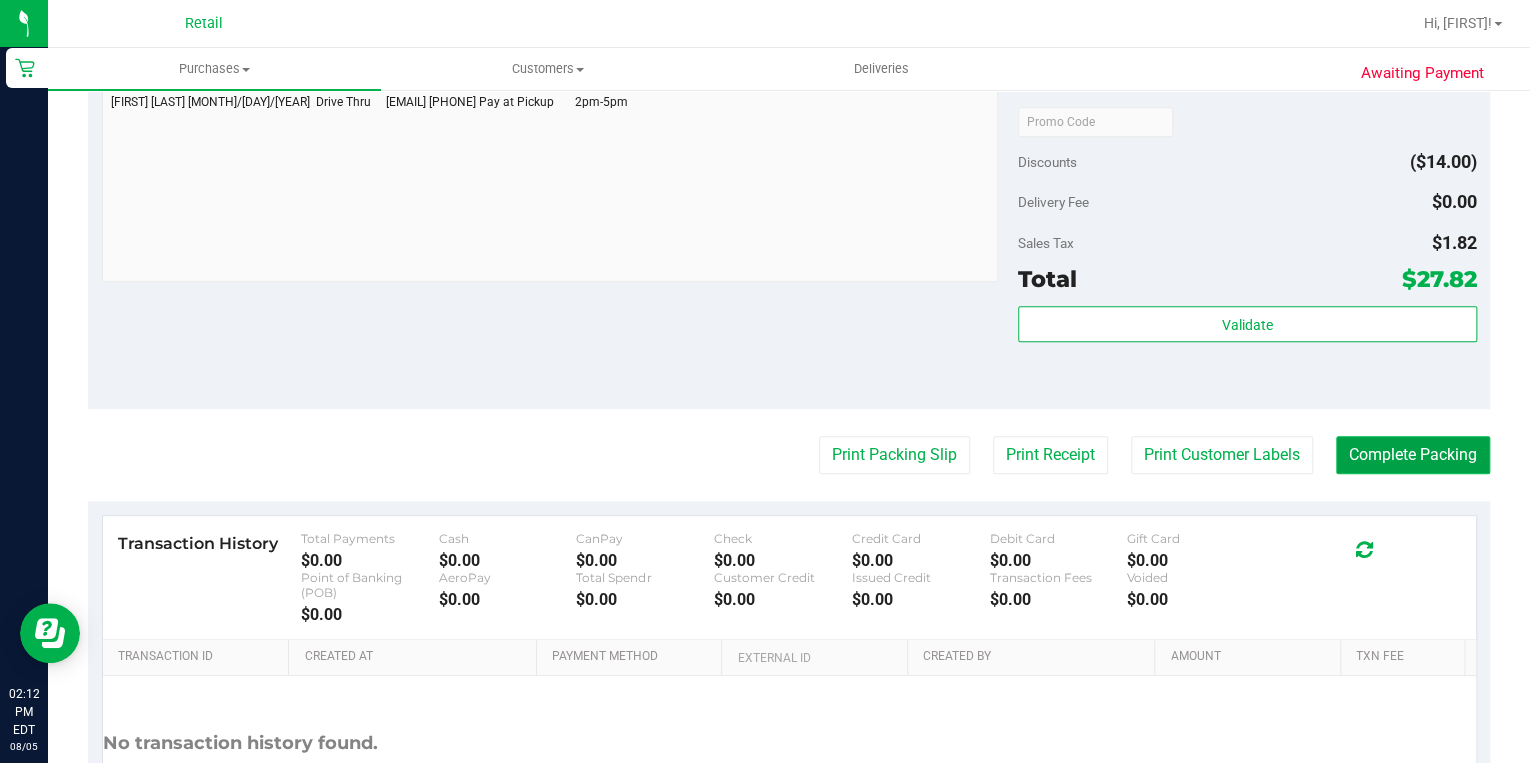 click on "Complete Packing" at bounding box center (1413, 455) 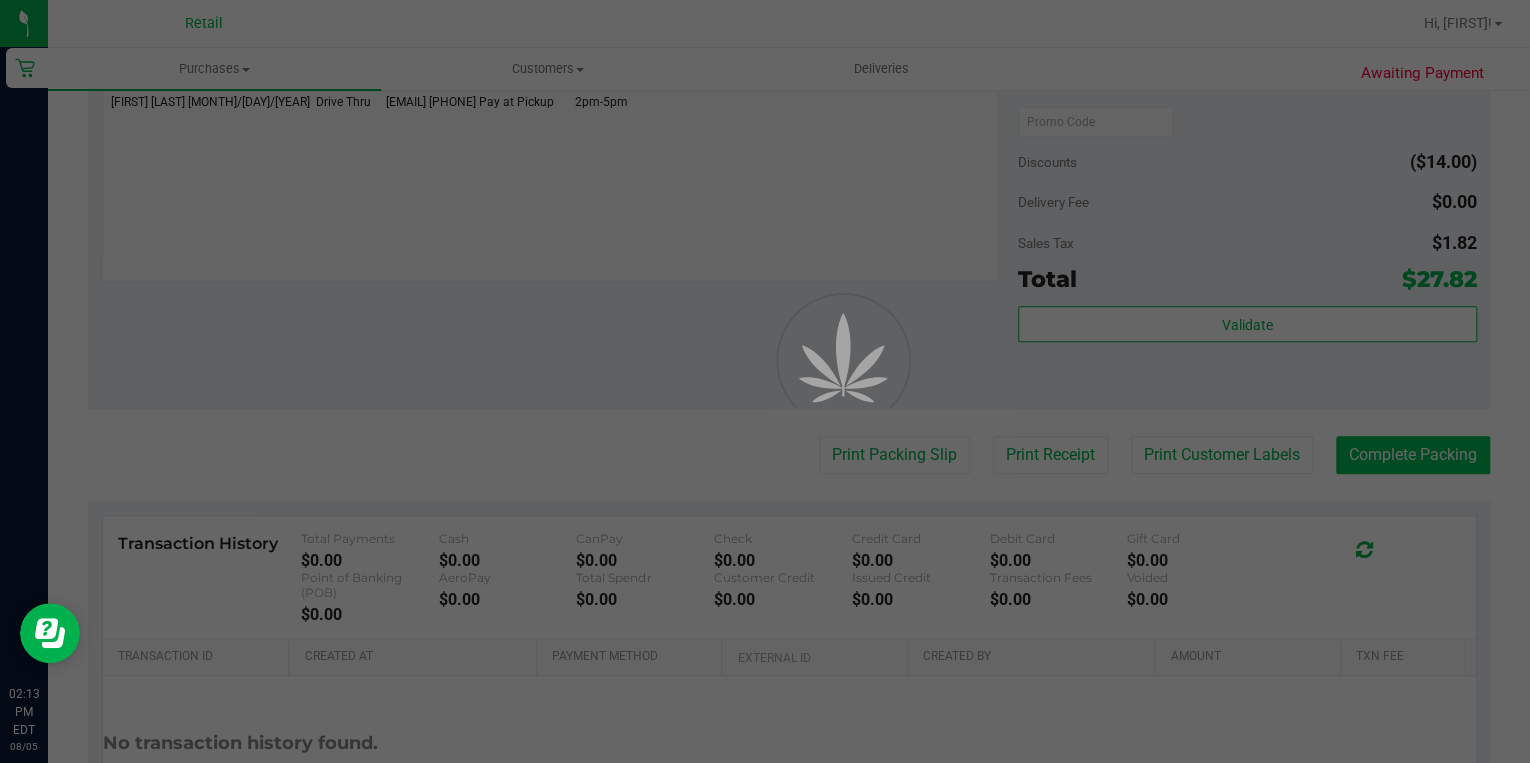 scroll, scrollTop: 0, scrollLeft: 0, axis: both 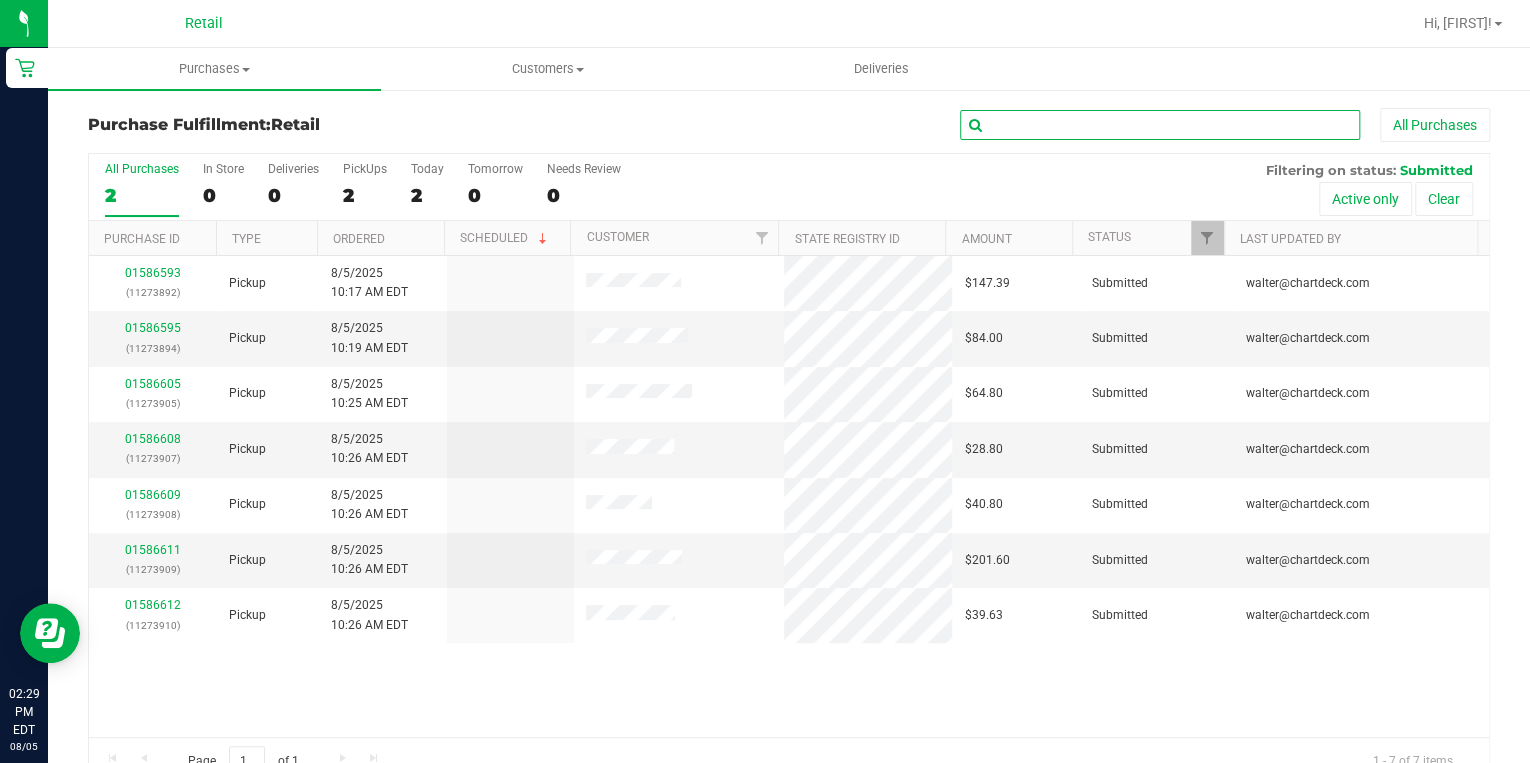 click at bounding box center (1160, 125) 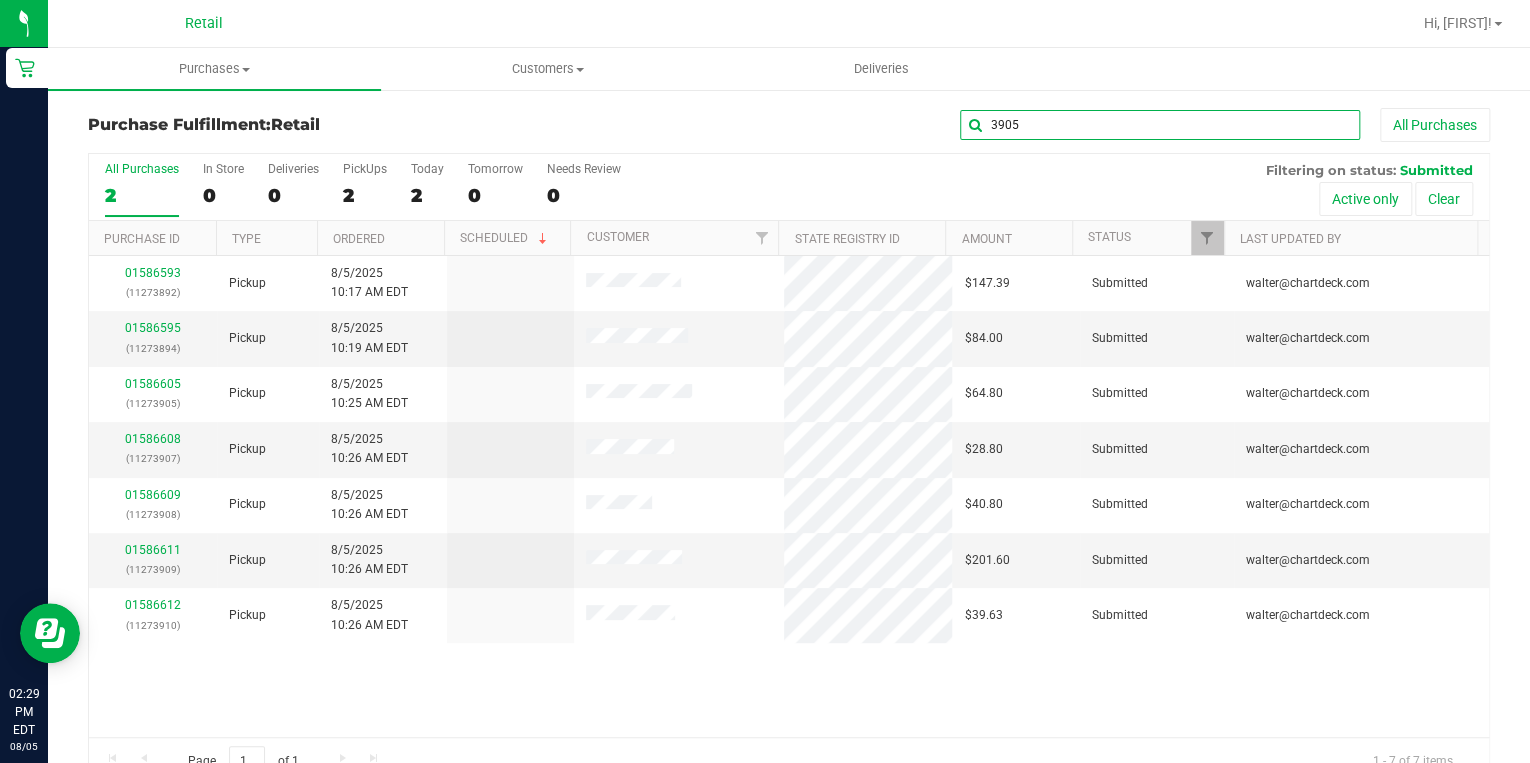 type on "3905" 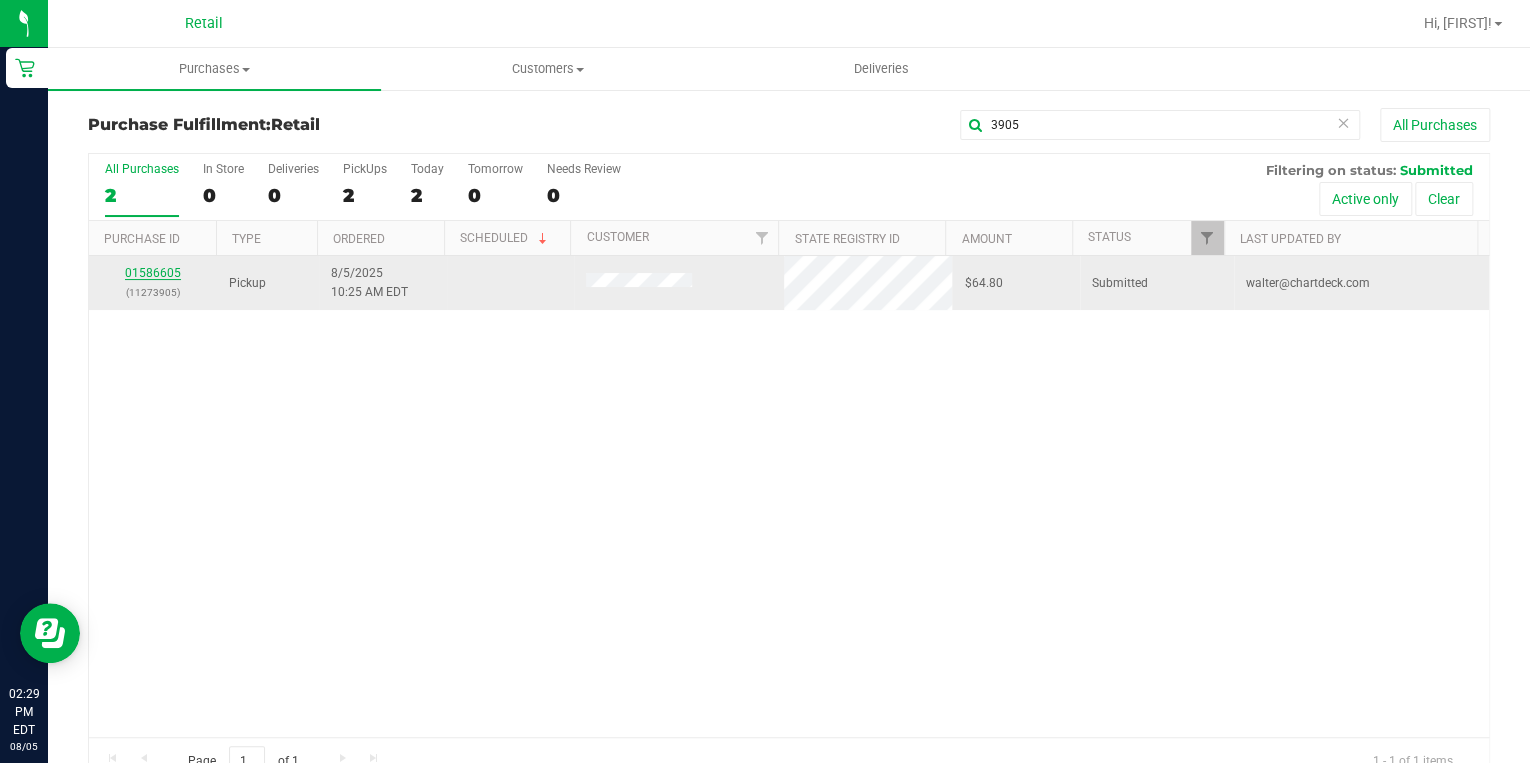 click on "01586605" at bounding box center [153, 273] 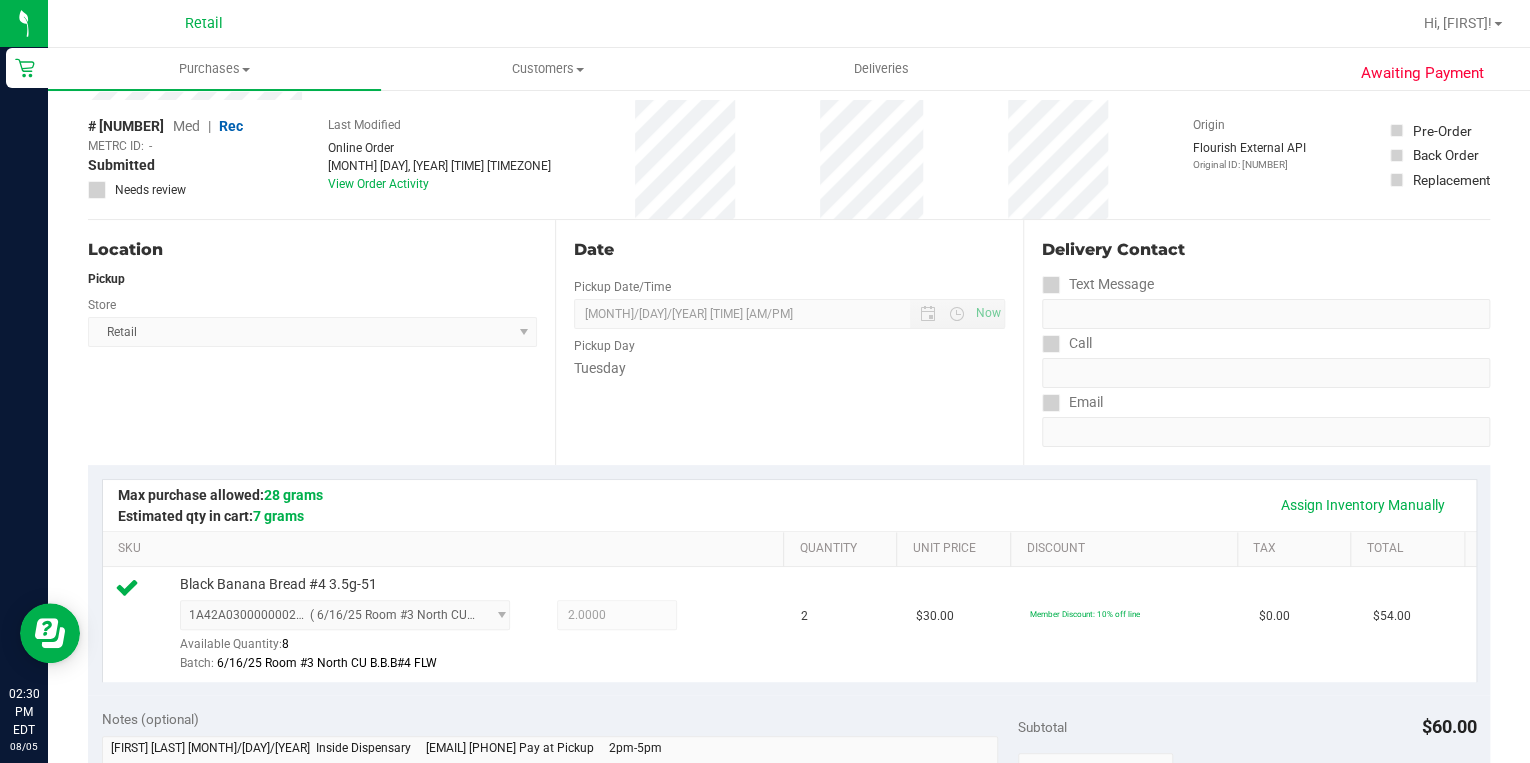 scroll, scrollTop: 0, scrollLeft: 0, axis: both 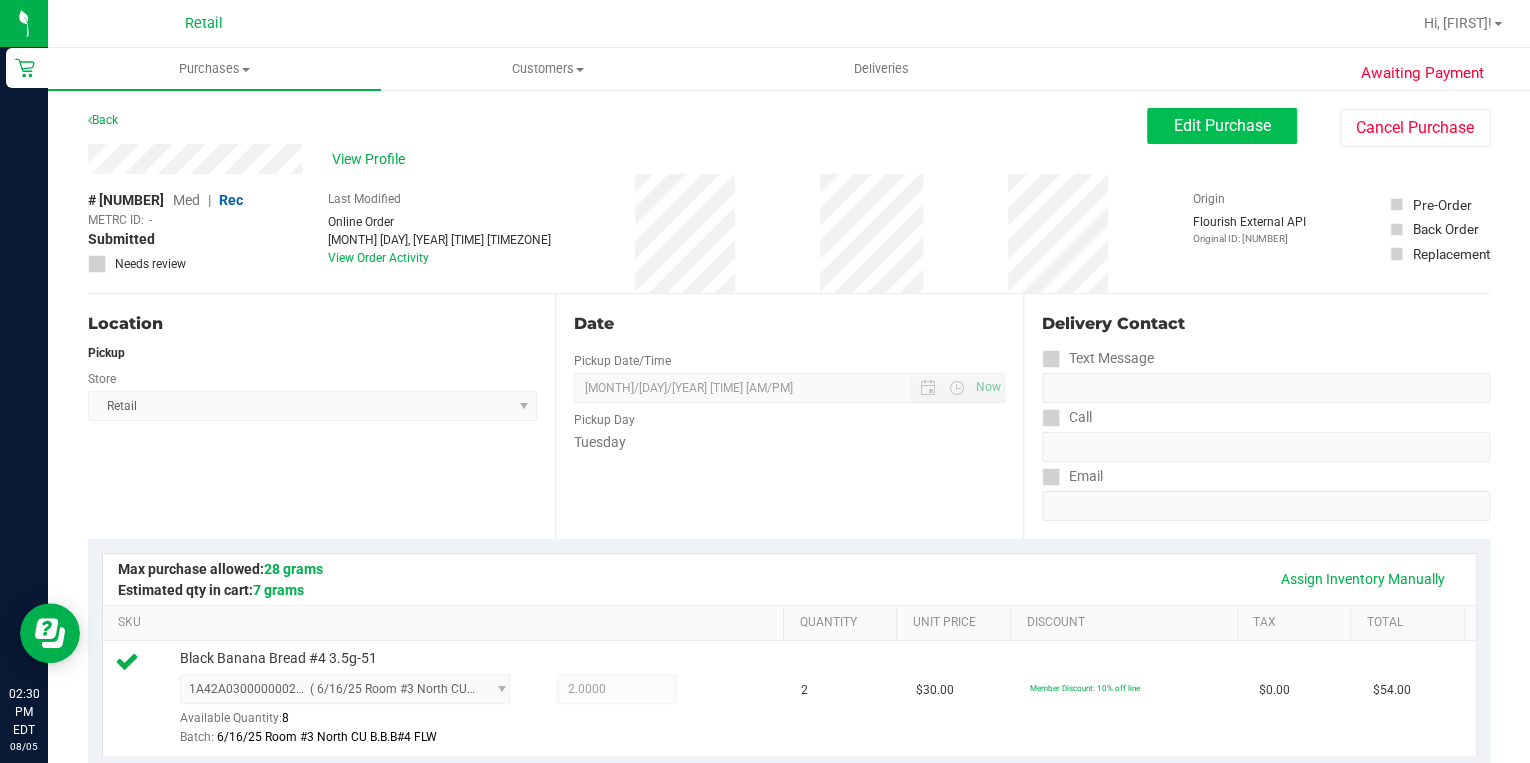 drag, startPoint x: 1187, startPoint y: 155, endPoint x: 1180, endPoint y: 134, distance: 22.135944 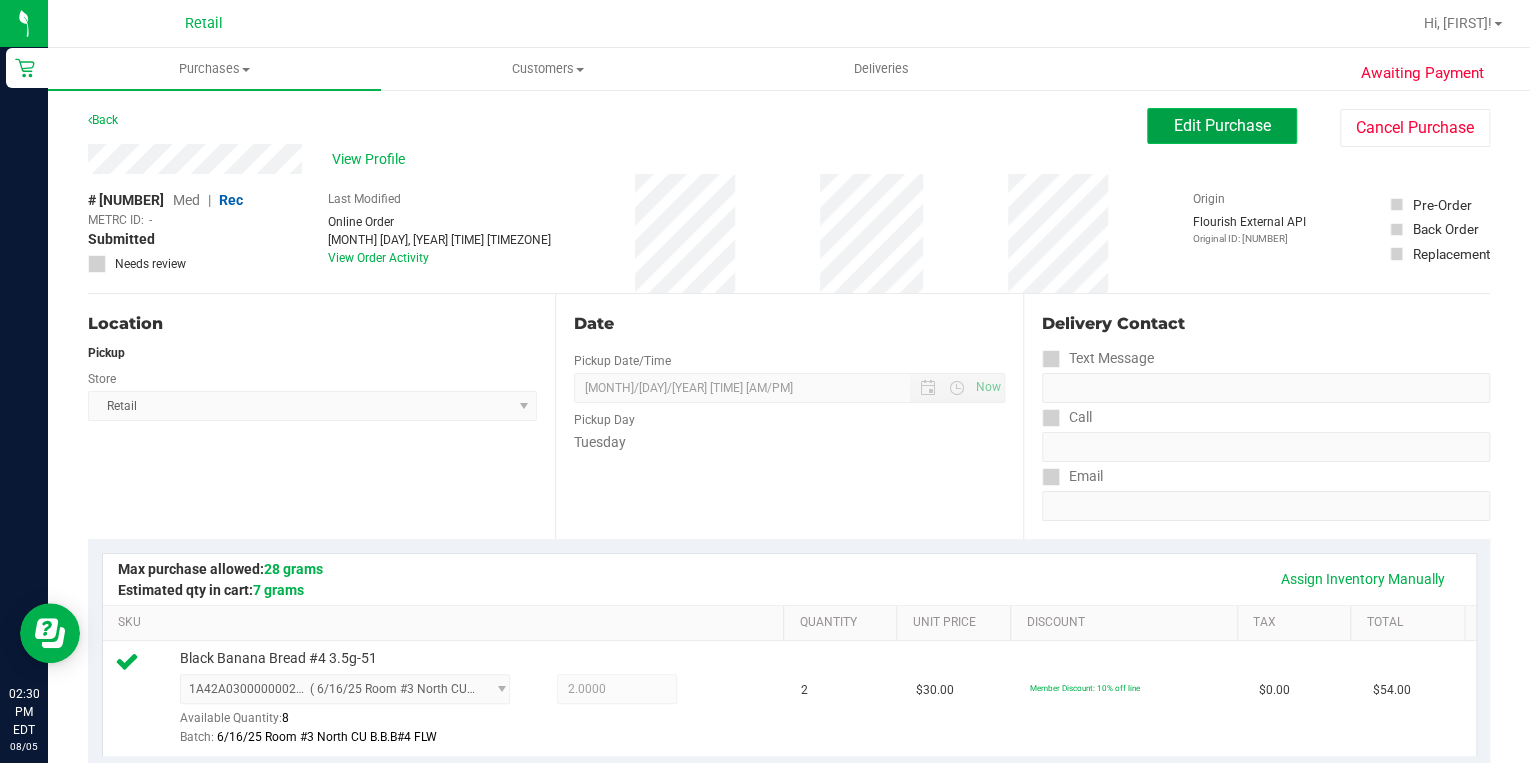click on "Edit Purchase" at bounding box center (1222, 125) 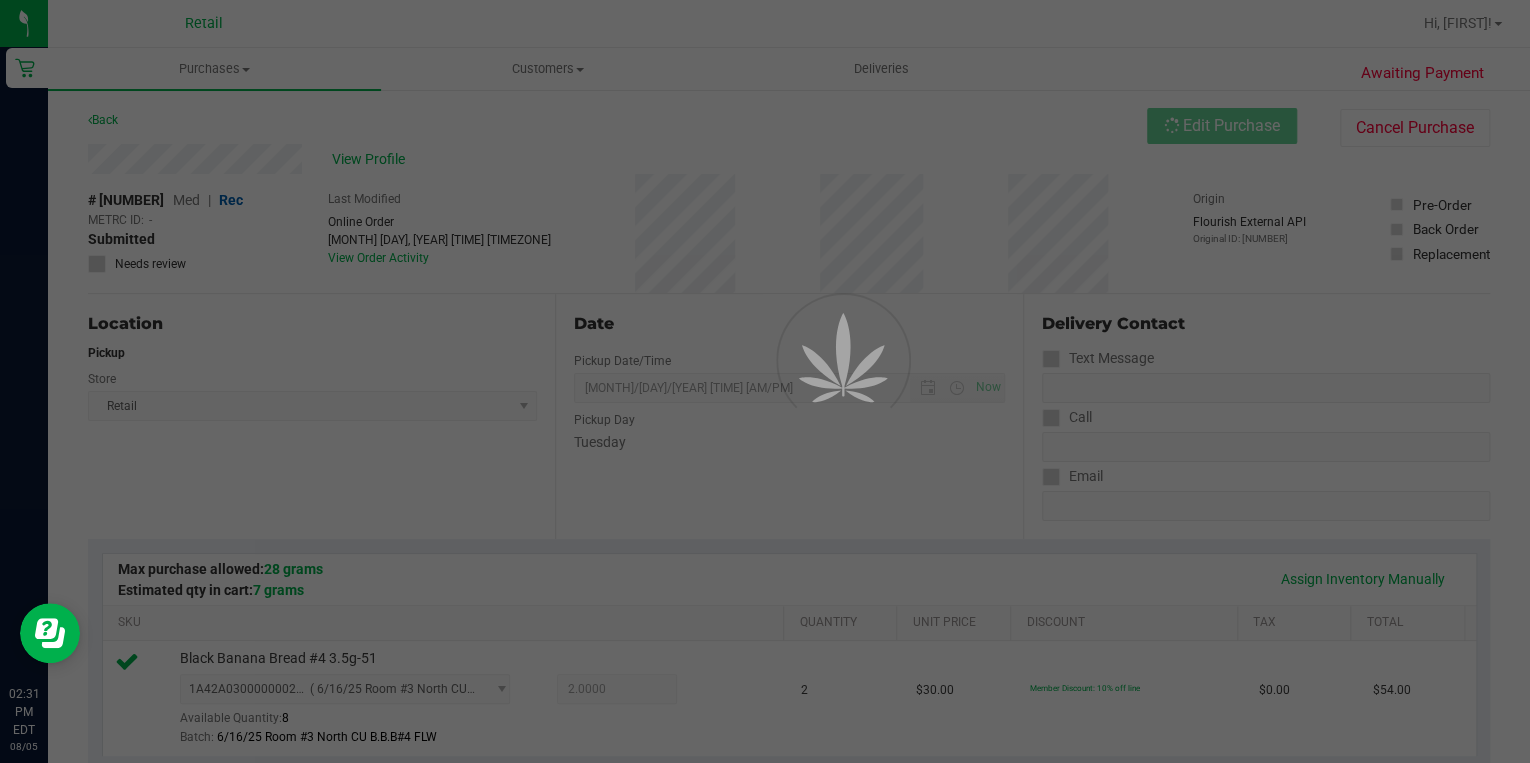 click at bounding box center [765, 381] 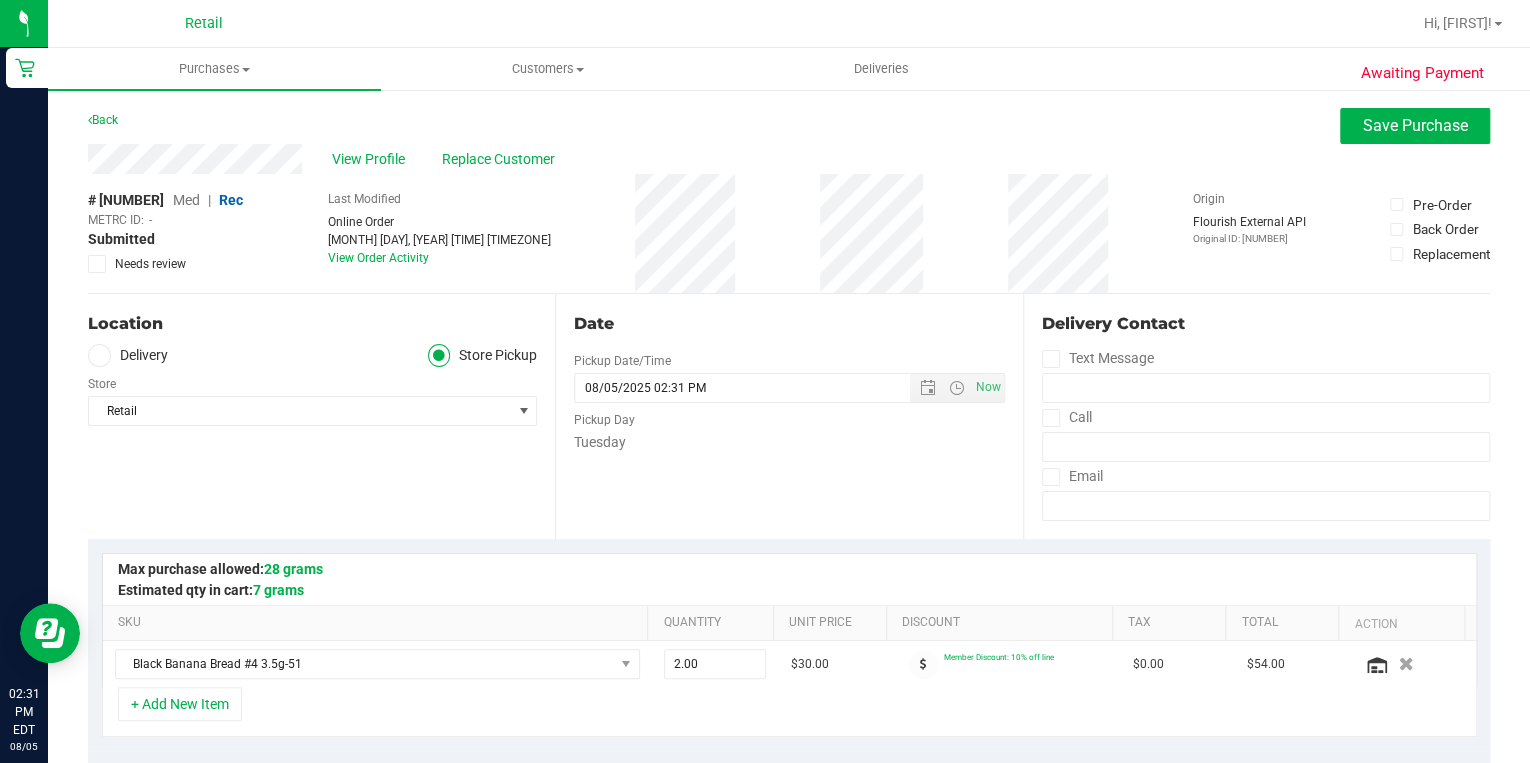 click on "Med" at bounding box center [186, 200] 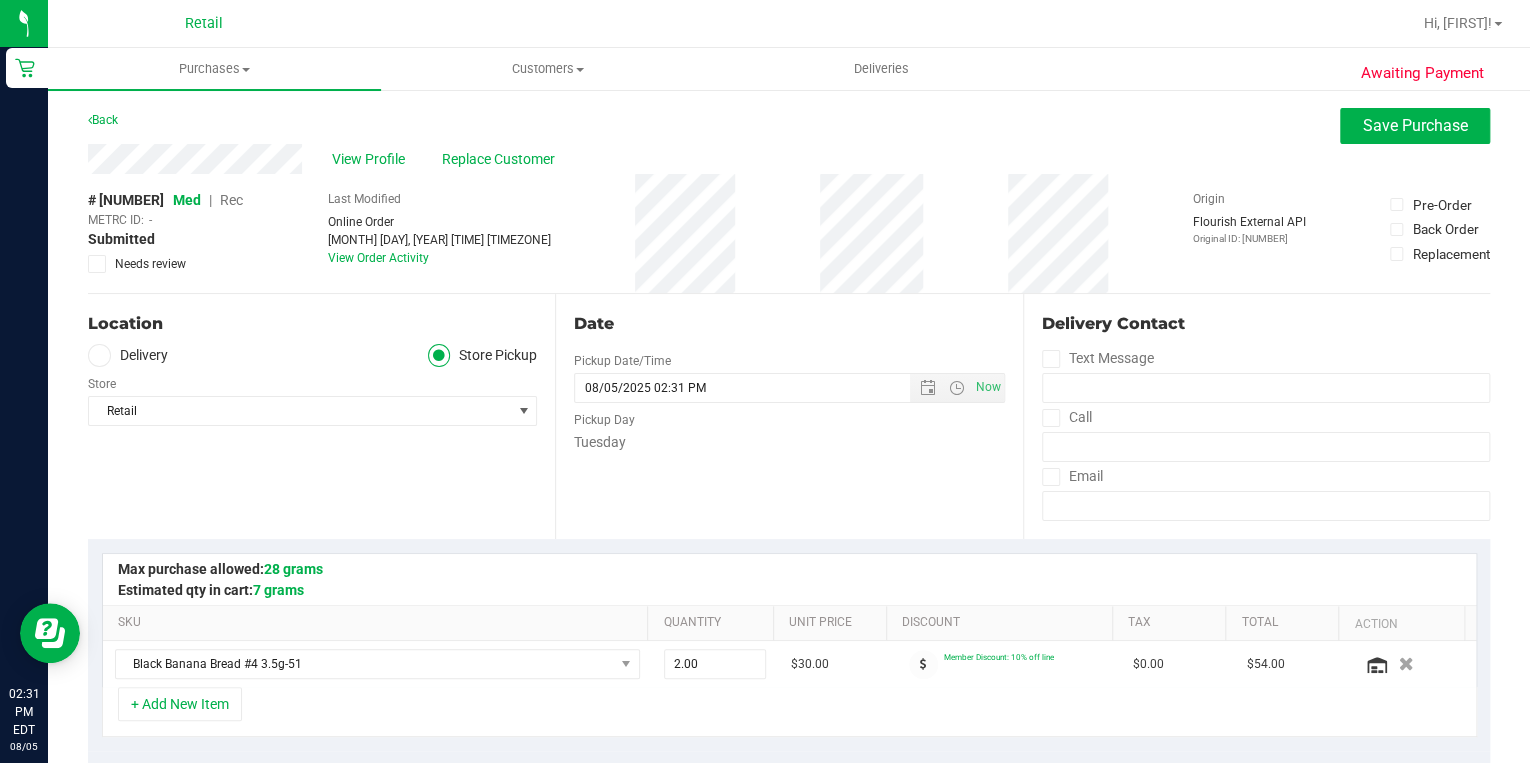 click at bounding box center [1051, 418] 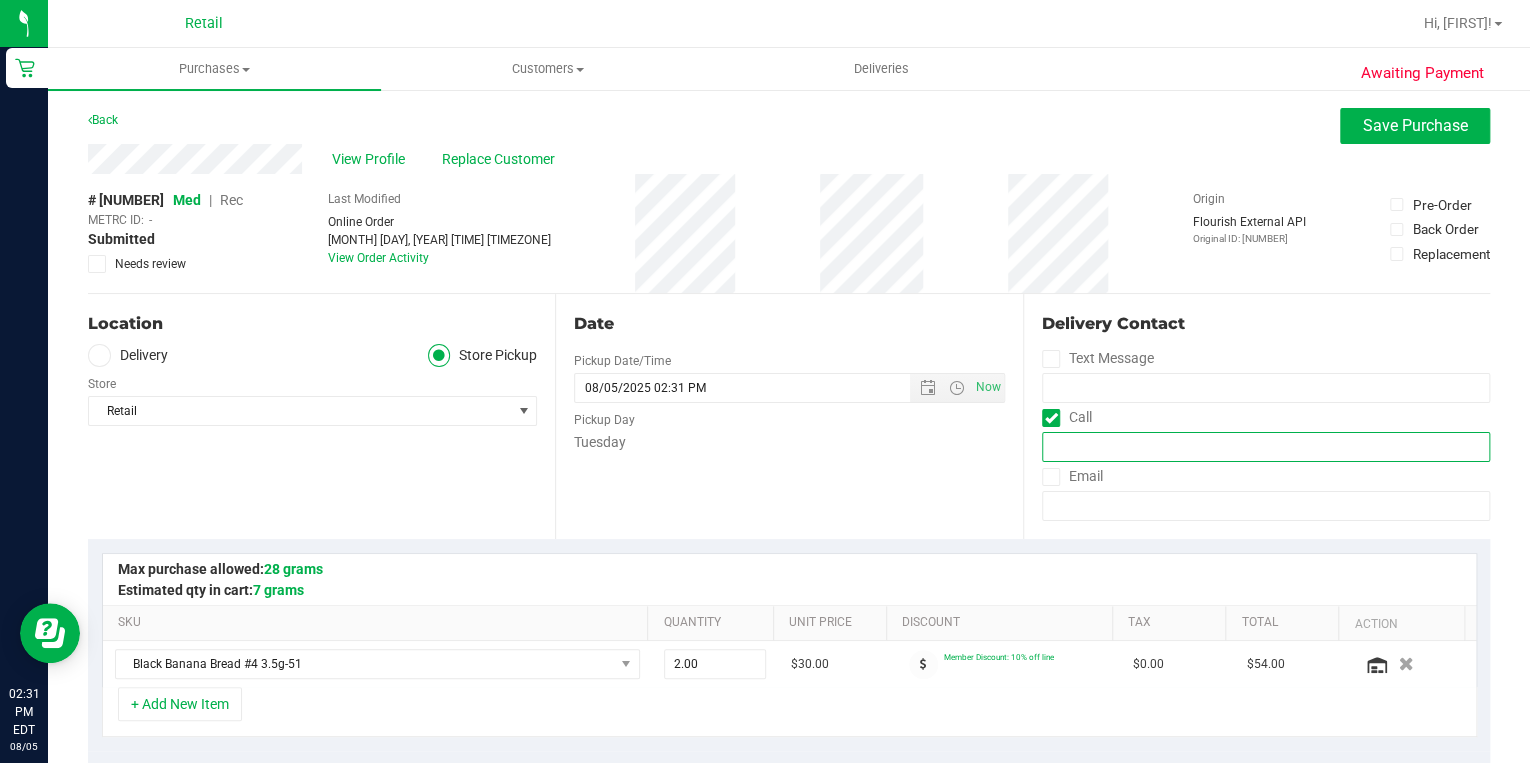 click at bounding box center (1266, 447) 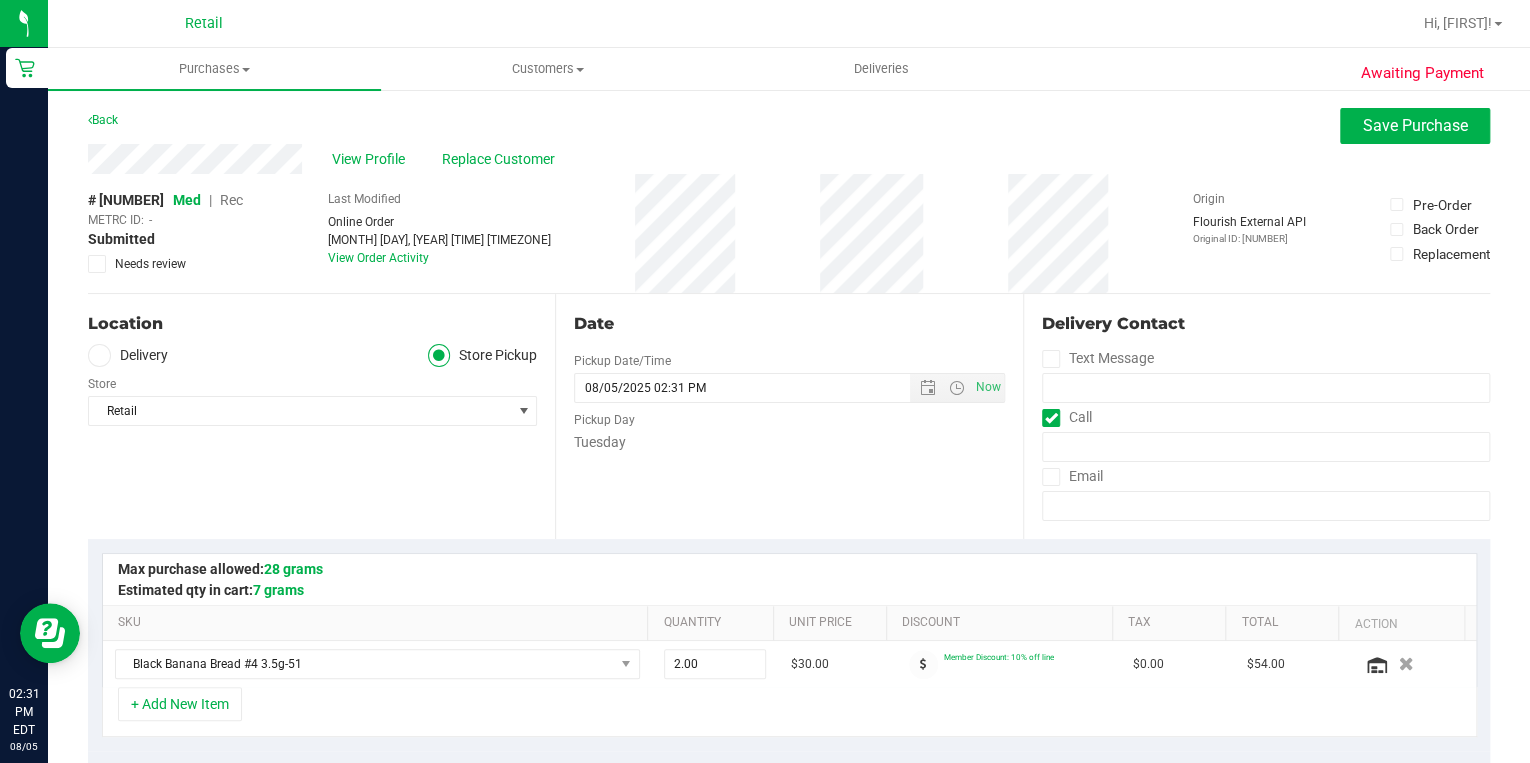 click on "Date
Pickup Date/Time
[MONTH]/[DAY]/[YEAR]
Now
[MONTH]/[DAY]/[YEAR] [TIME] [AM/PM]
Now
Pickup Day
Tuesday" at bounding box center (788, 416) 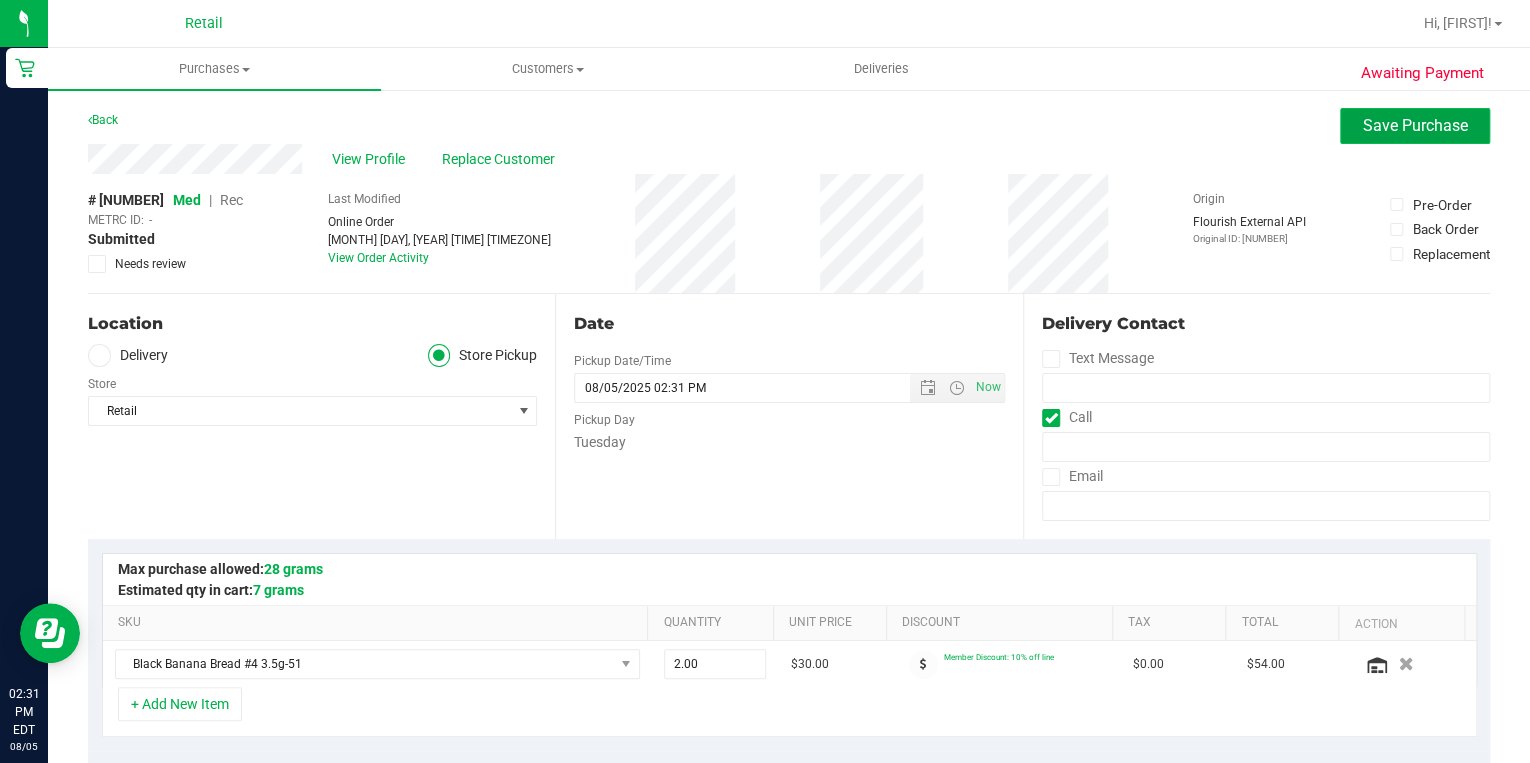 click on "Save Purchase" at bounding box center [1415, 125] 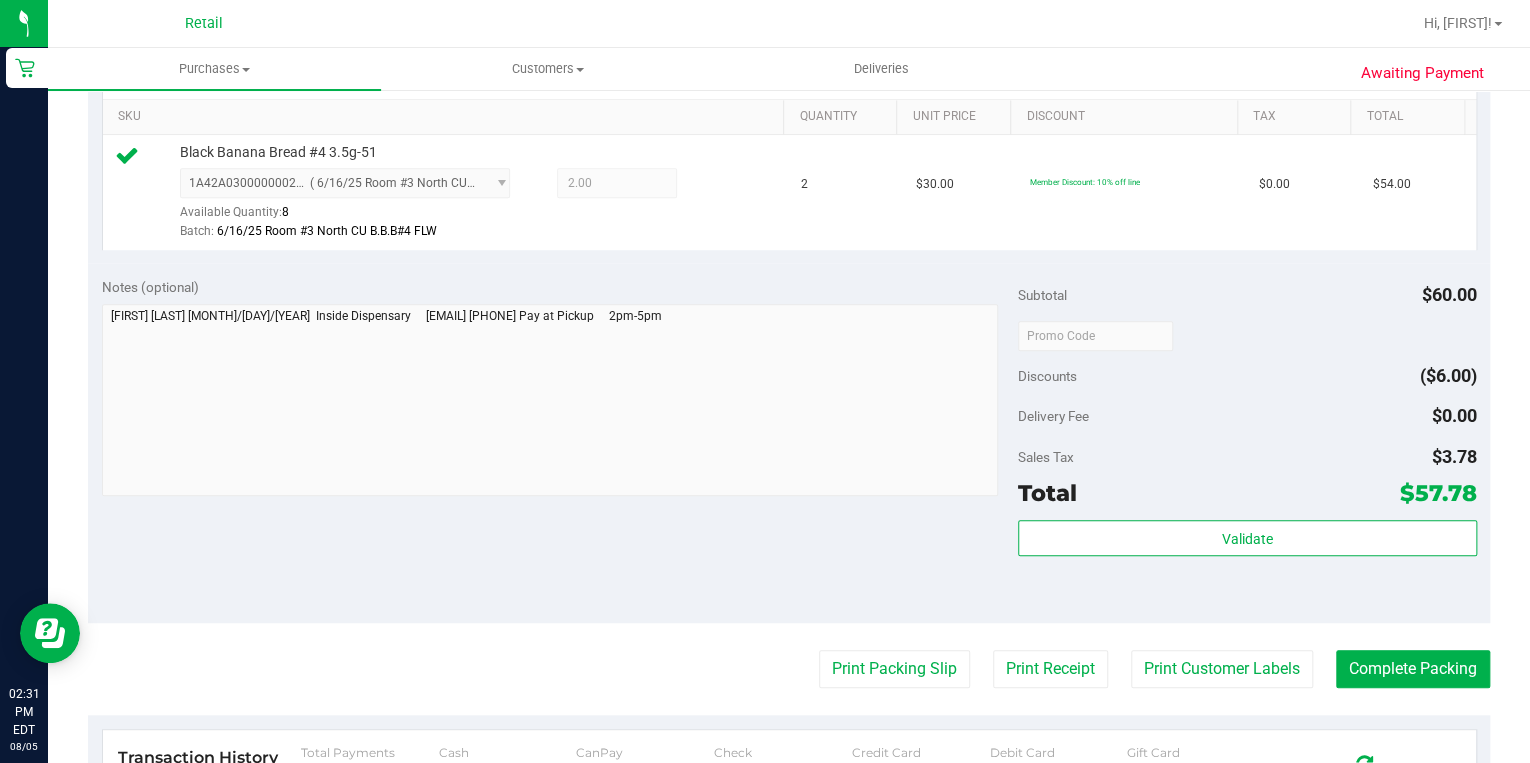 scroll, scrollTop: 560, scrollLeft: 0, axis: vertical 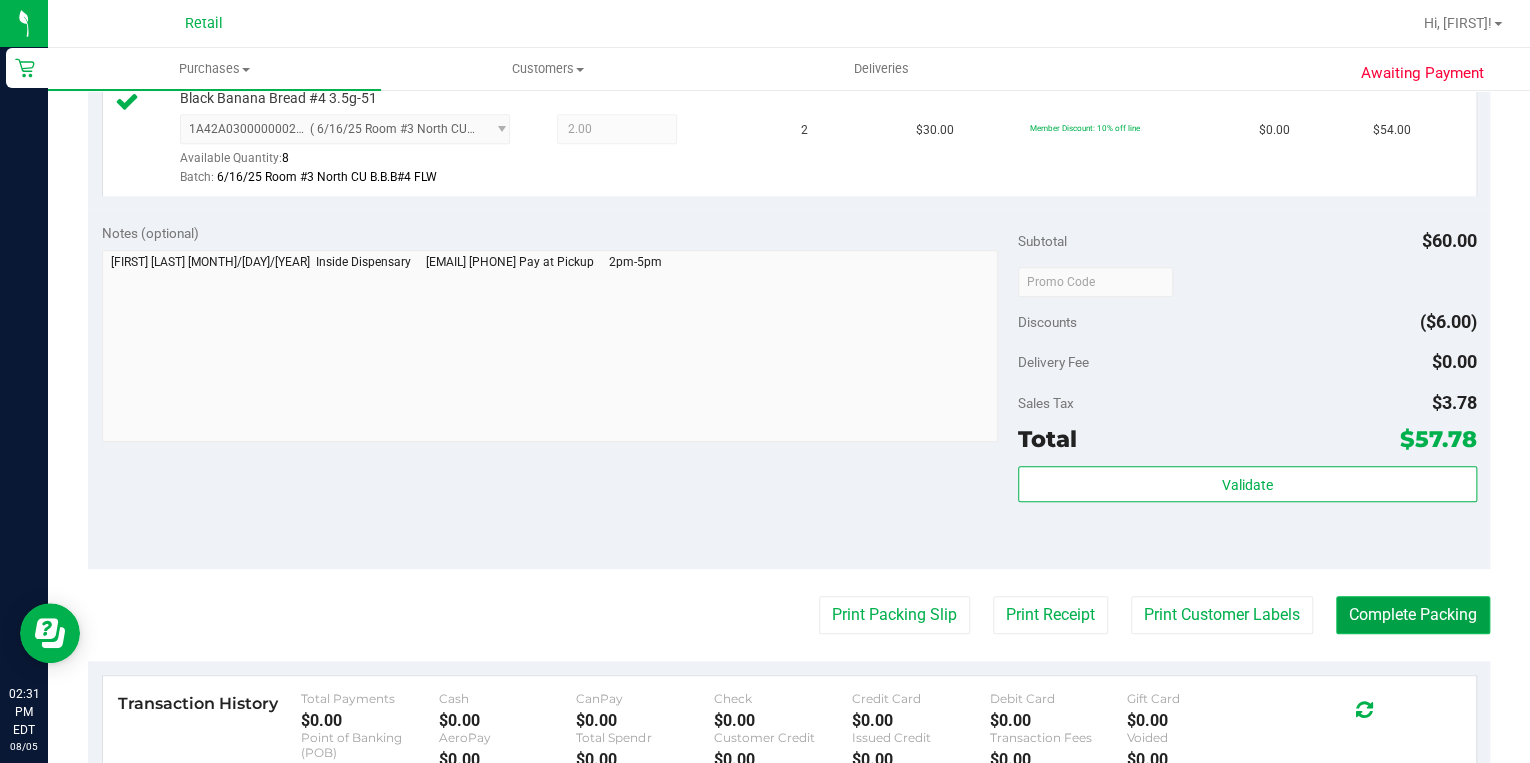 click on "Complete Packing" at bounding box center [1413, 615] 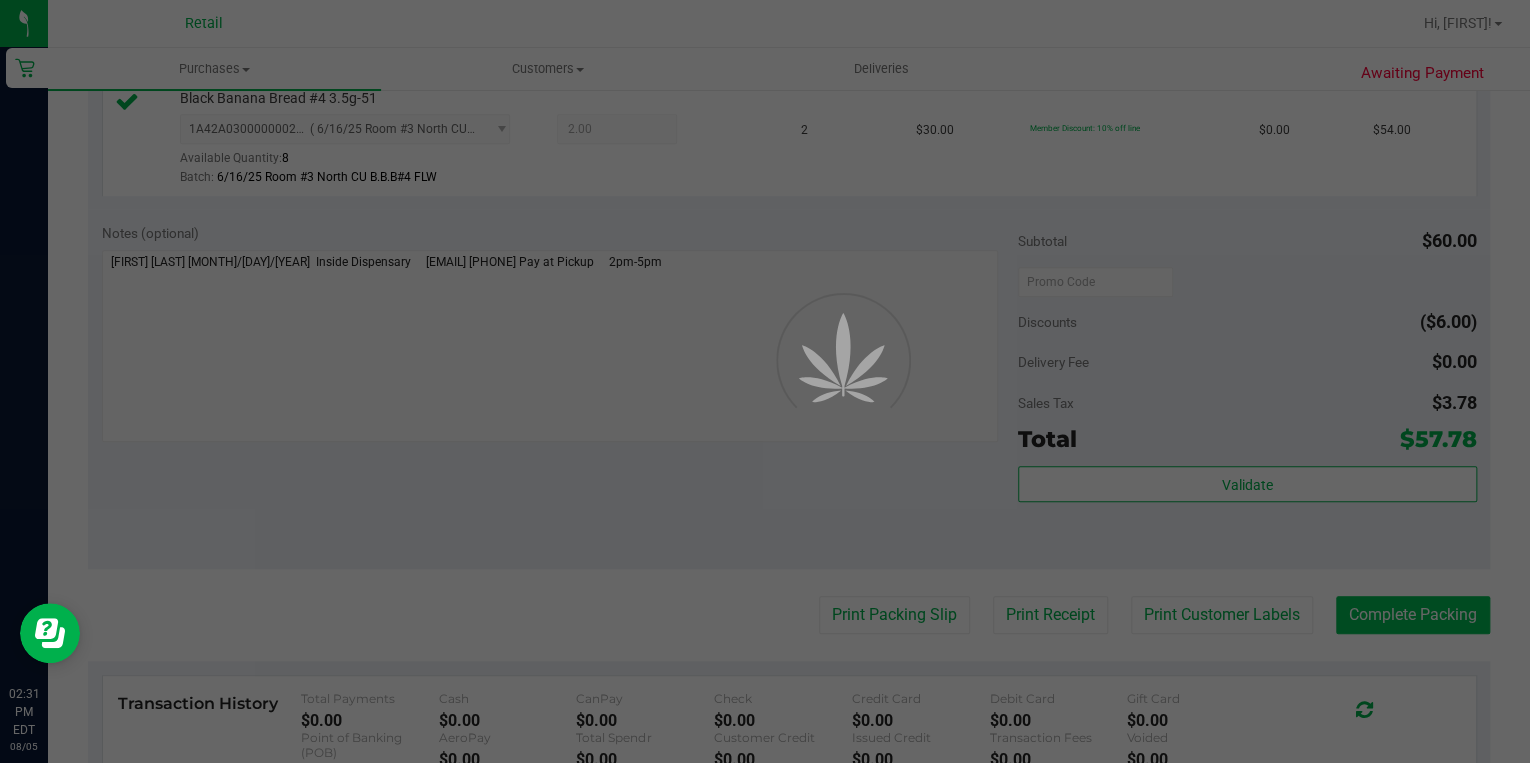 scroll, scrollTop: 0, scrollLeft: 0, axis: both 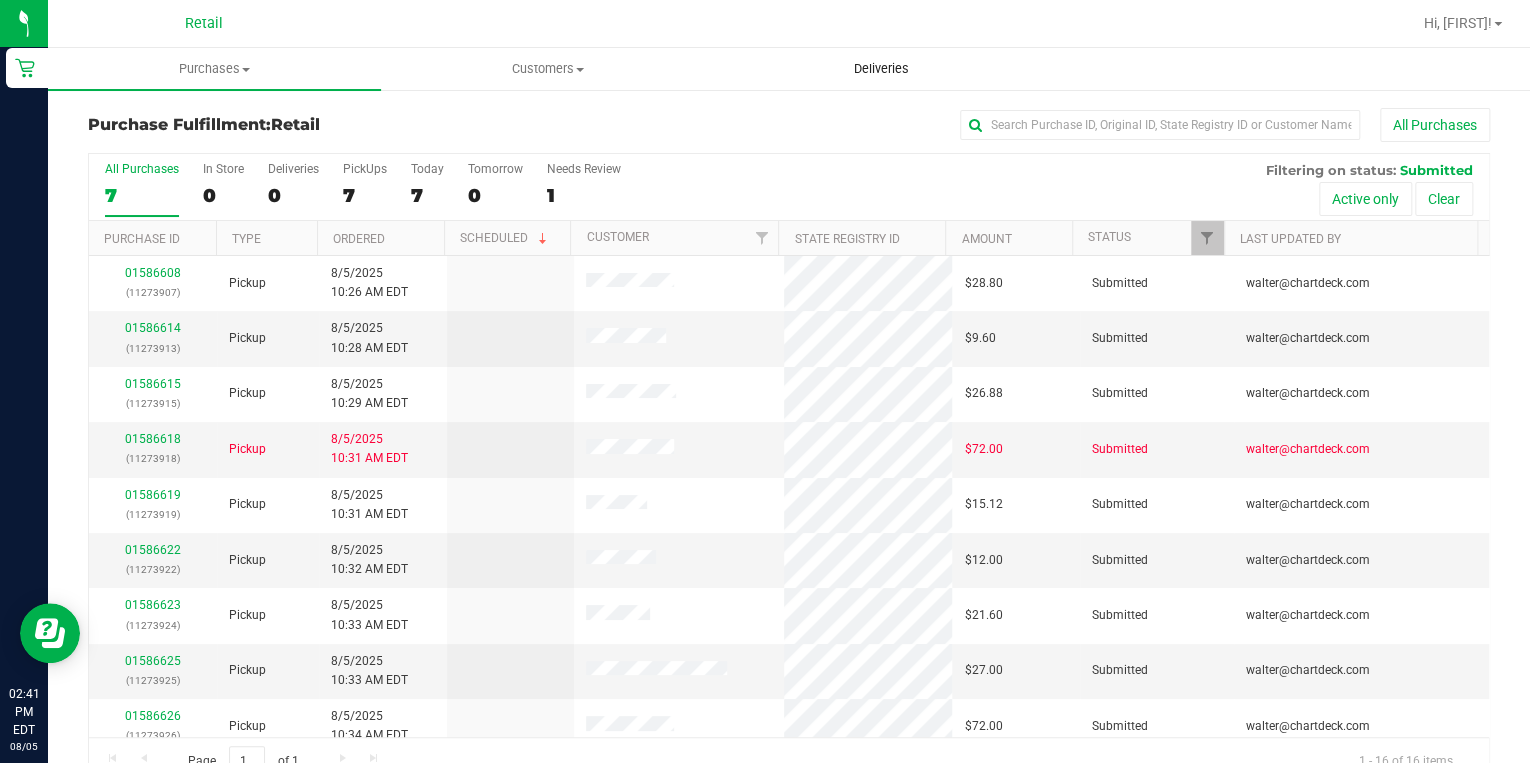 click on "Deliveries" at bounding box center (881, 69) 